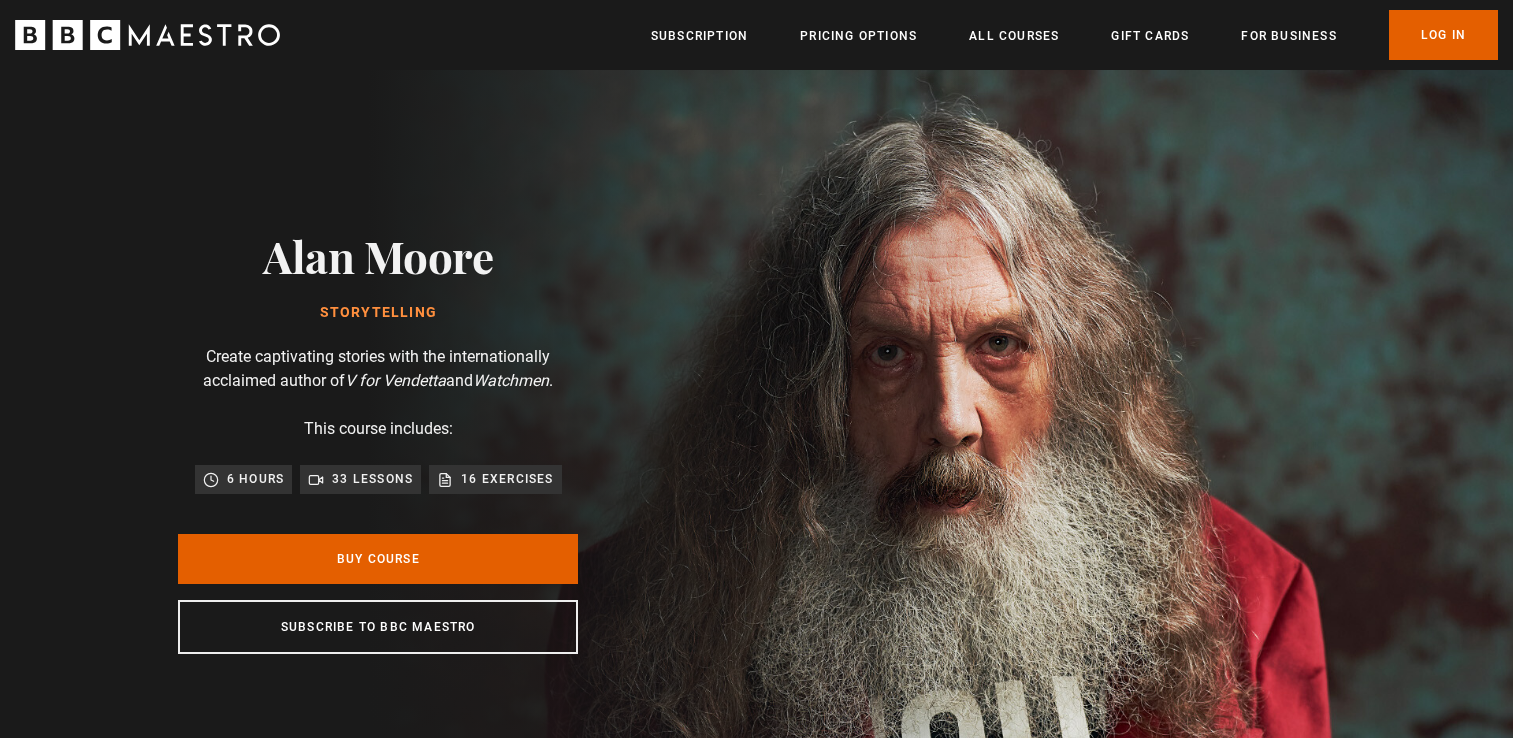 scroll, scrollTop: 0, scrollLeft: 0, axis: both 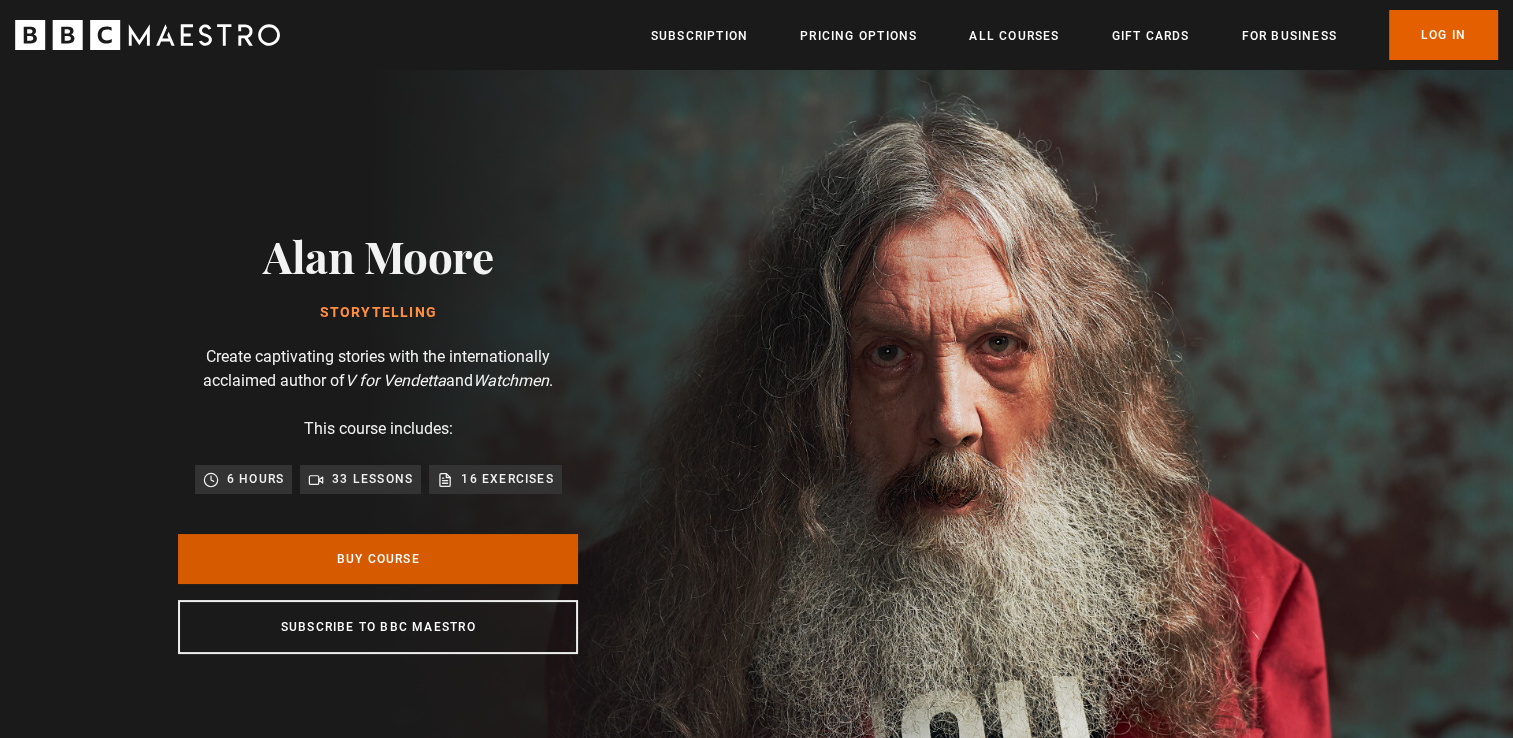 click on "Buy Course" at bounding box center [378, 559] 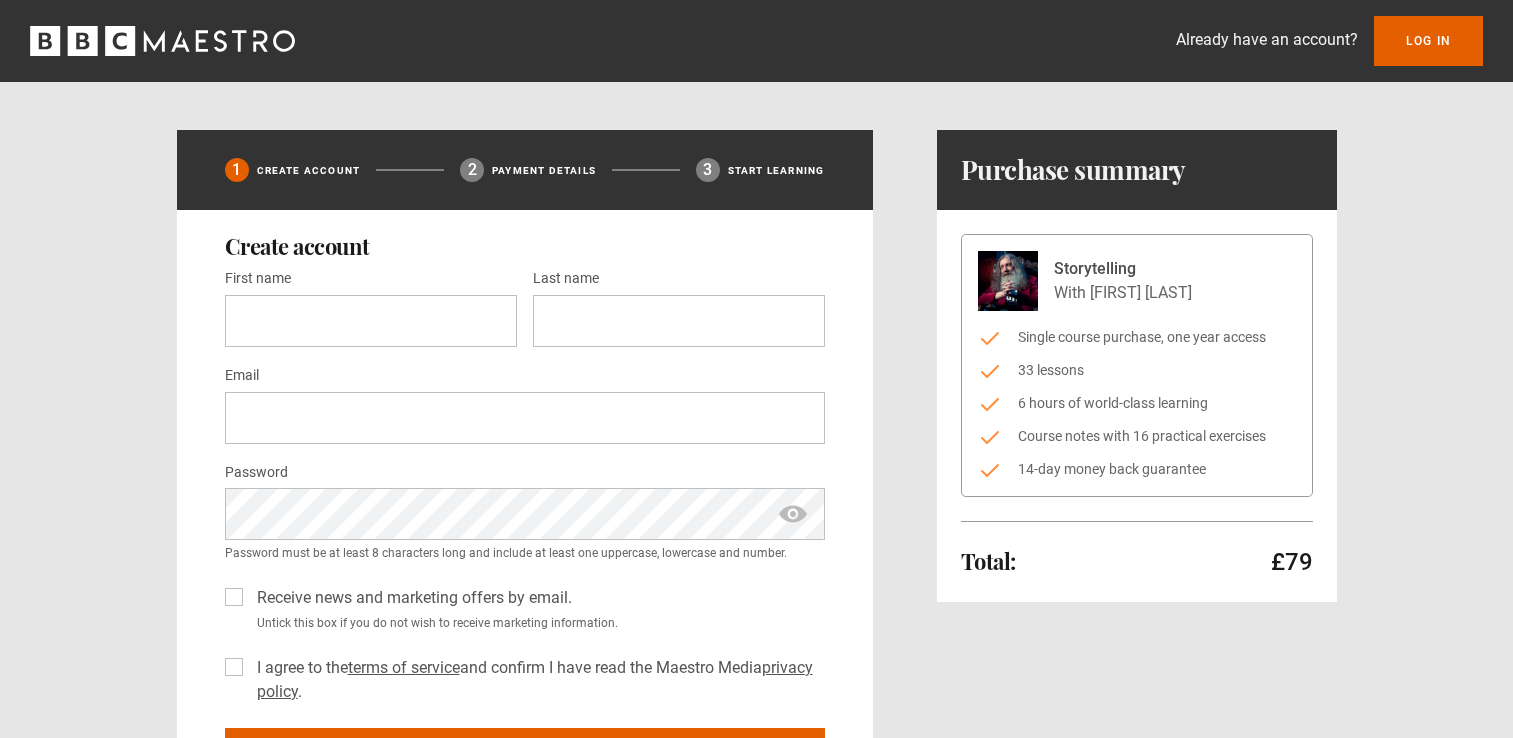 scroll, scrollTop: 0, scrollLeft: 0, axis: both 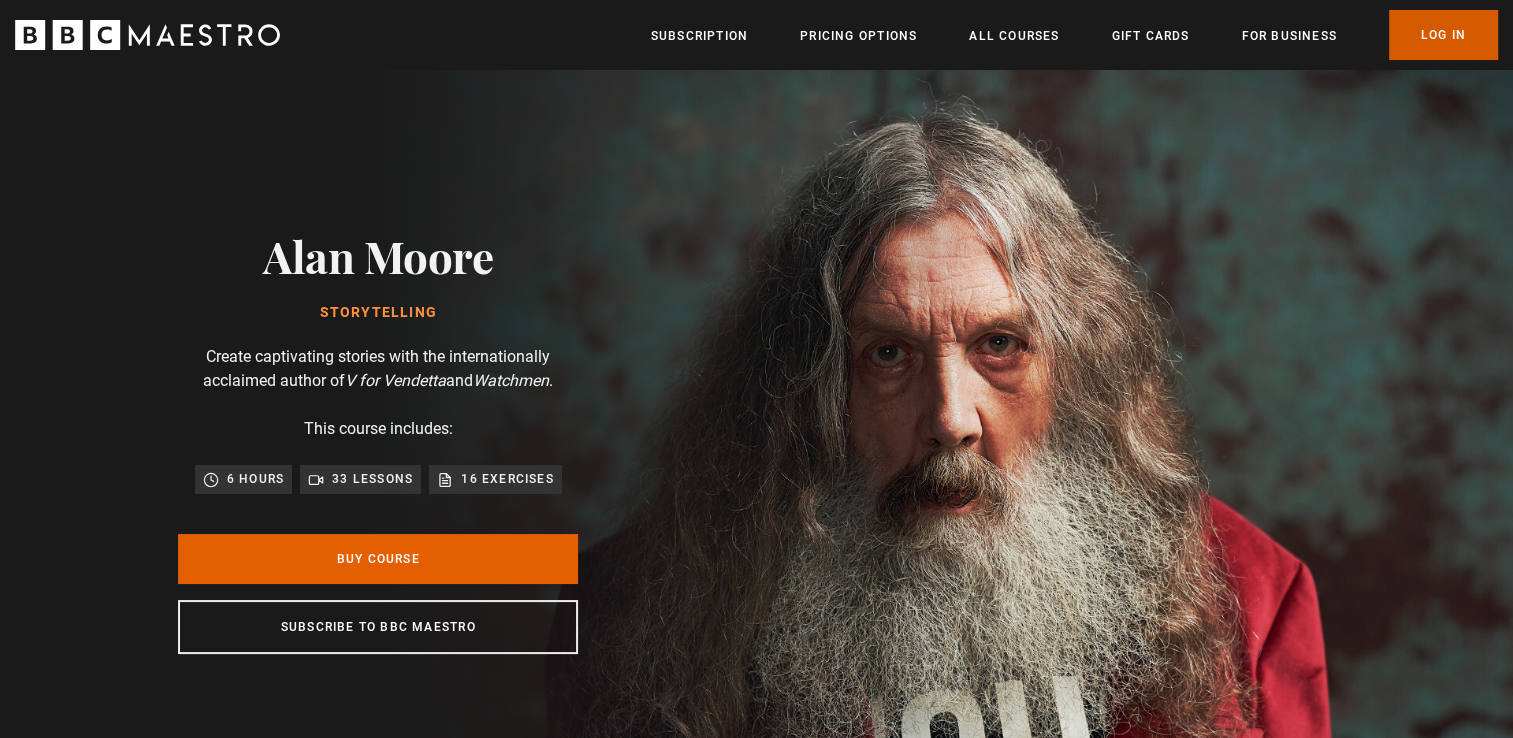 click on "Log In" at bounding box center (1443, 35) 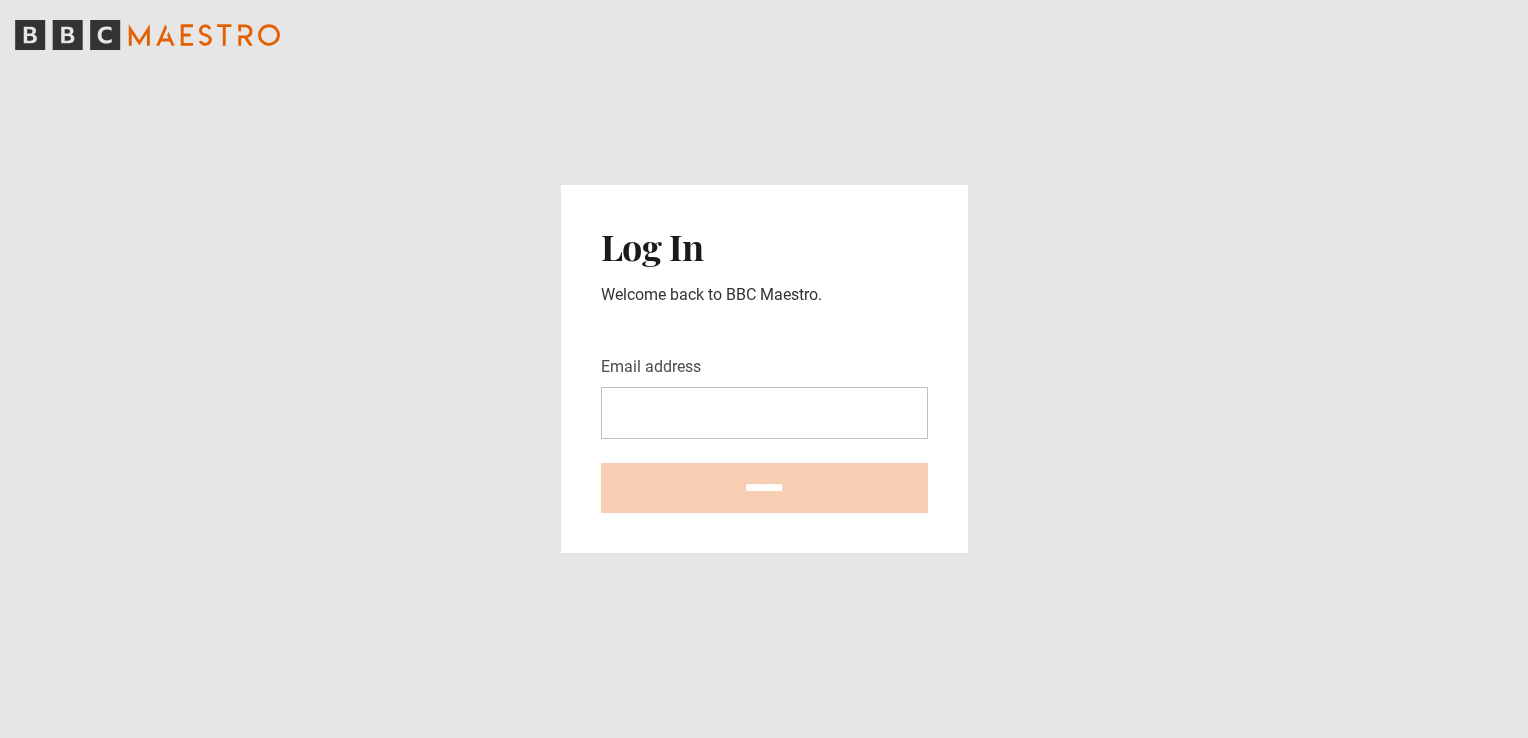 scroll, scrollTop: 0, scrollLeft: 0, axis: both 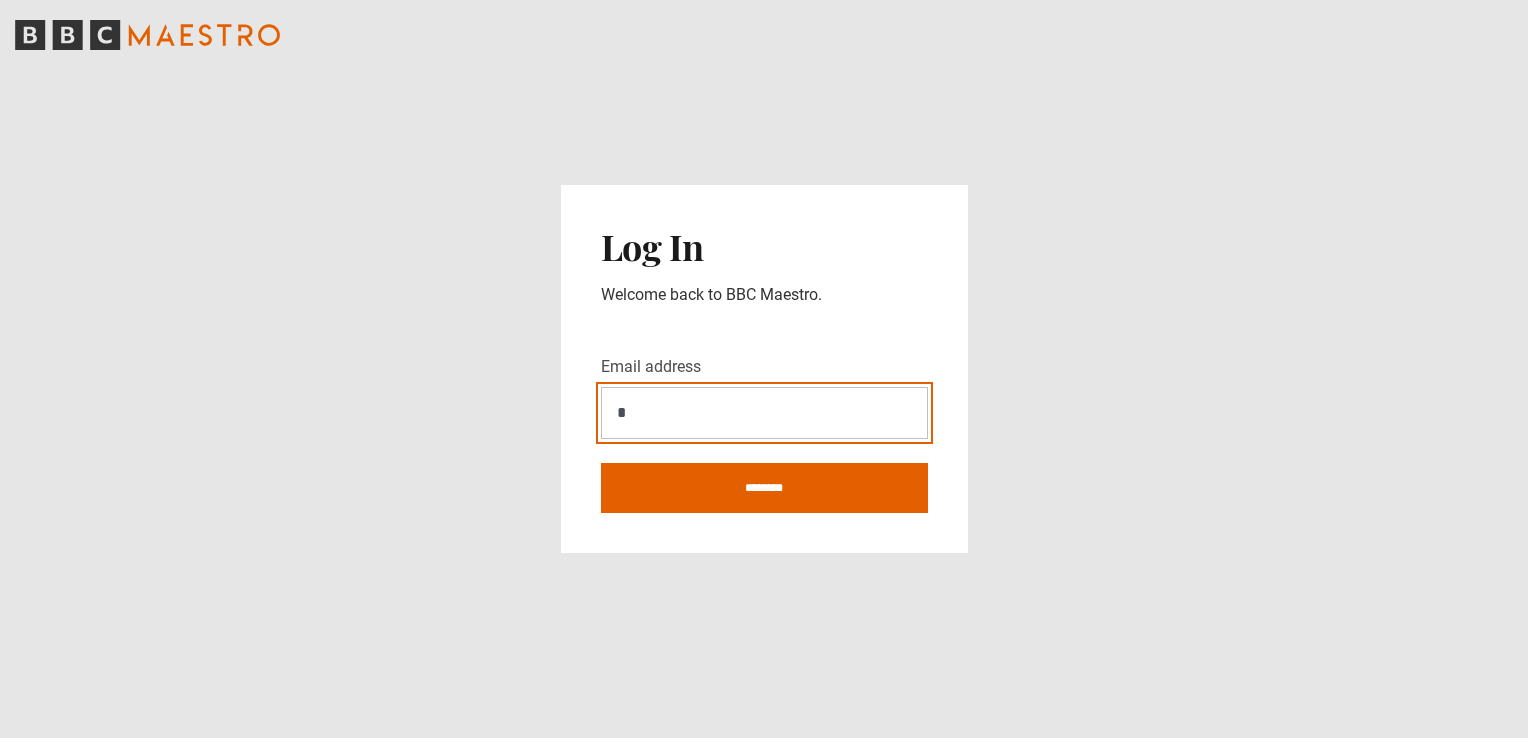 type on "**********" 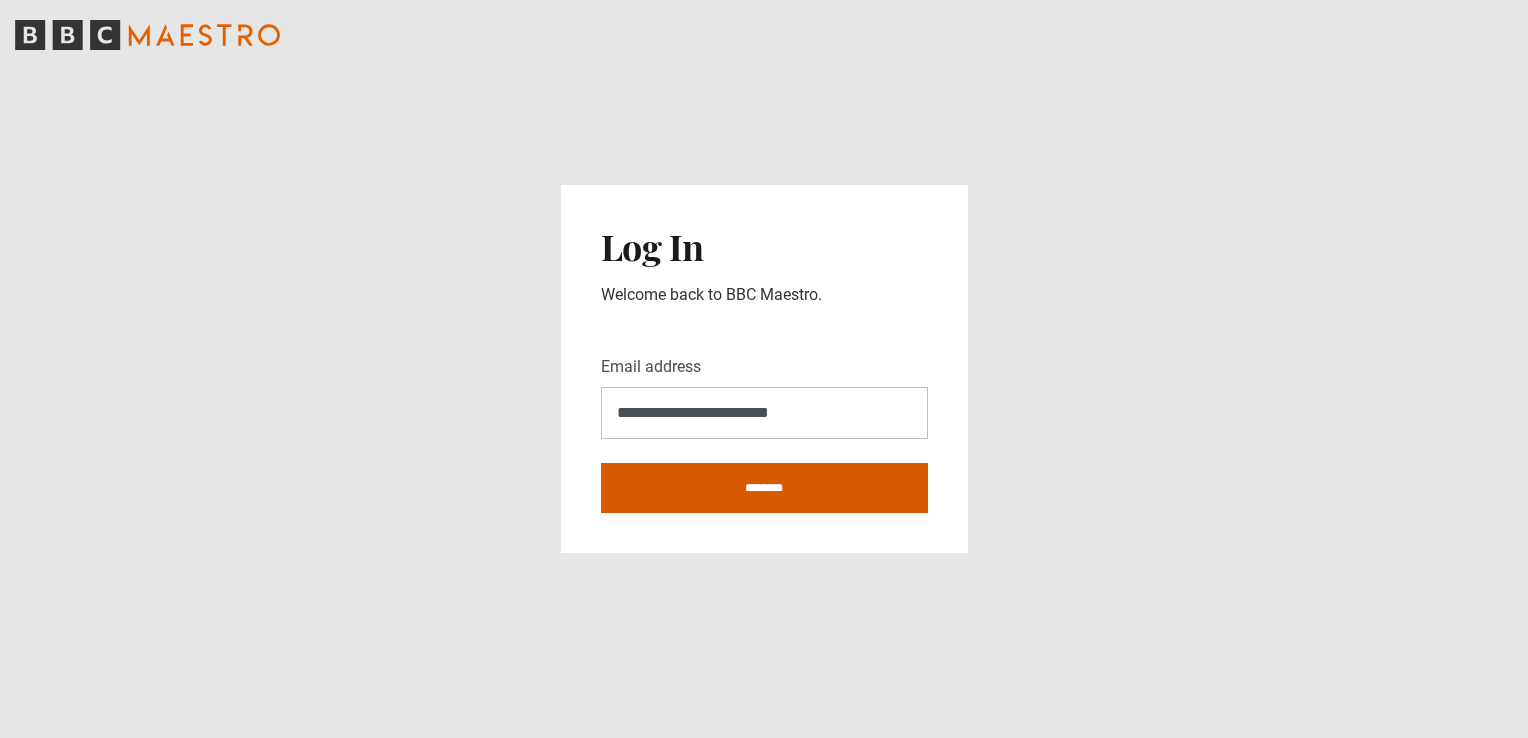 click on "********" at bounding box center (764, 488) 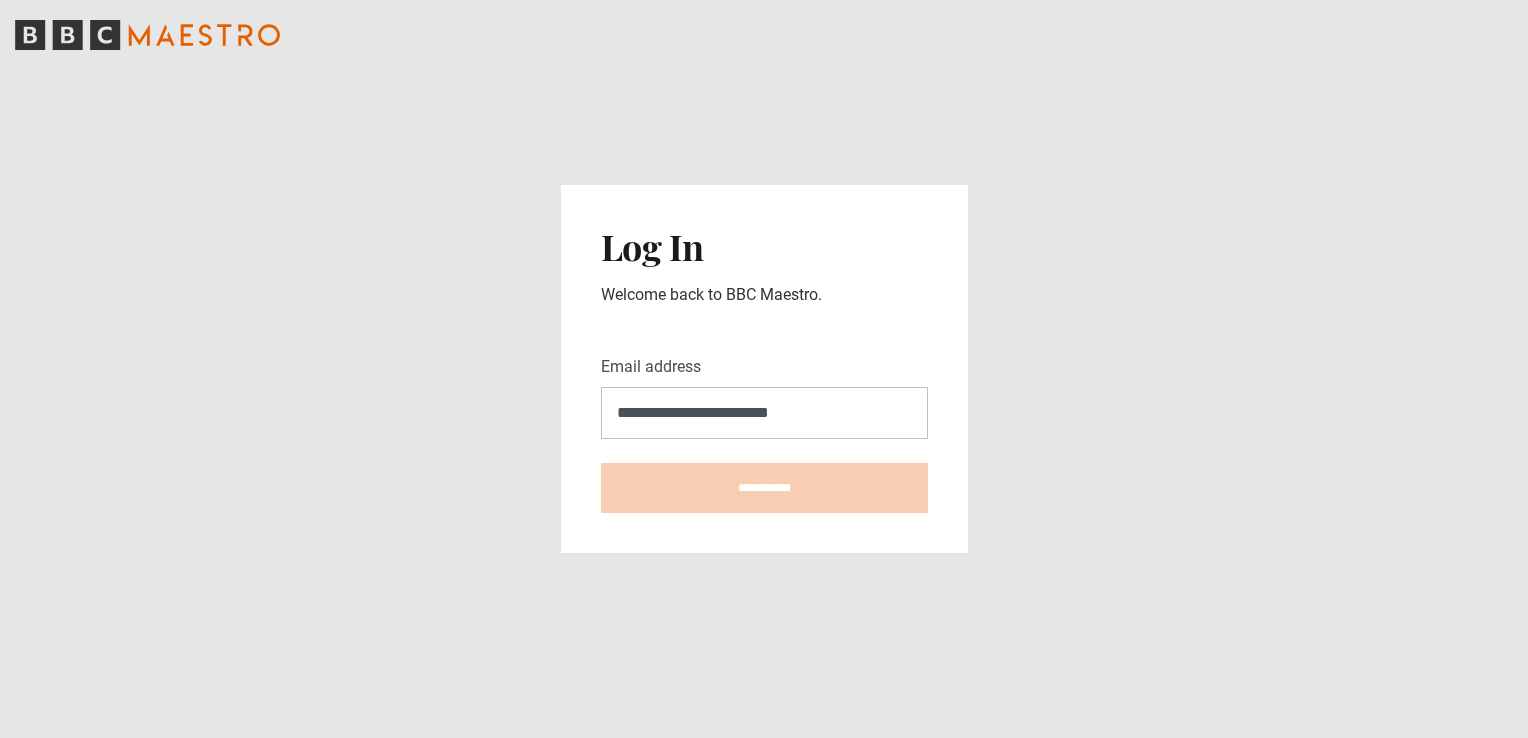 type on "**********" 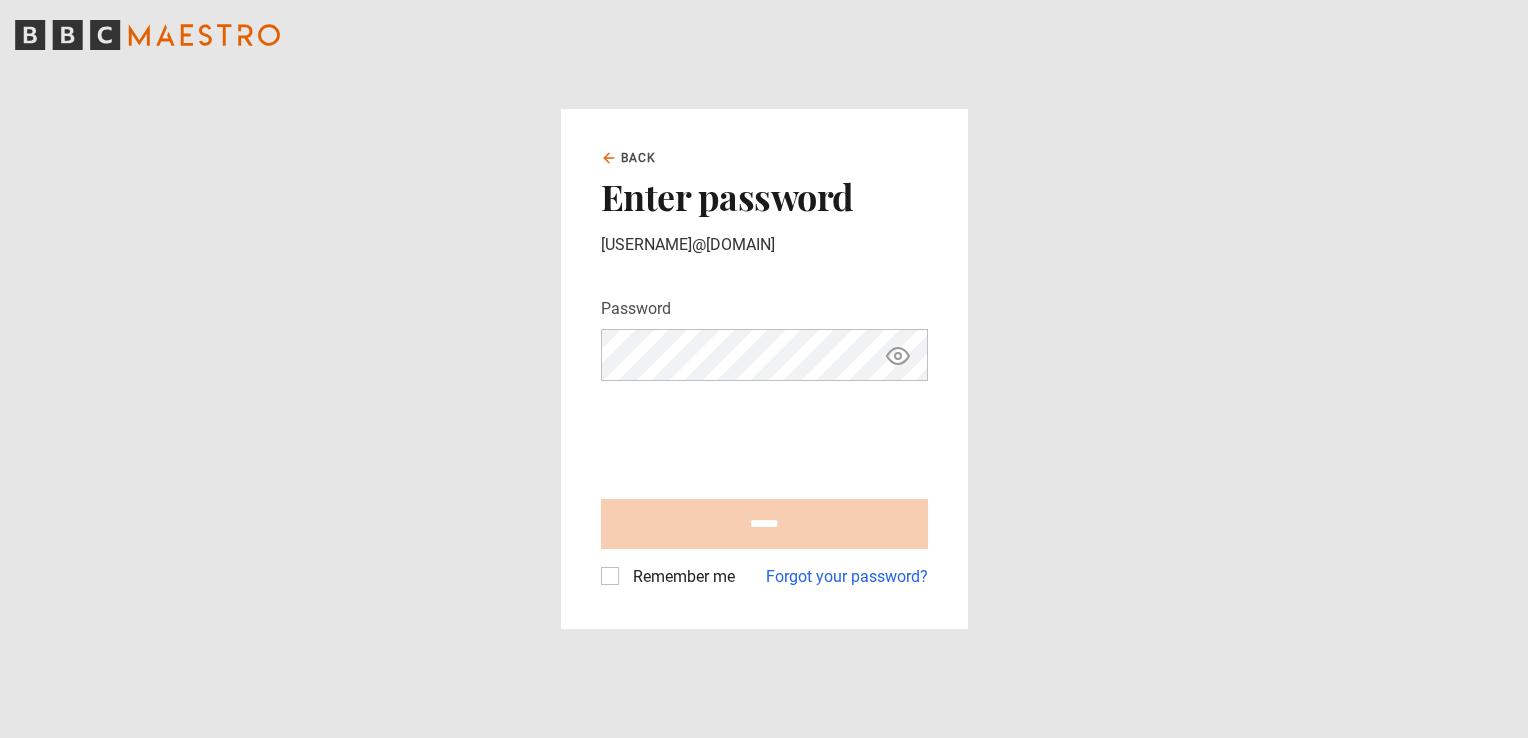 scroll, scrollTop: 0, scrollLeft: 0, axis: both 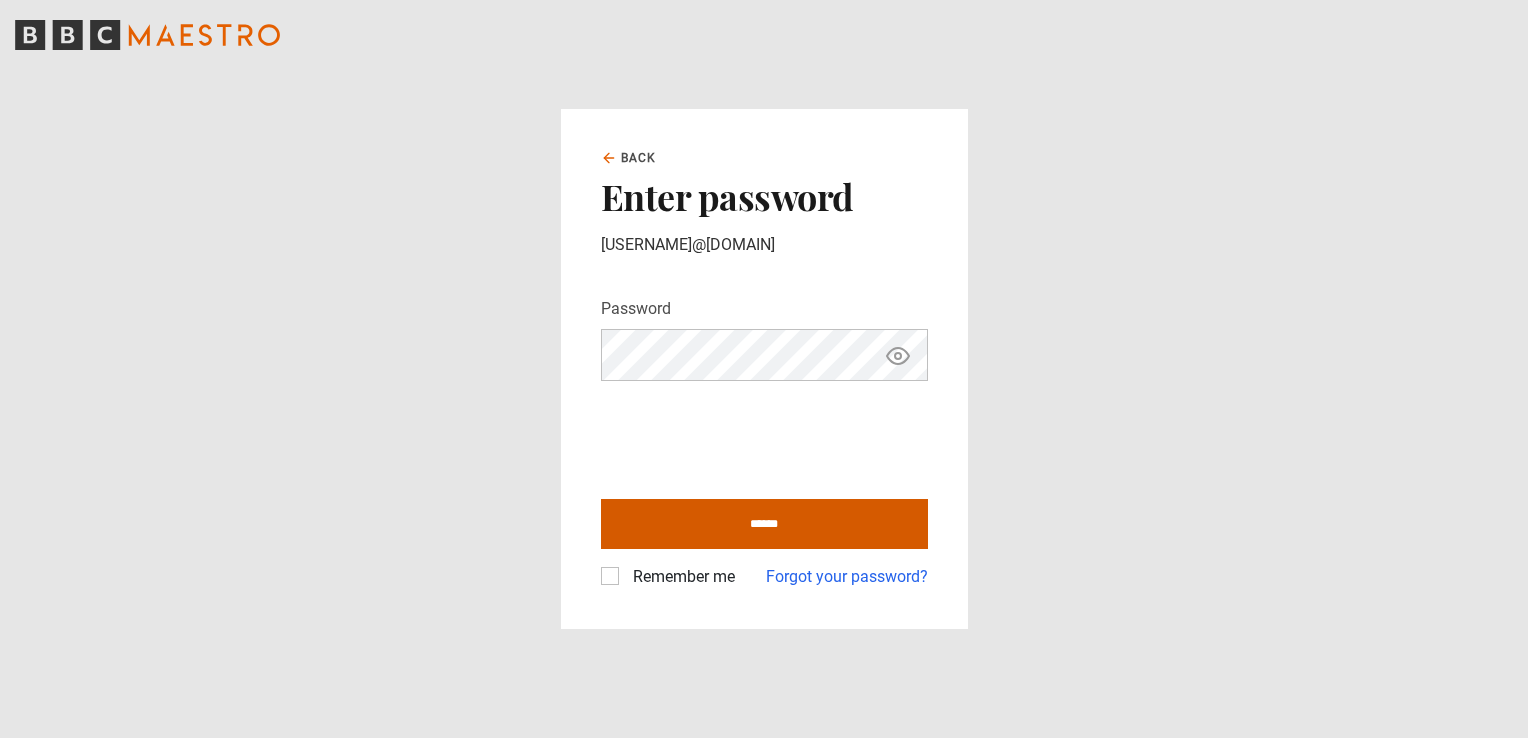 click on "******" at bounding box center [764, 524] 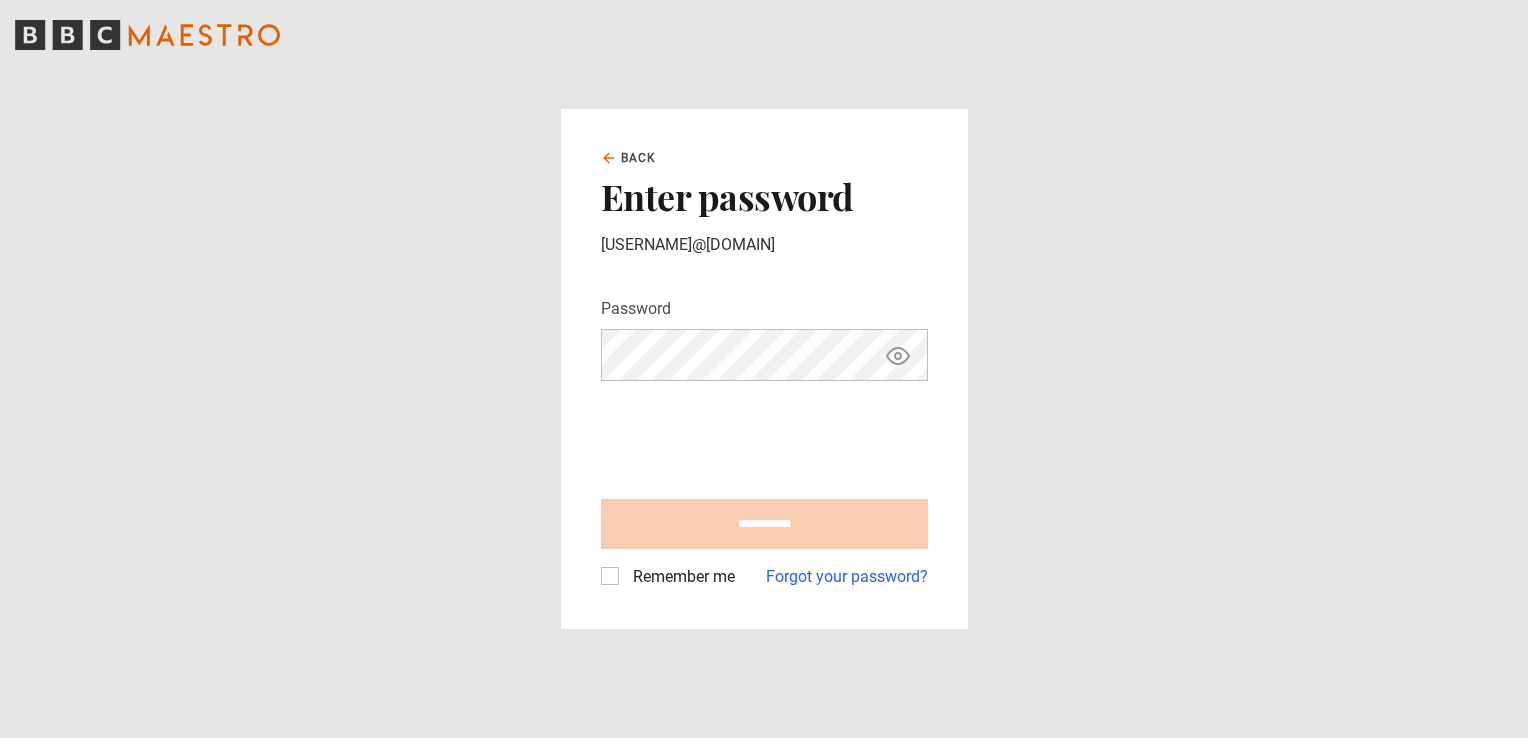 type on "**********" 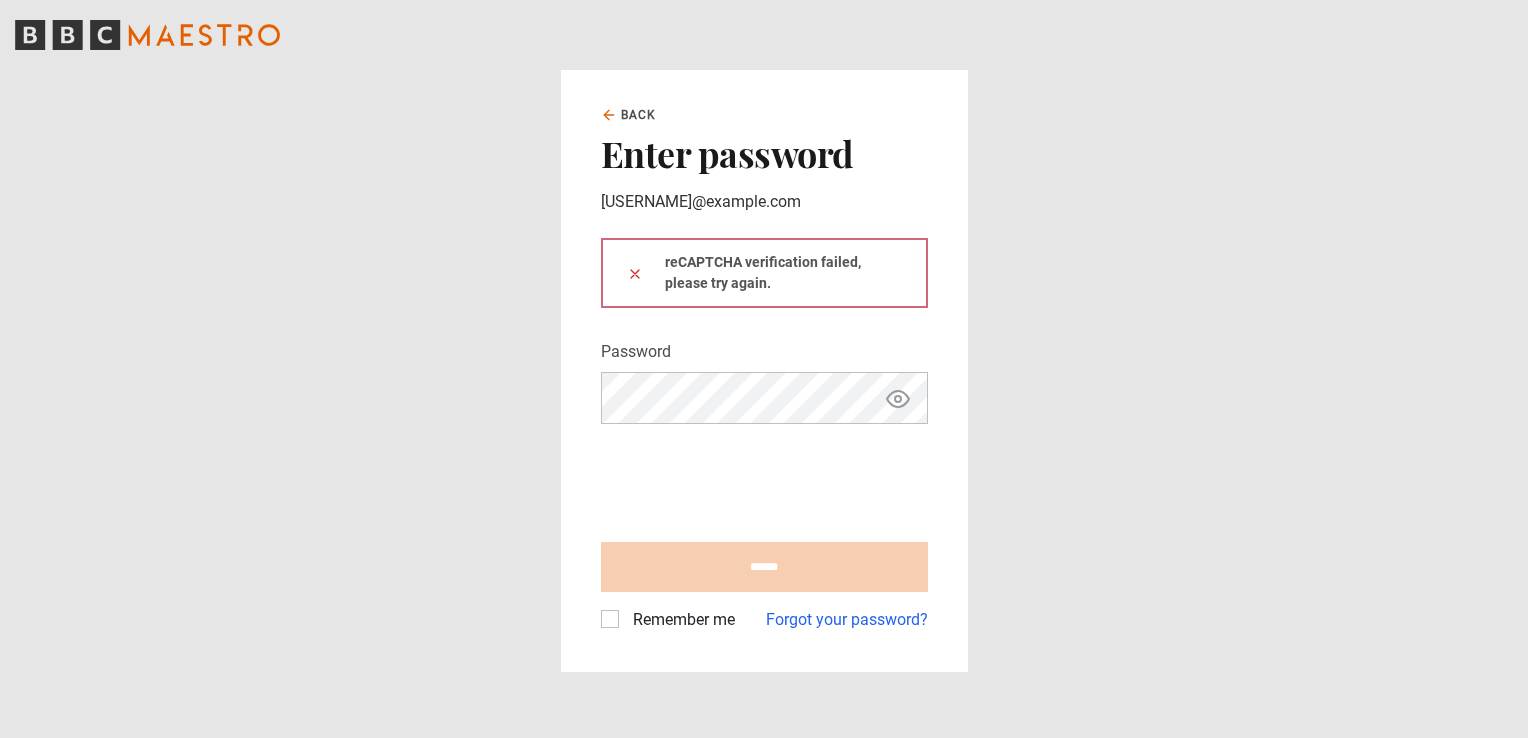 scroll, scrollTop: 0, scrollLeft: 0, axis: both 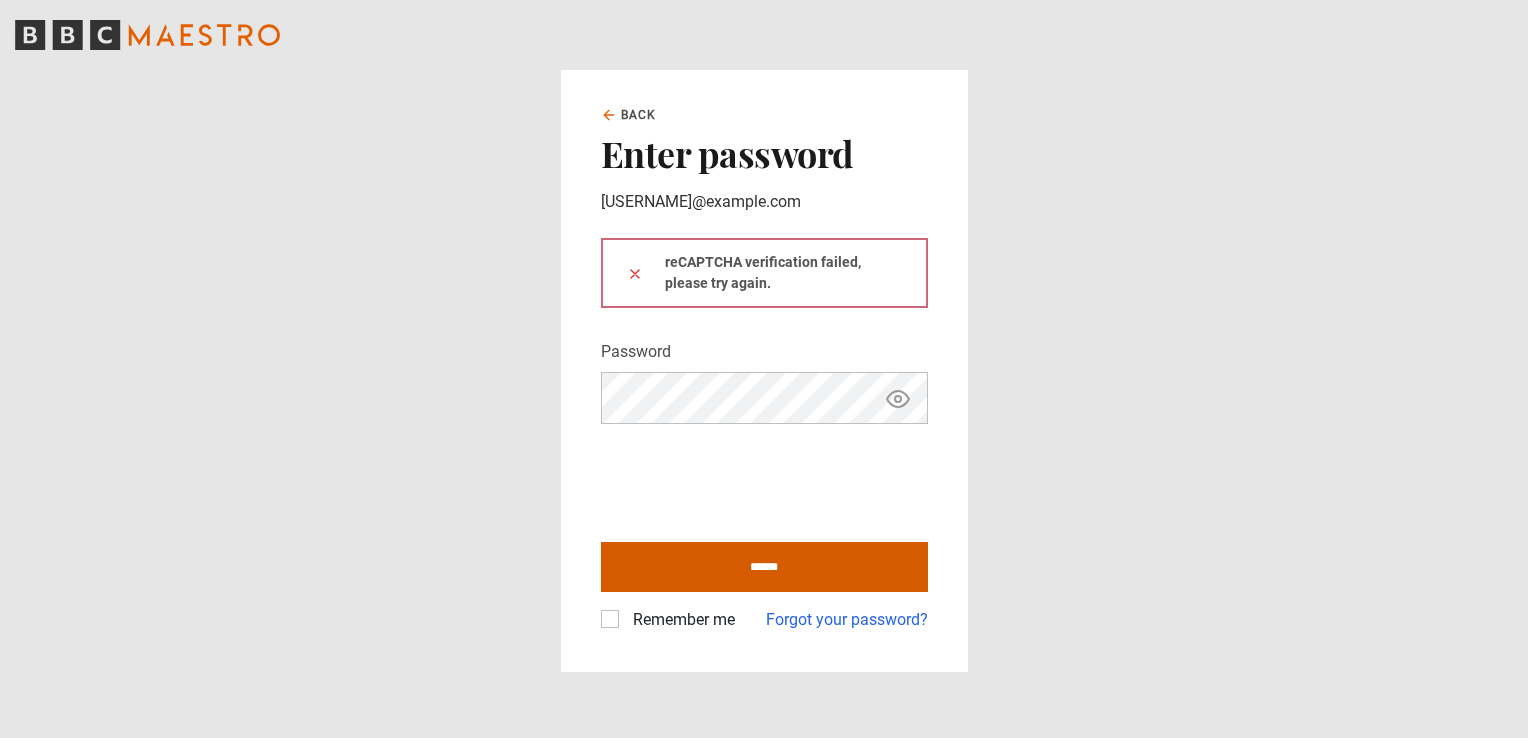 click on "******" at bounding box center [764, 567] 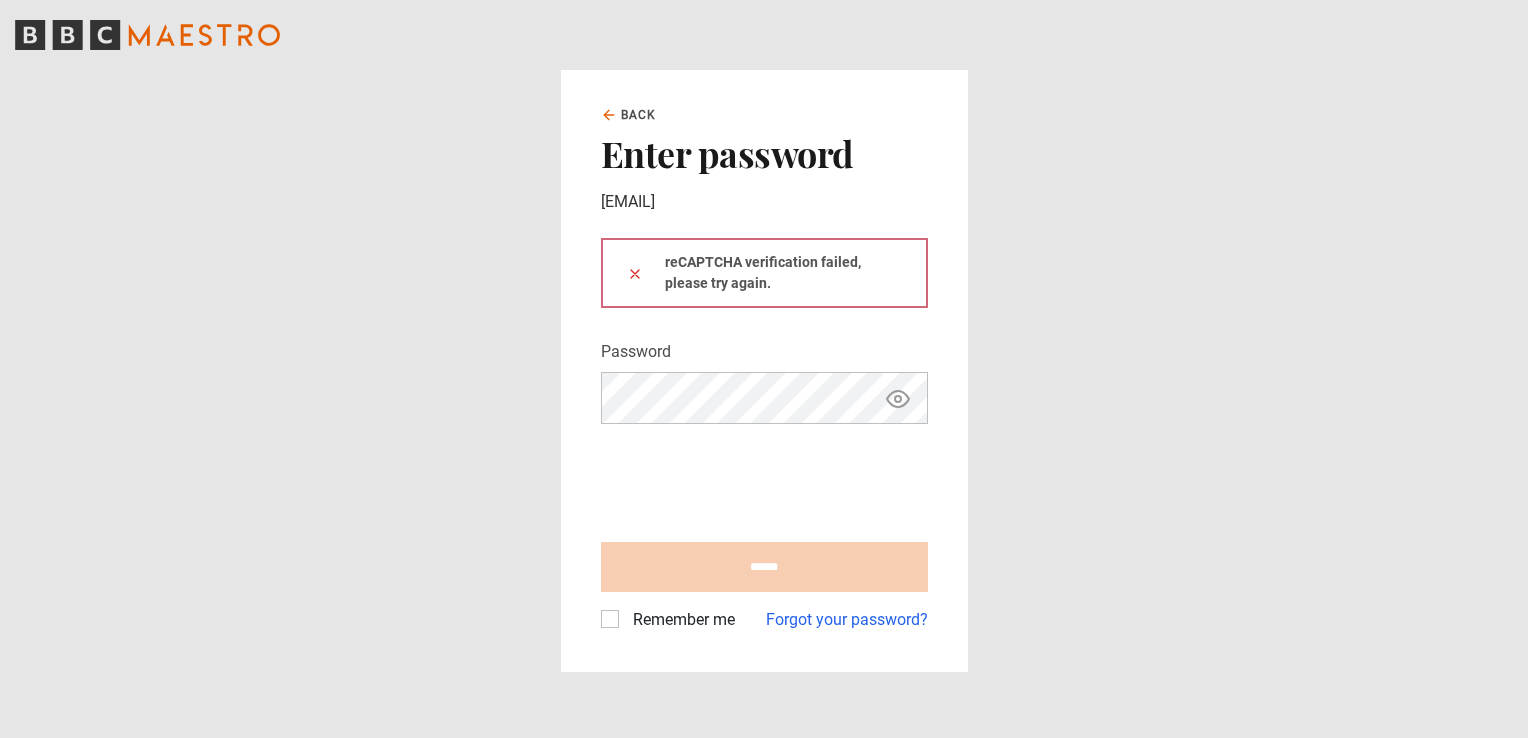 click on "Back
Enter password
joshuacoaching7@gmail.com
reCAPTCHA verification failed, please try again.
Password
Your password is hidden
******
Remember me
Forgot your password?" at bounding box center [764, 369] 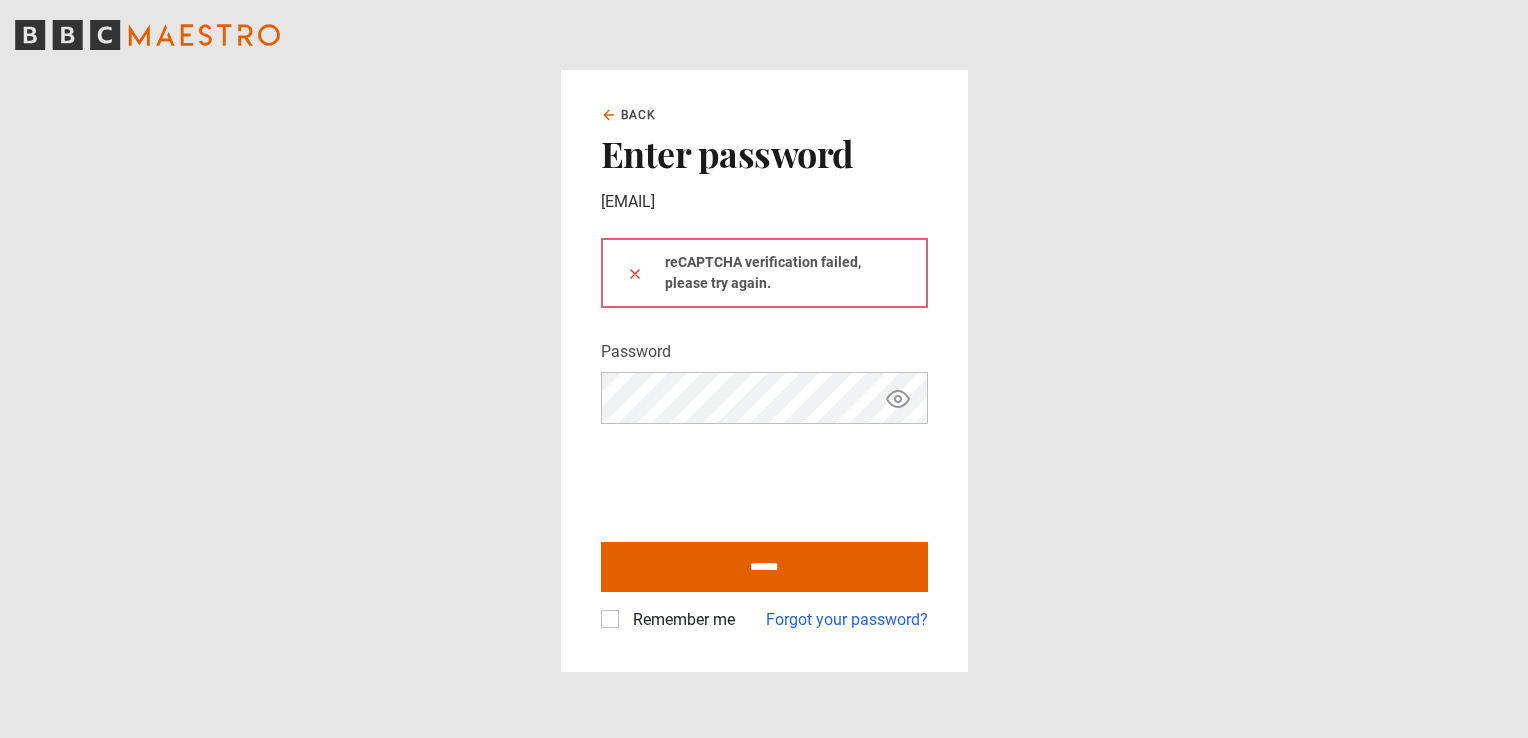click on "Remember me" at bounding box center [680, 620] 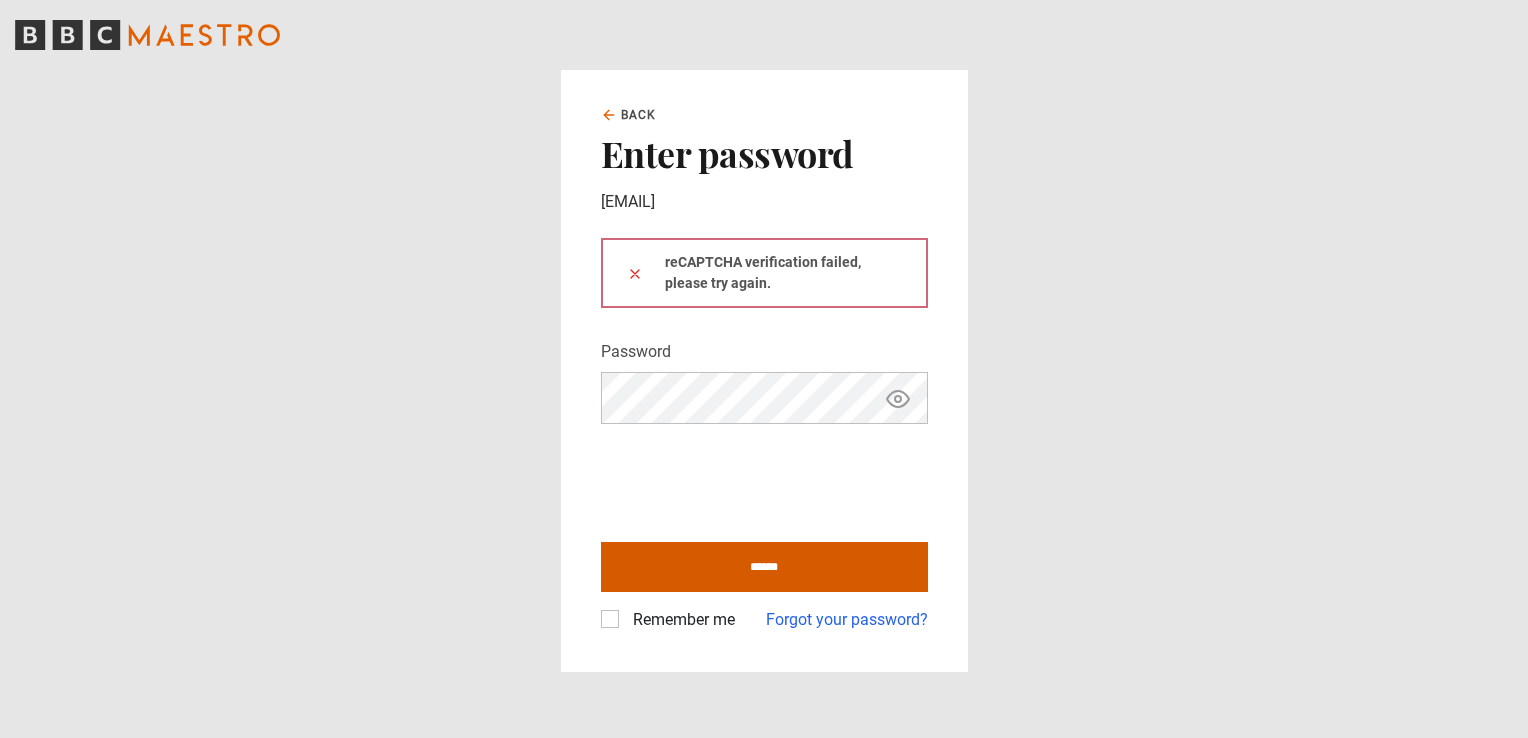 click on "******" at bounding box center (764, 567) 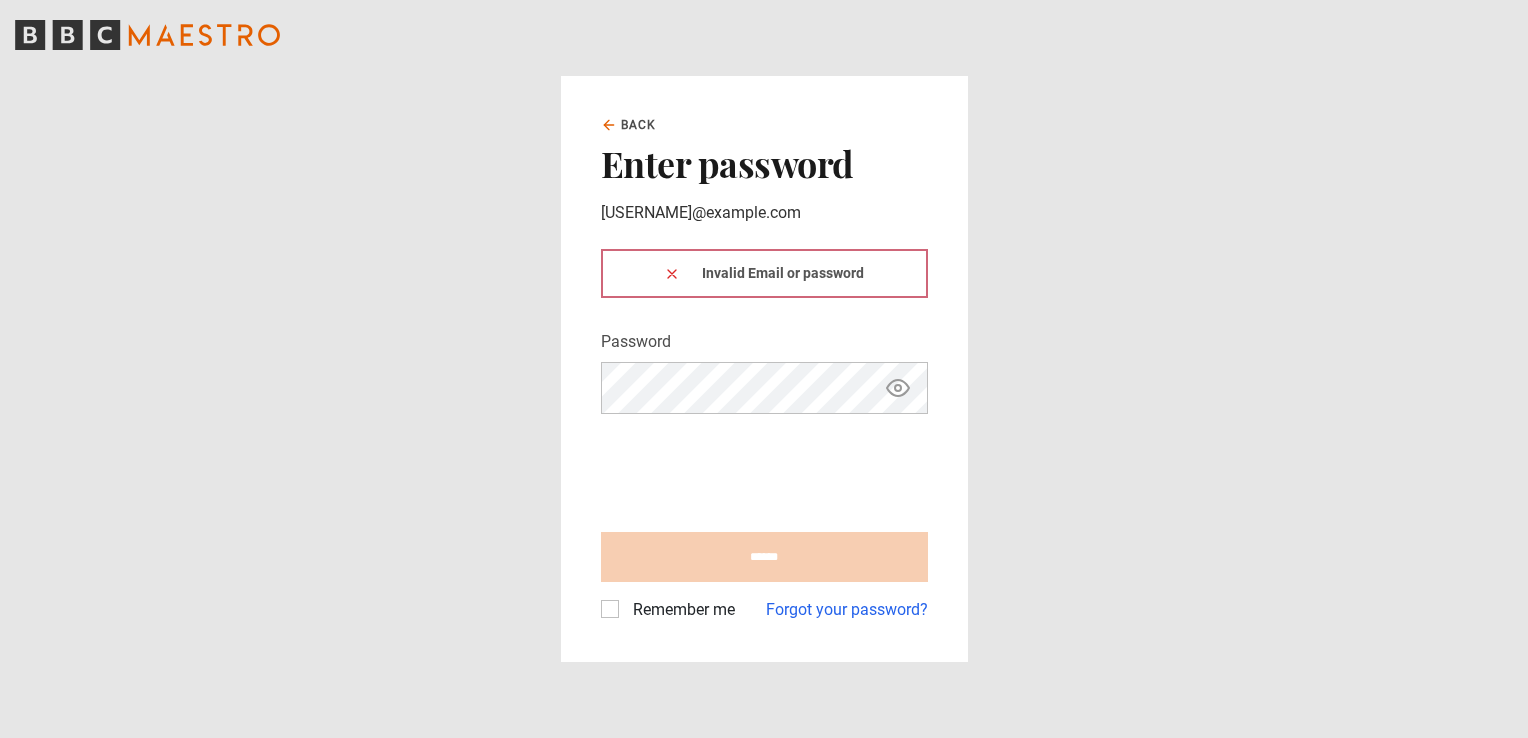 scroll, scrollTop: 0, scrollLeft: 0, axis: both 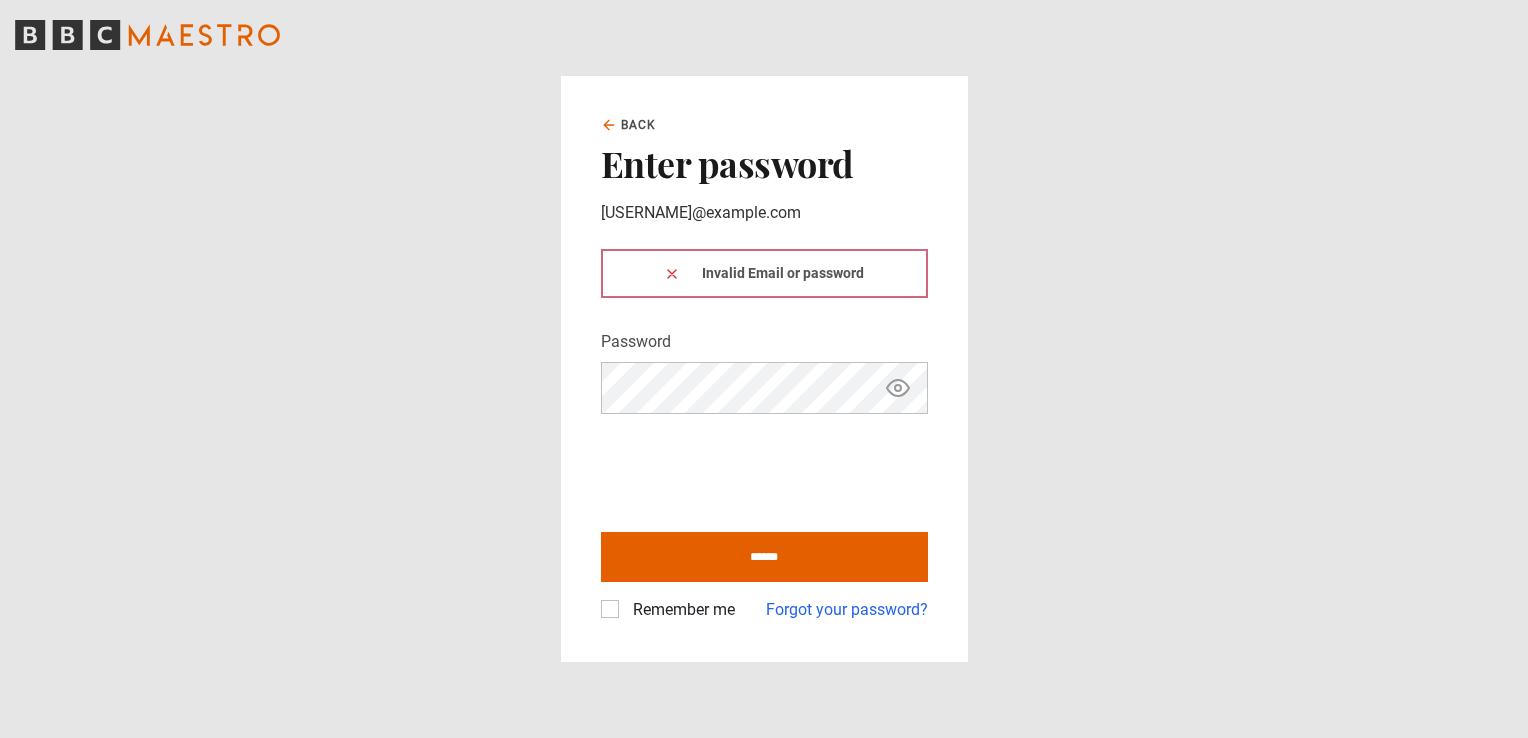 click 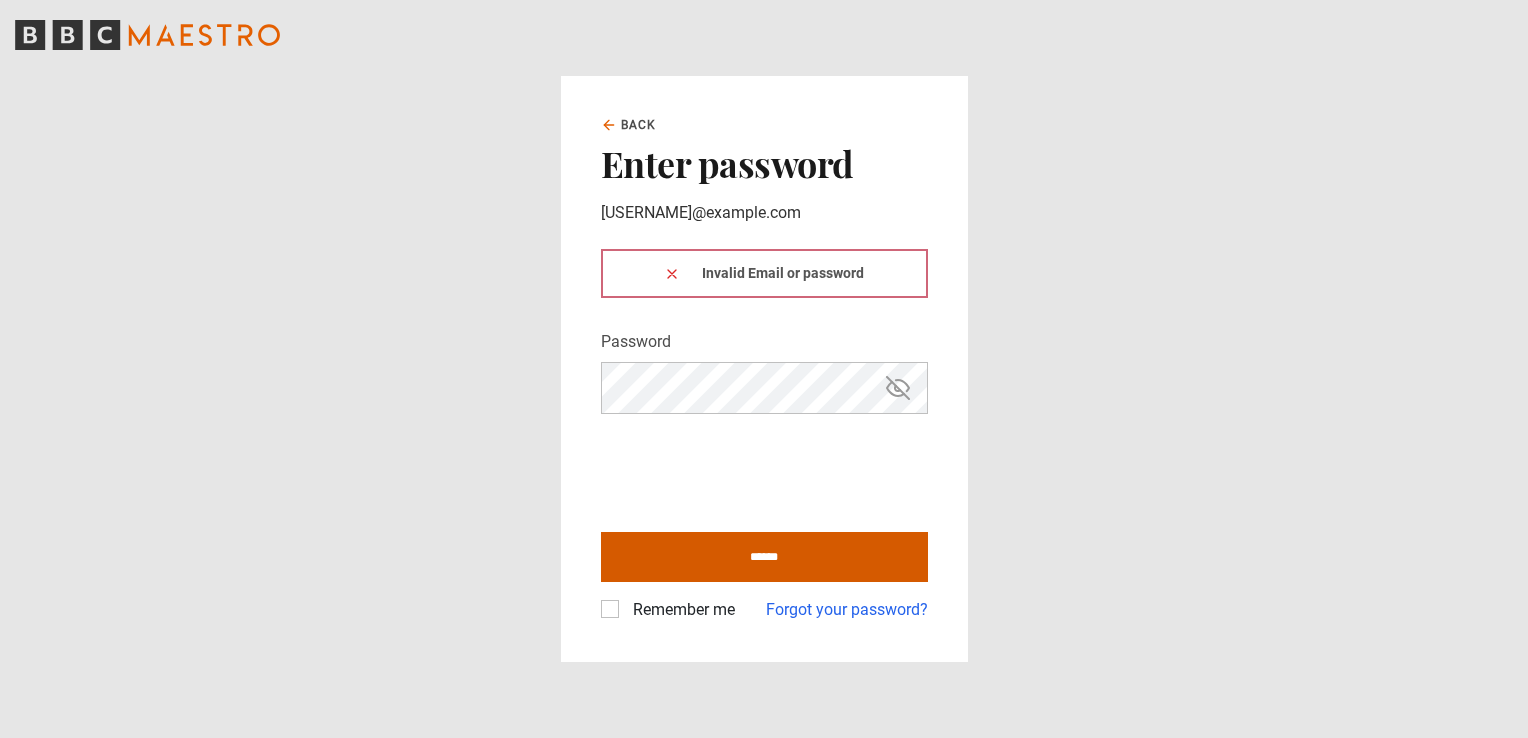 click on "******" at bounding box center [764, 557] 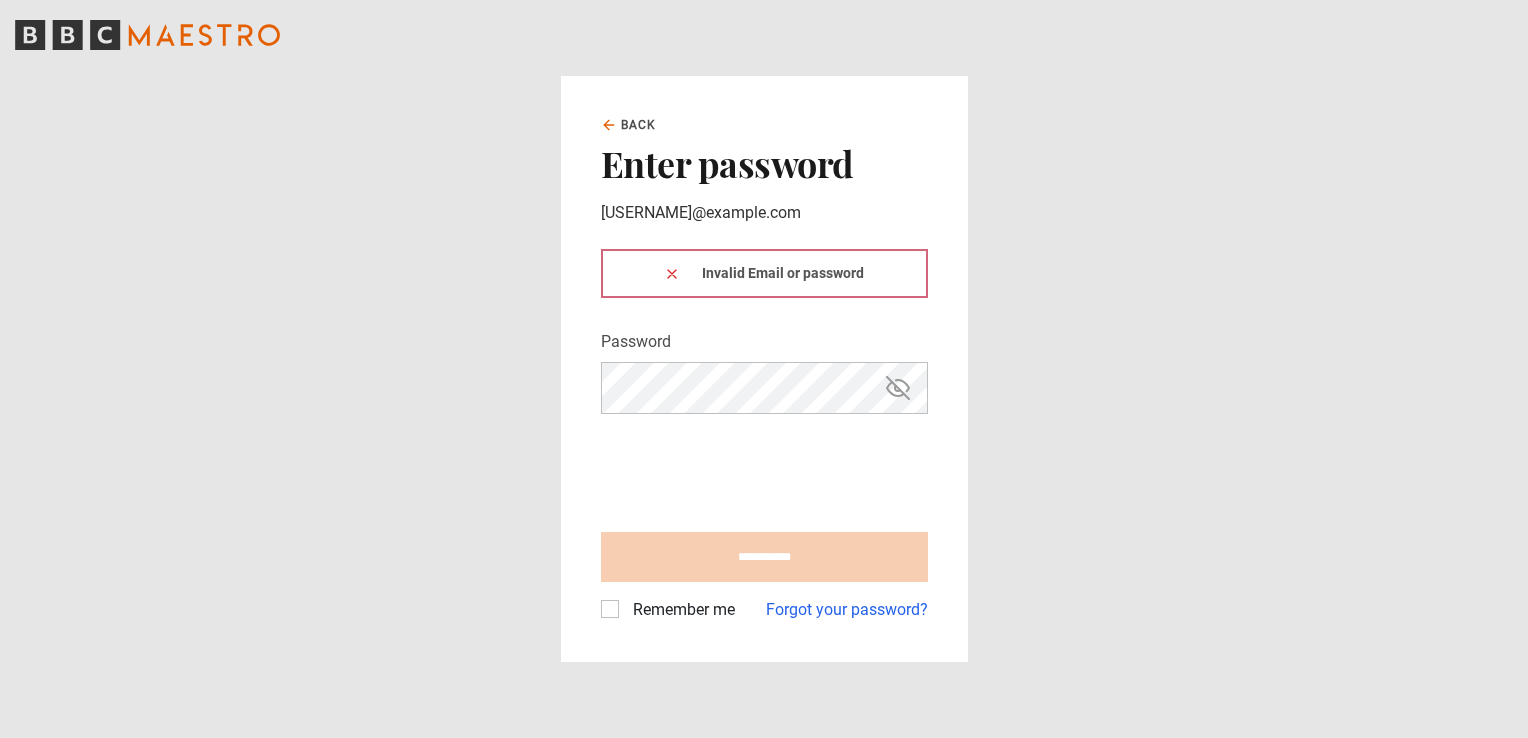 type on "**********" 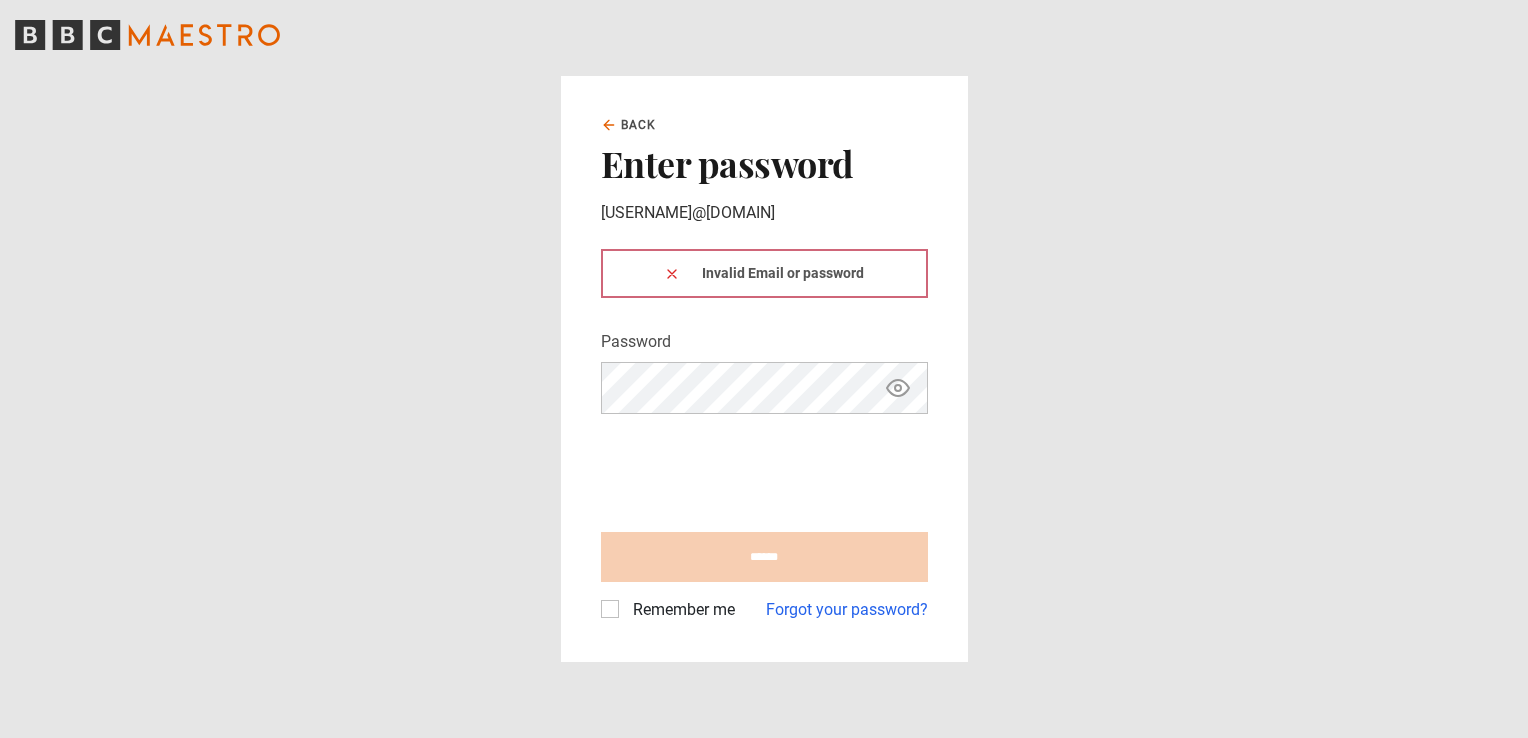 scroll, scrollTop: 0, scrollLeft: 0, axis: both 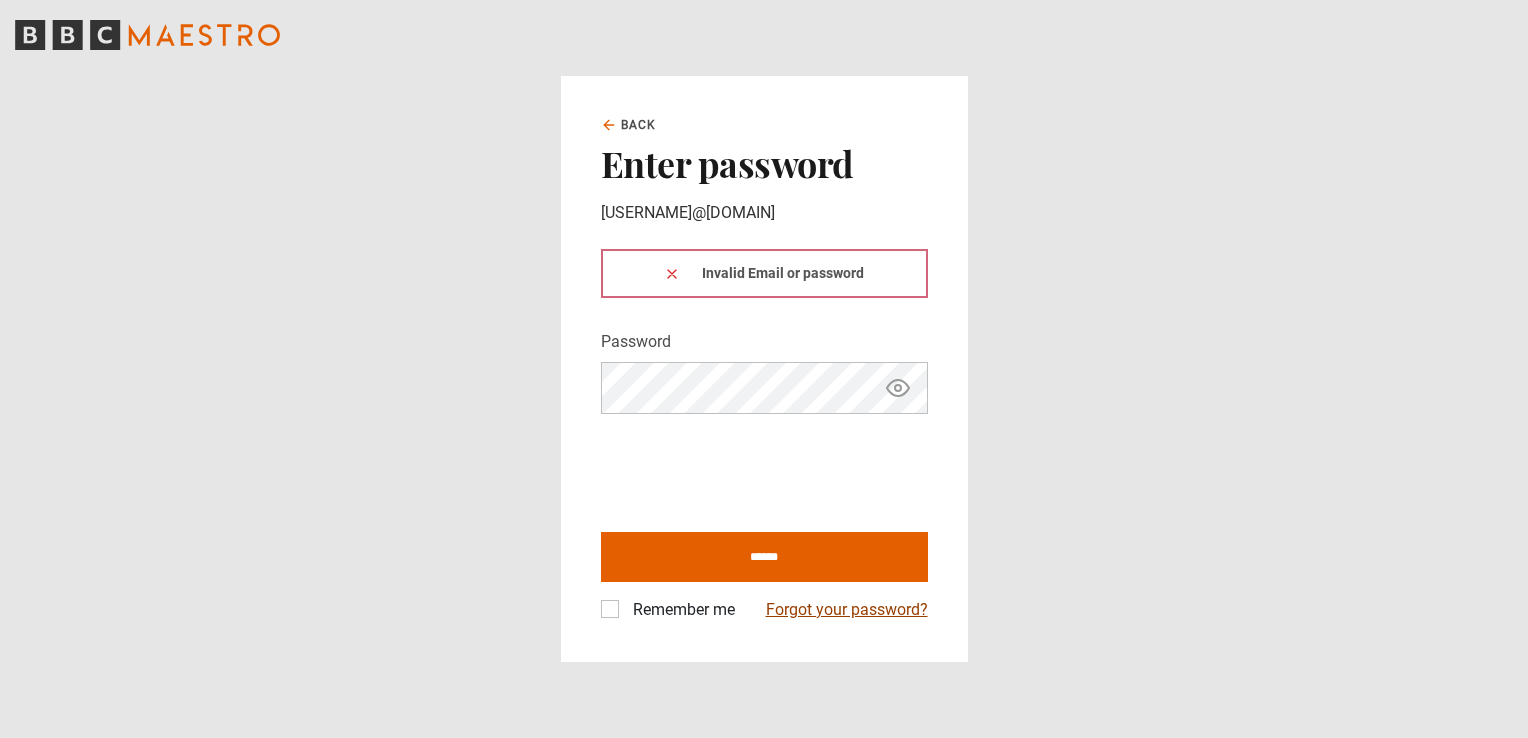 click on "Forgot your password?" at bounding box center (847, 610) 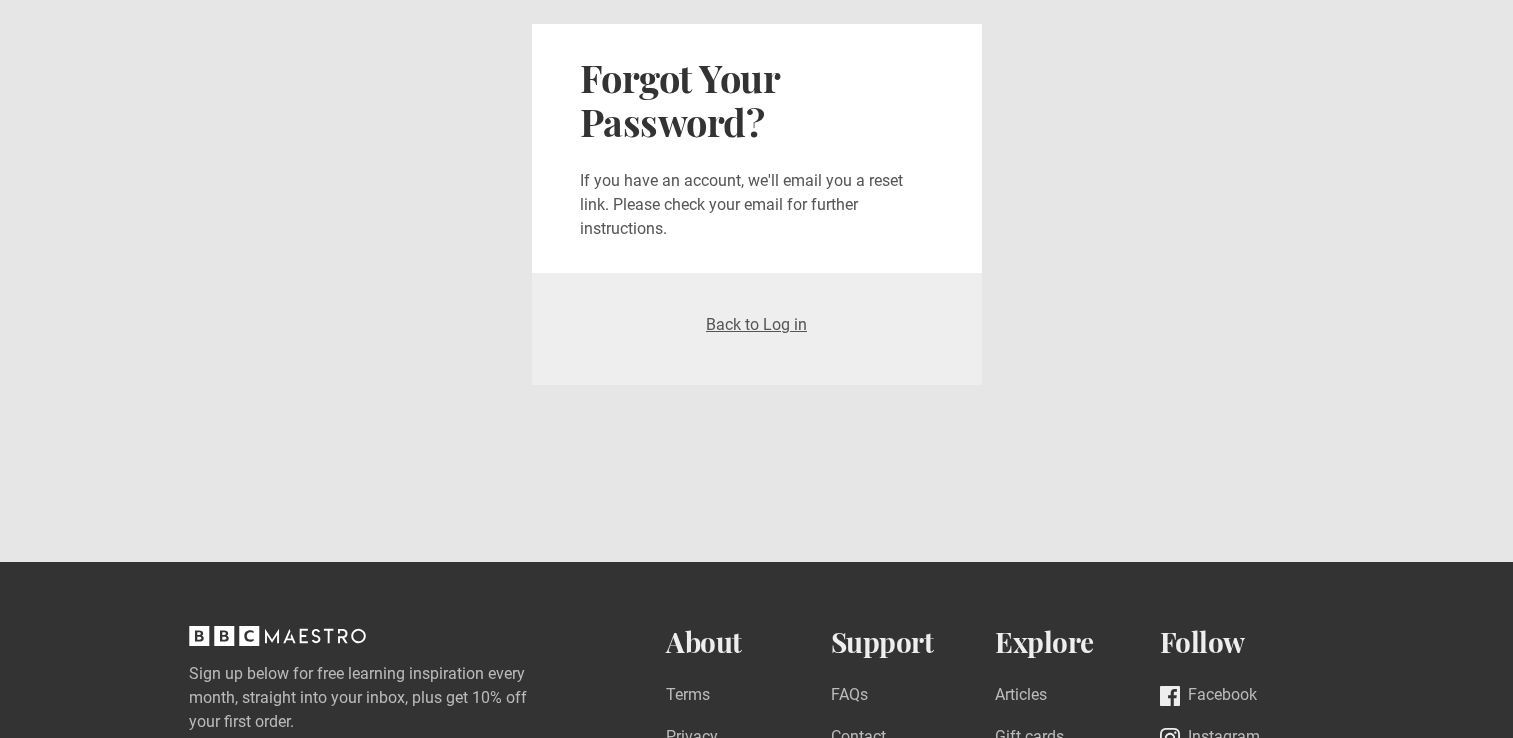 scroll, scrollTop: 0, scrollLeft: 0, axis: both 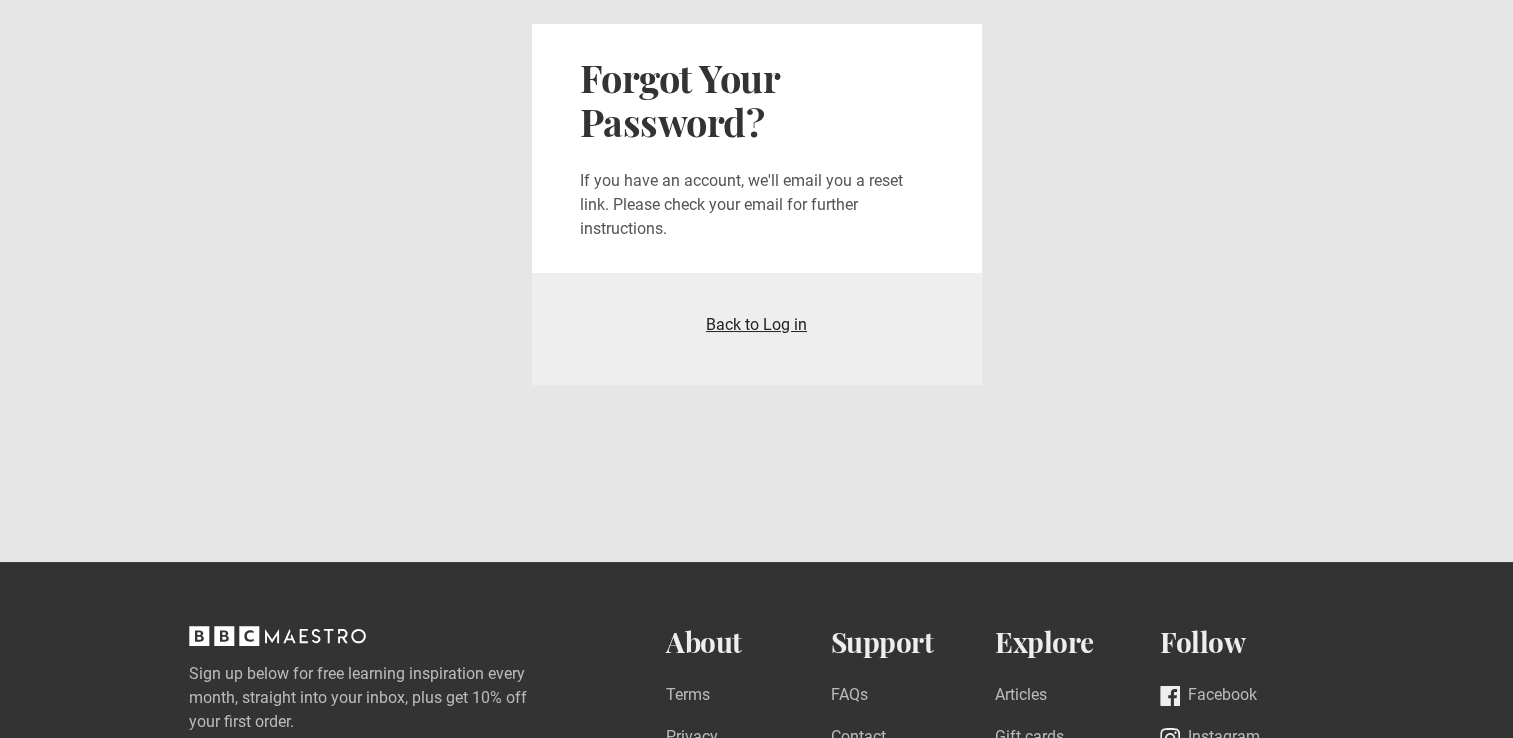 click on "Back to Log in" at bounding box center [756, 324] 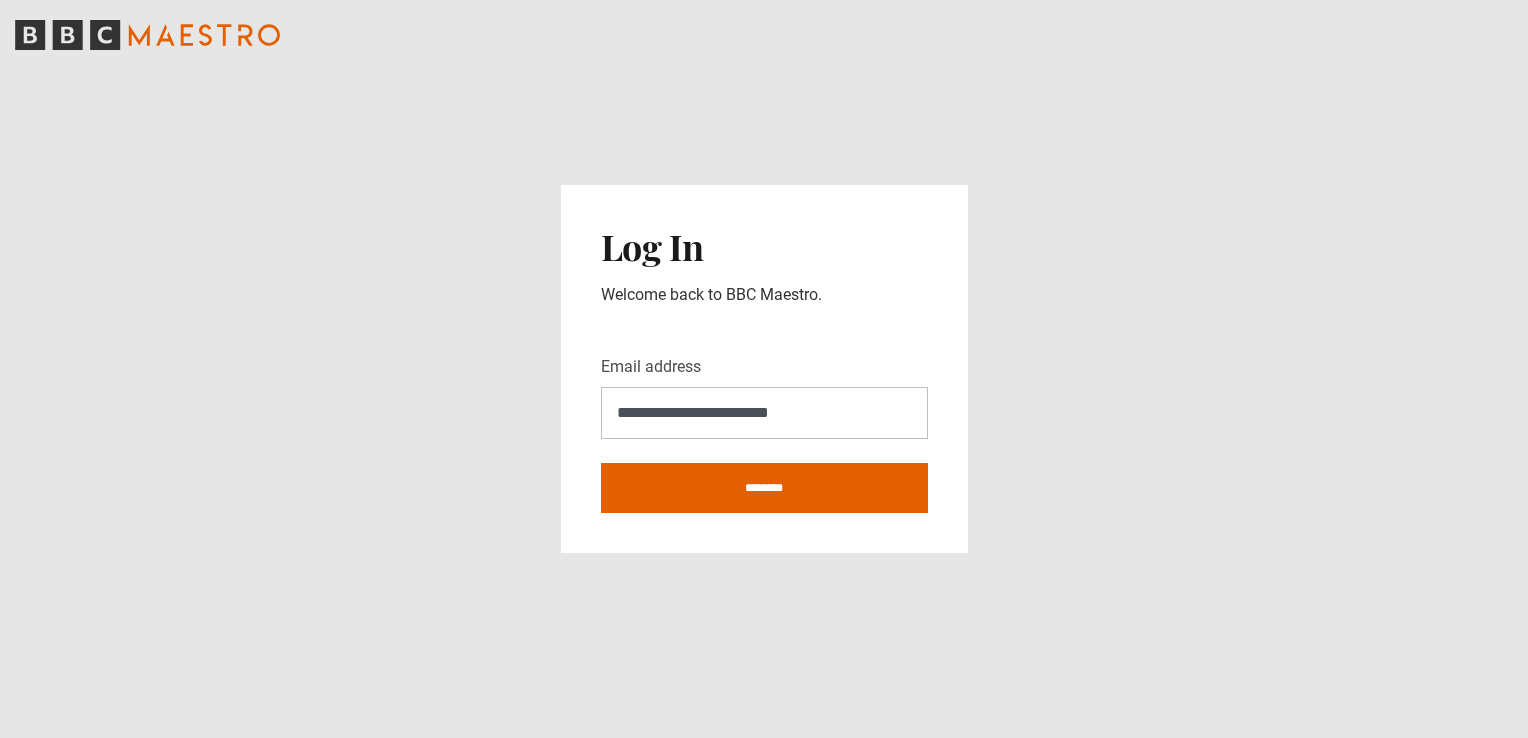 scroll, scrollTop: 0, scrollLeft: 0, axis: both 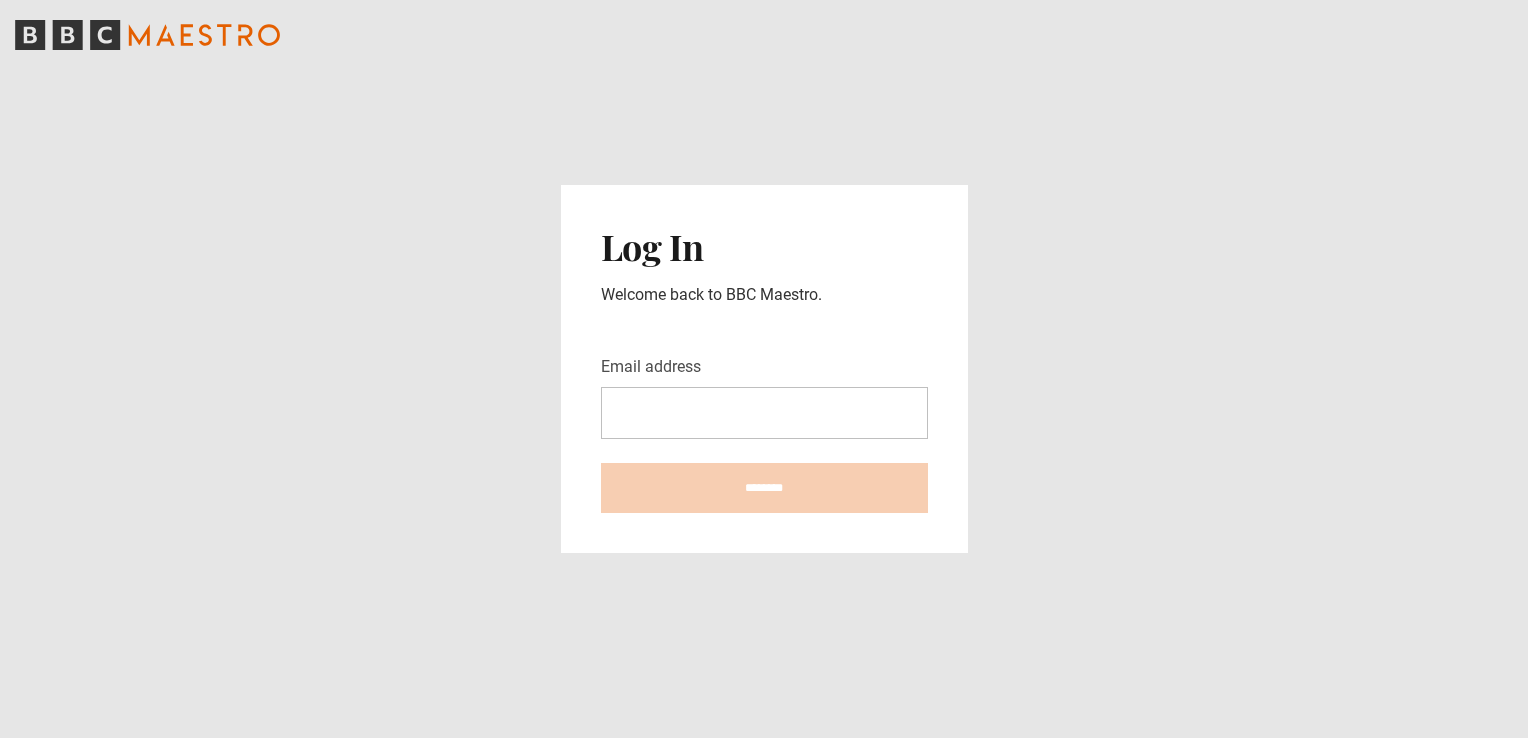 type on "*" 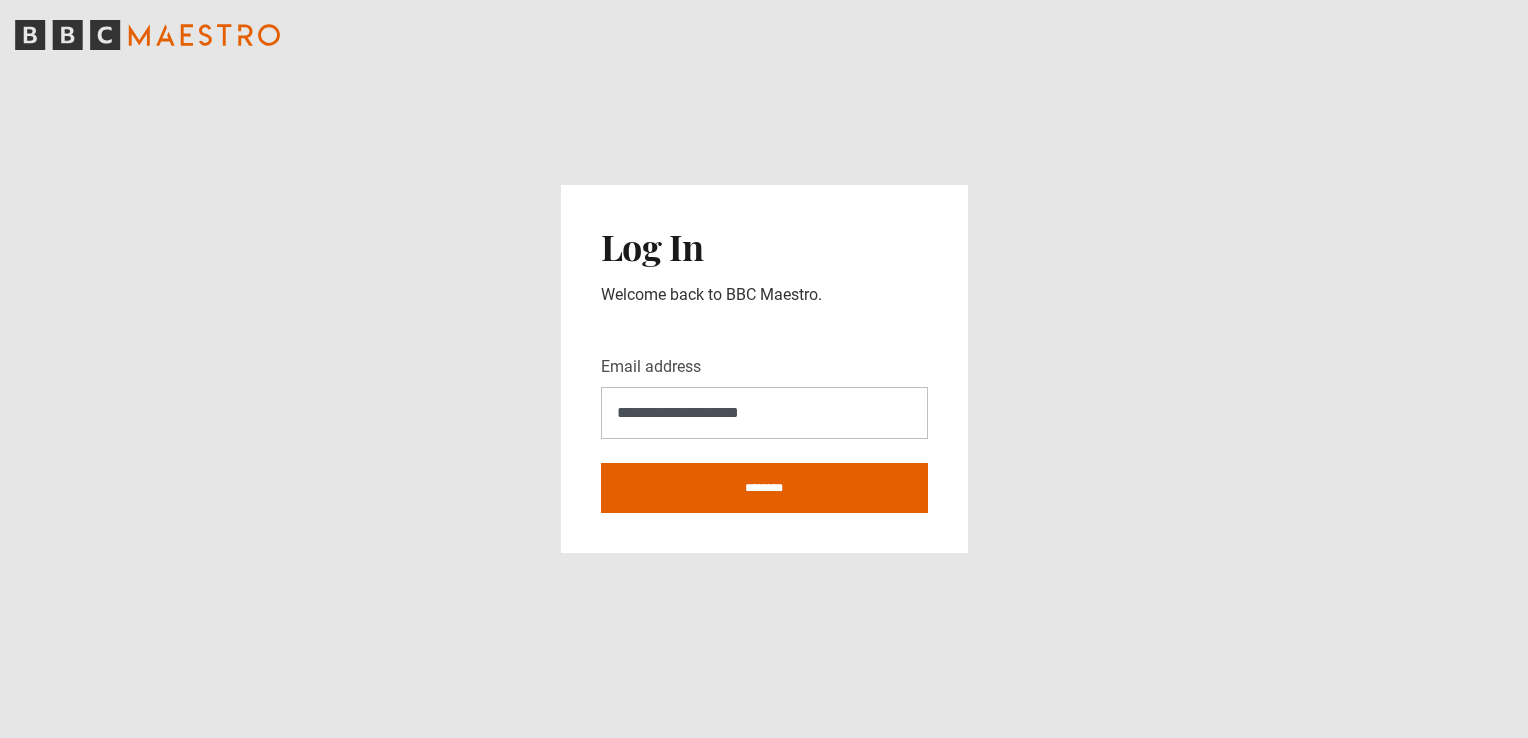 click on "**********" at bounding box center (764, 413) 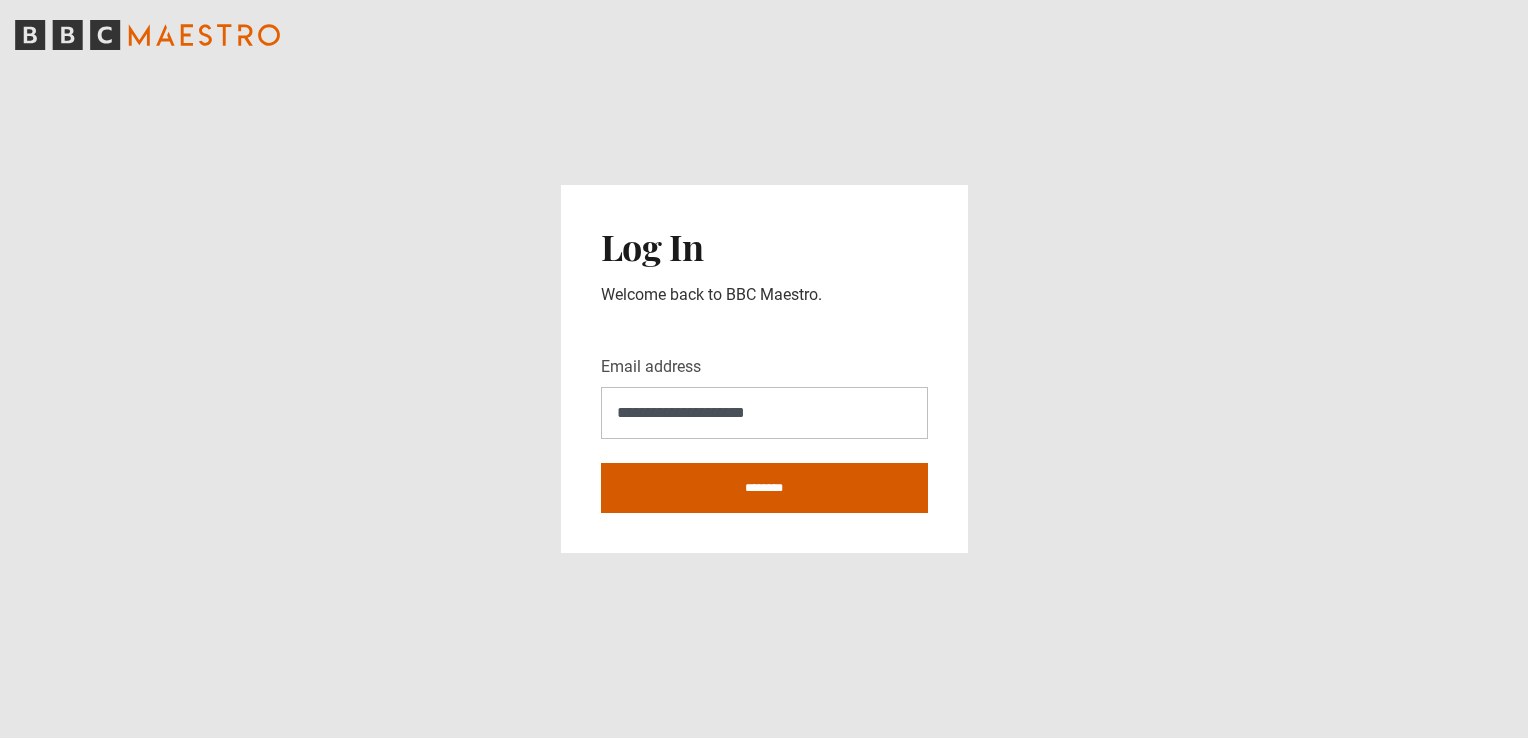 type on "**********" 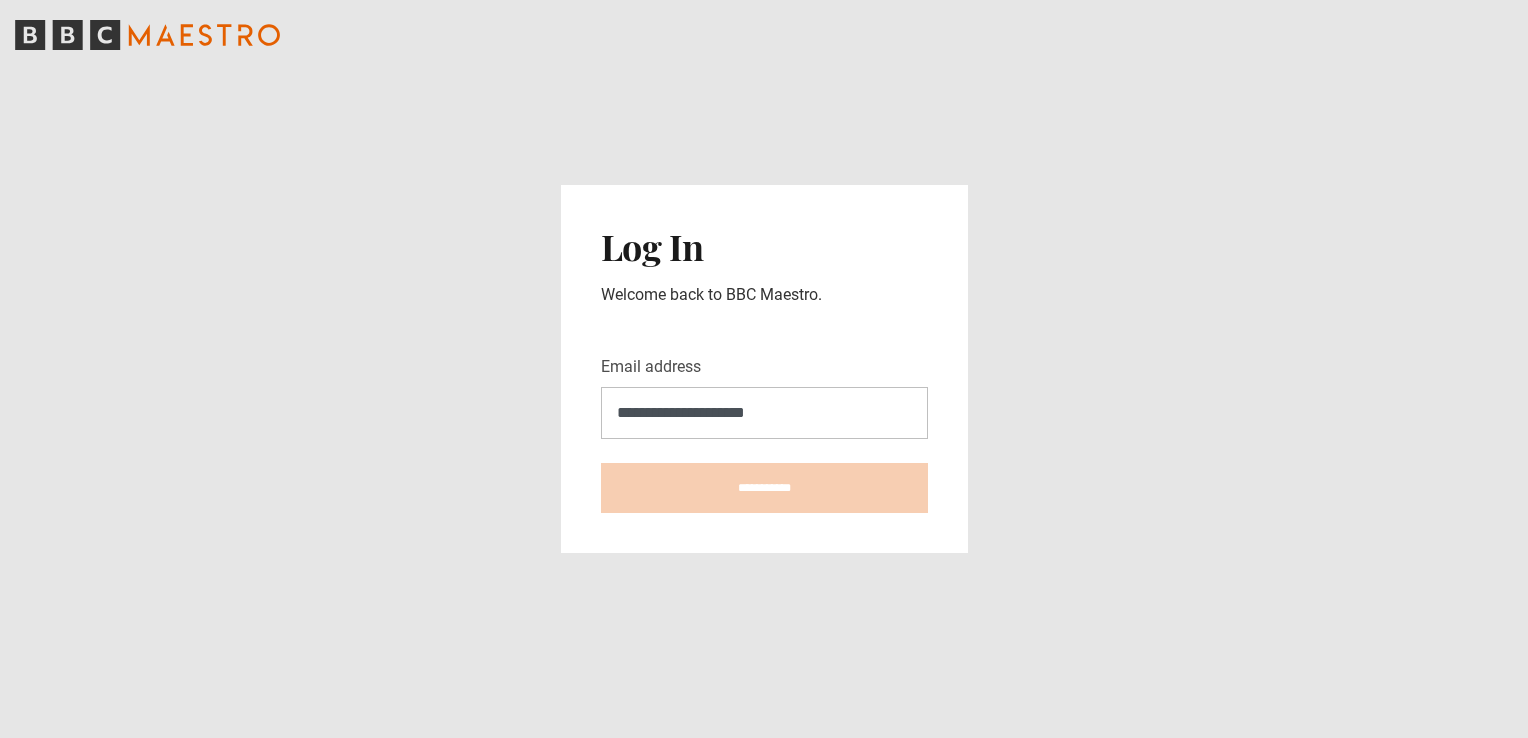 type on "**********" 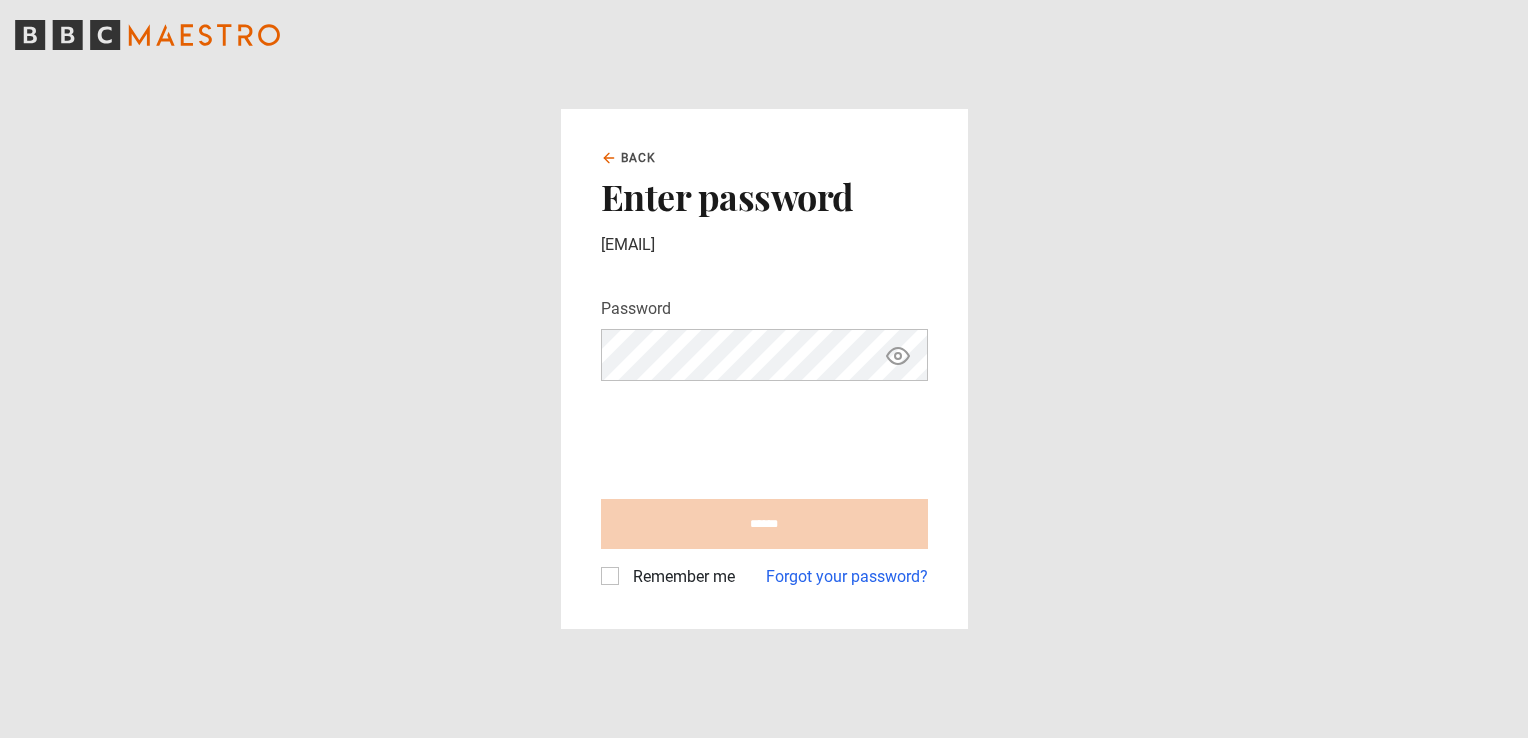 scroll, scrollTop: 0, scrollLeft: 0, axis: both 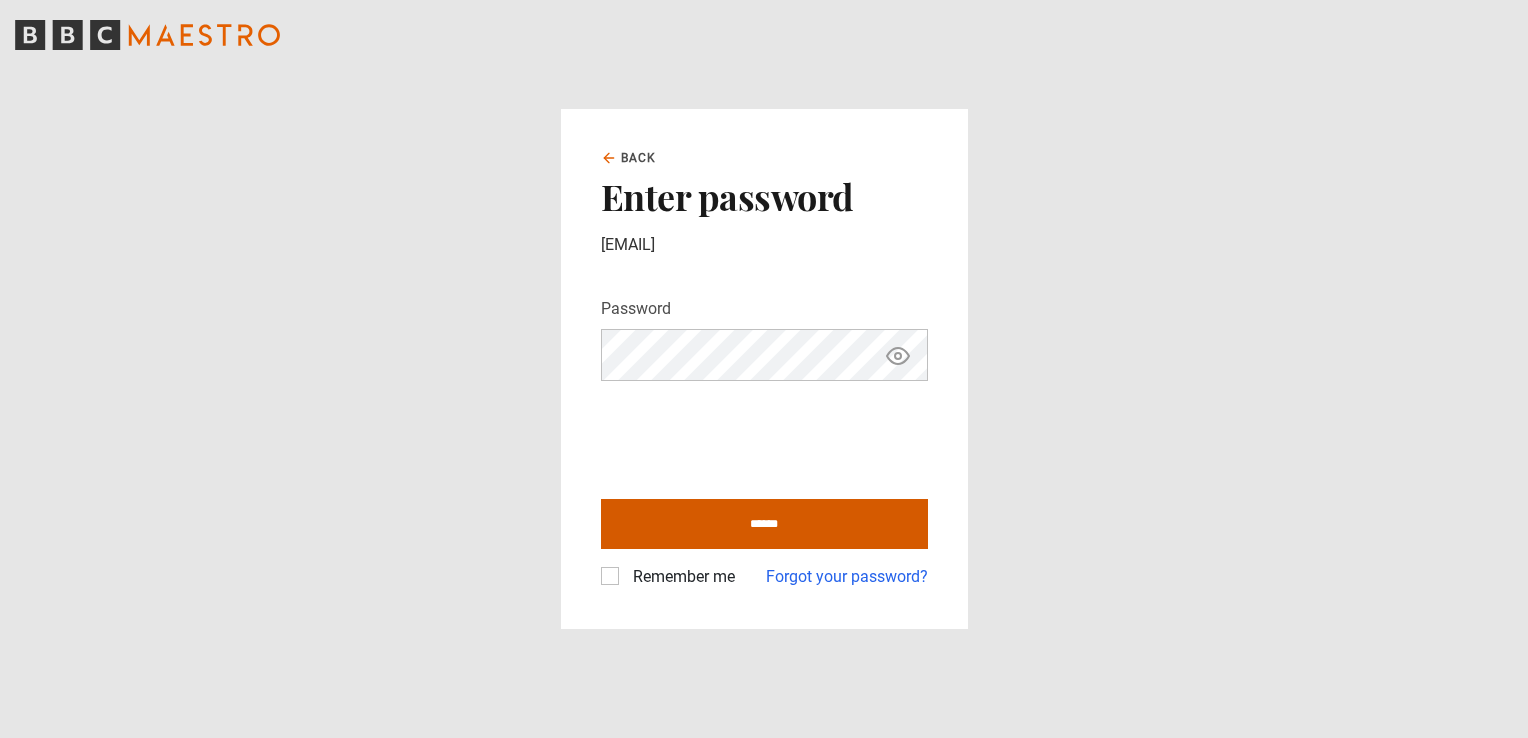 click on "******" at bounding box center (764, 524) 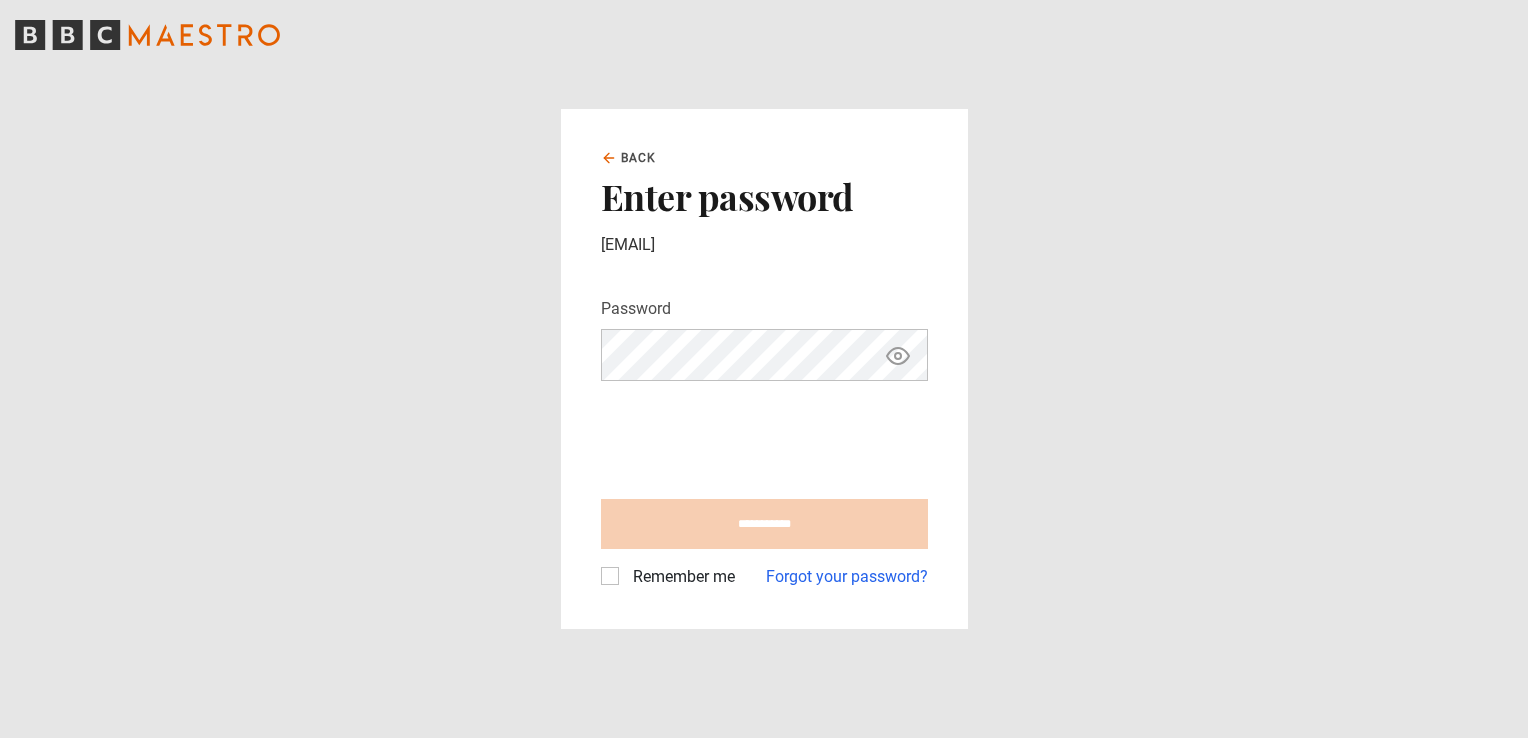 type on "**********" 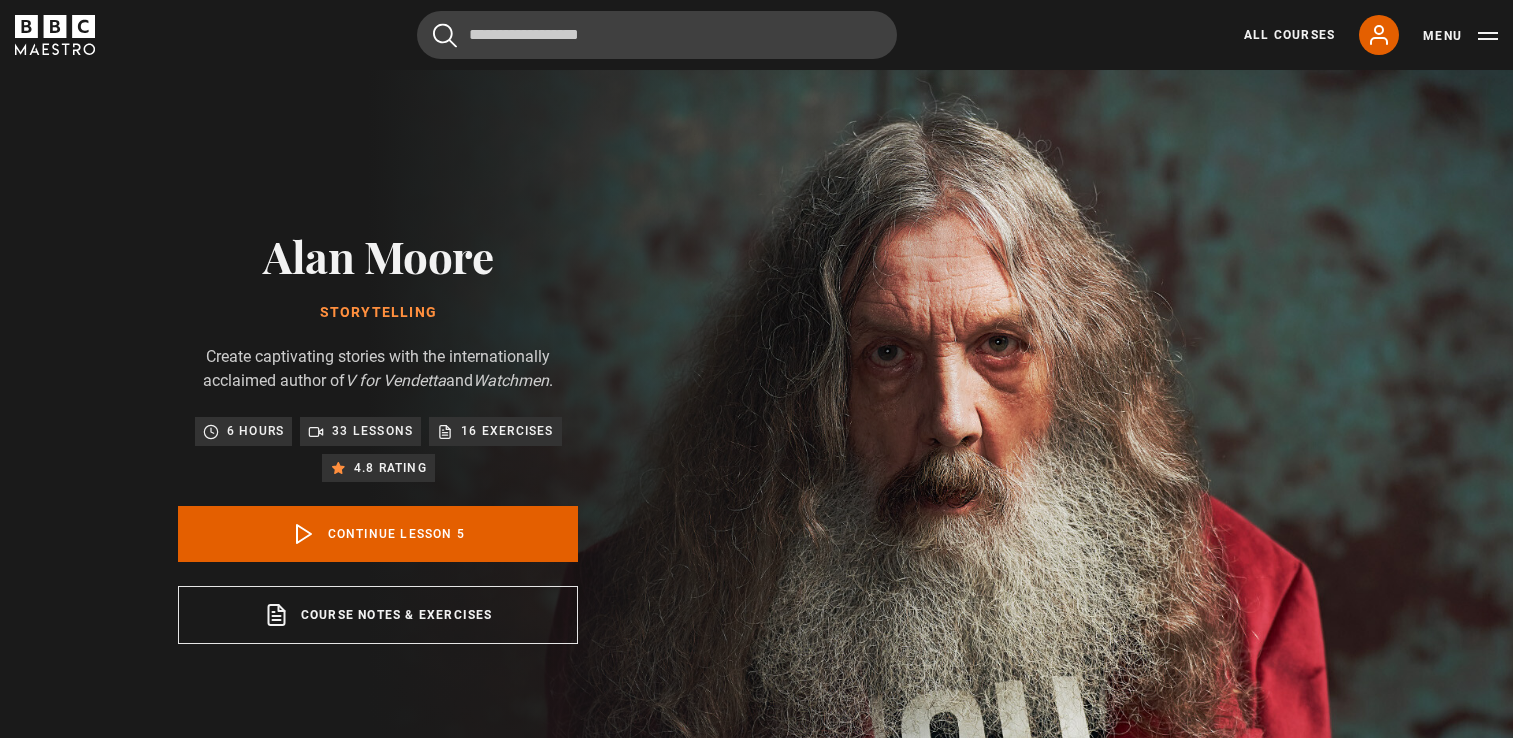scroll, scrollTop: 804, scrollLeft: 0, axis: vertical 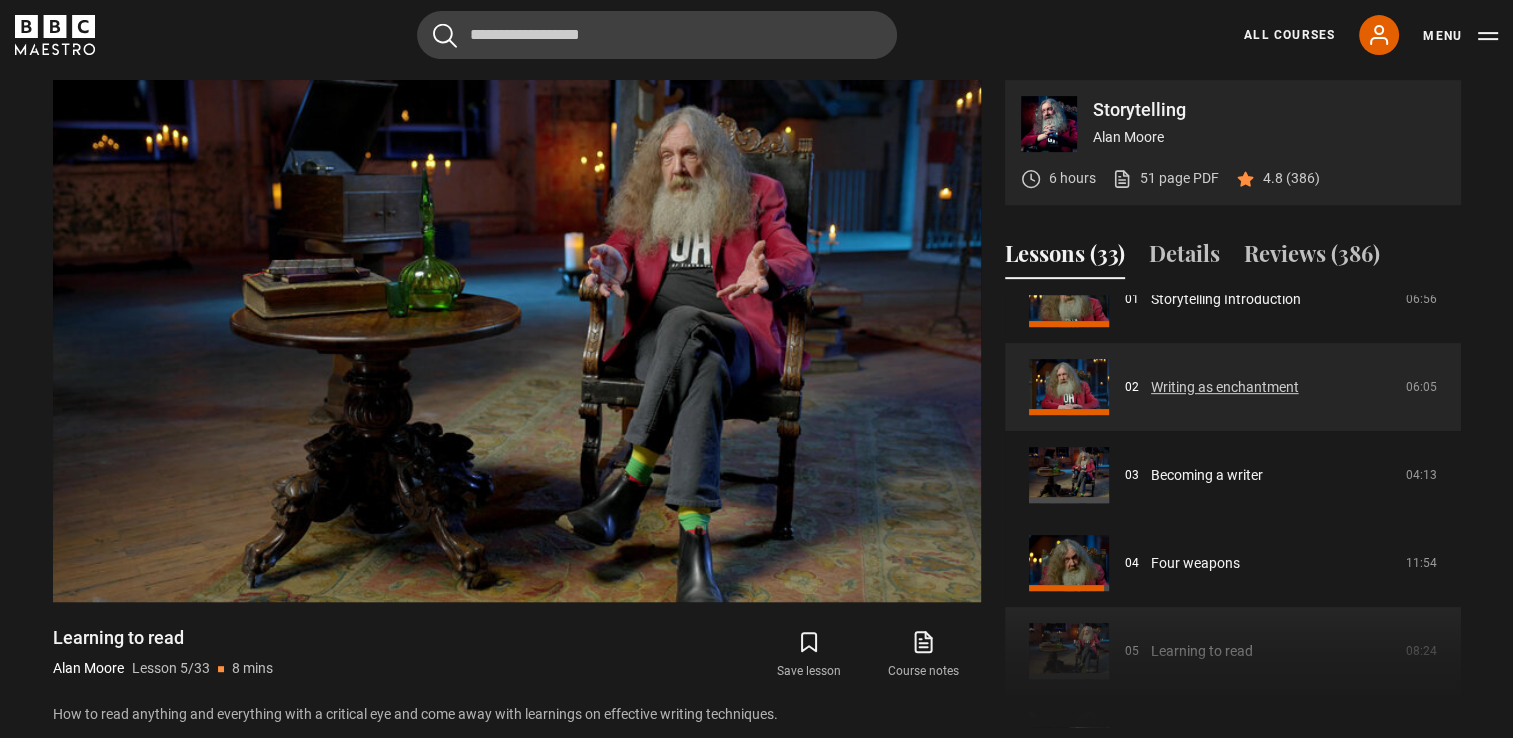 click on "Writing as enchantment" at bounding box center (1225, 387) 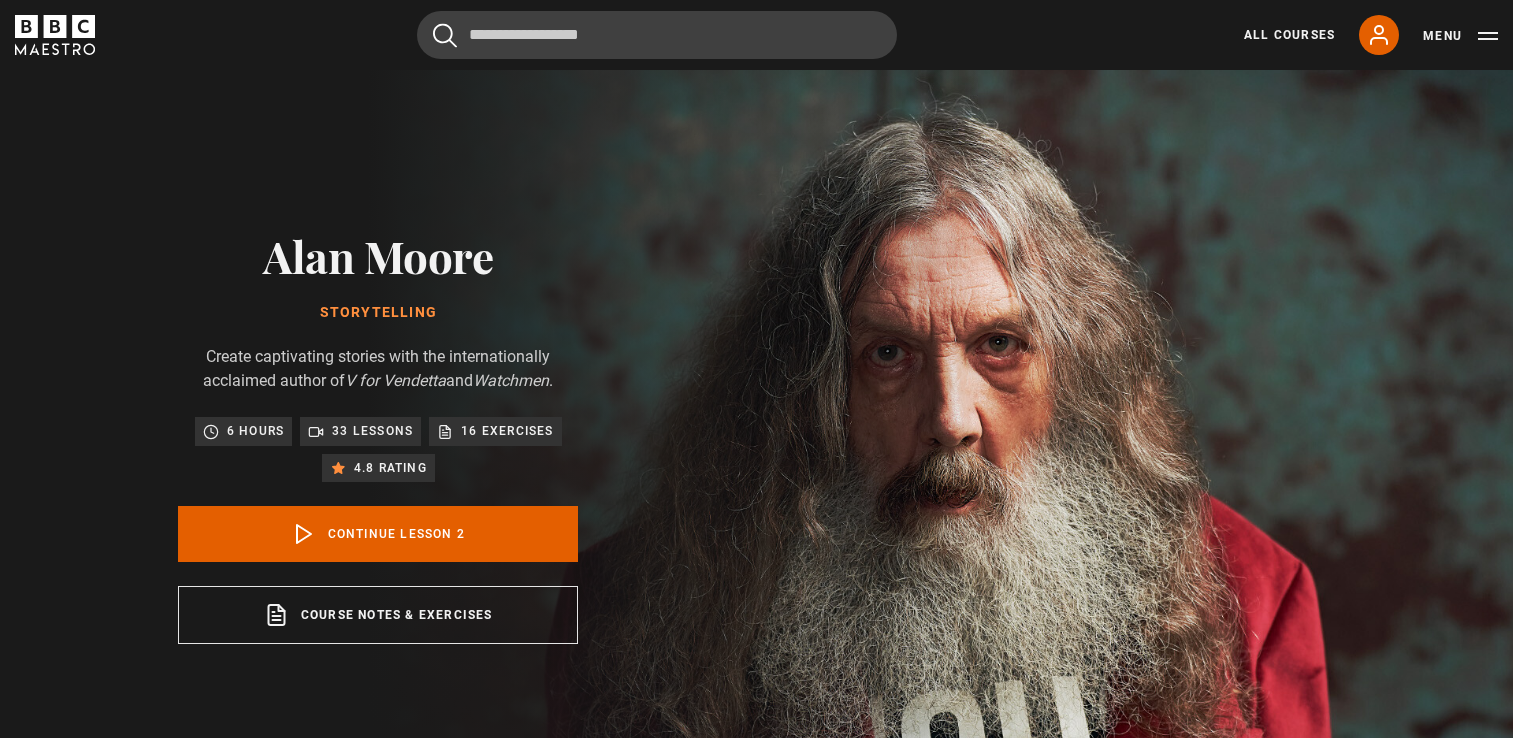scroll, scrollTop: 804, scrollLeft: 0, axis: vertical 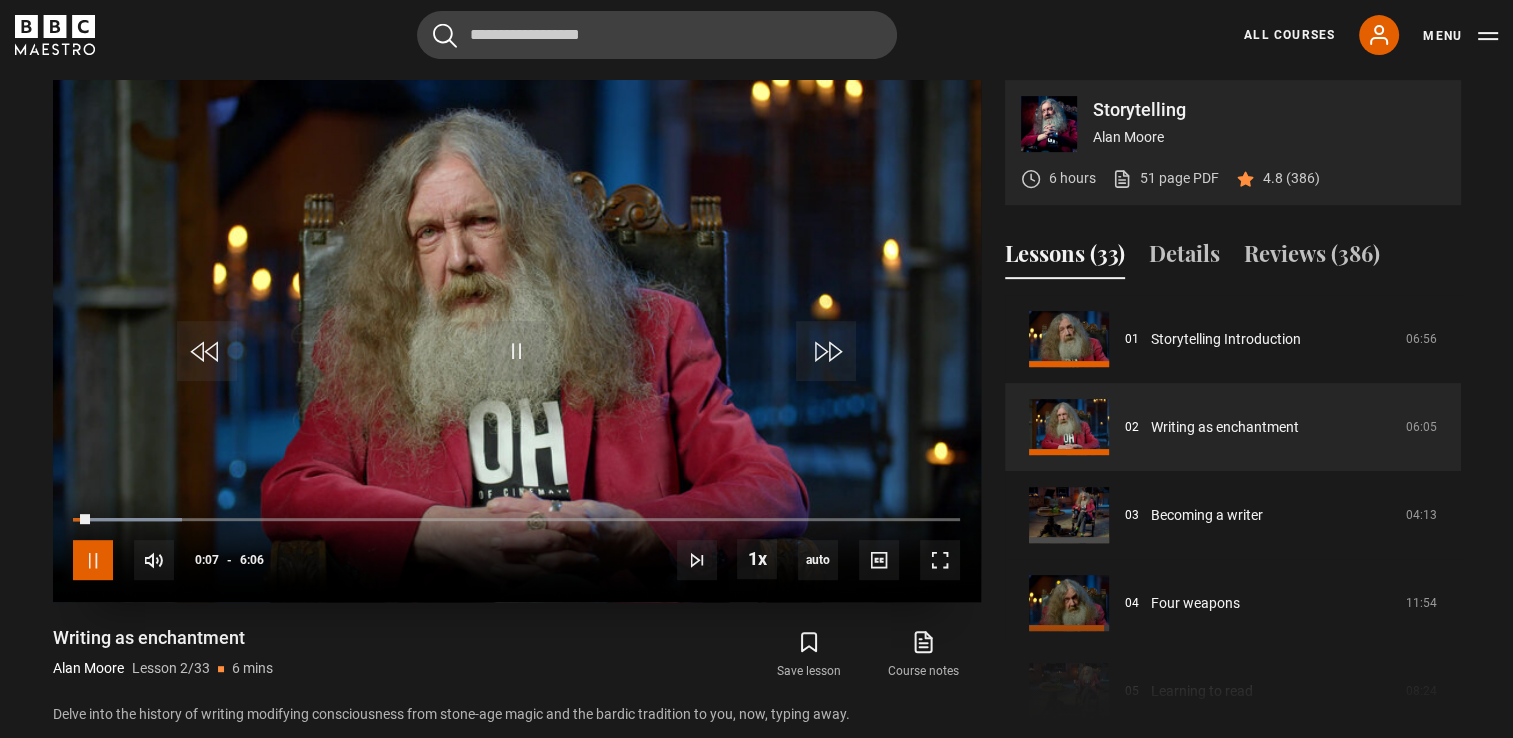 click at bounding box center (93, 560) 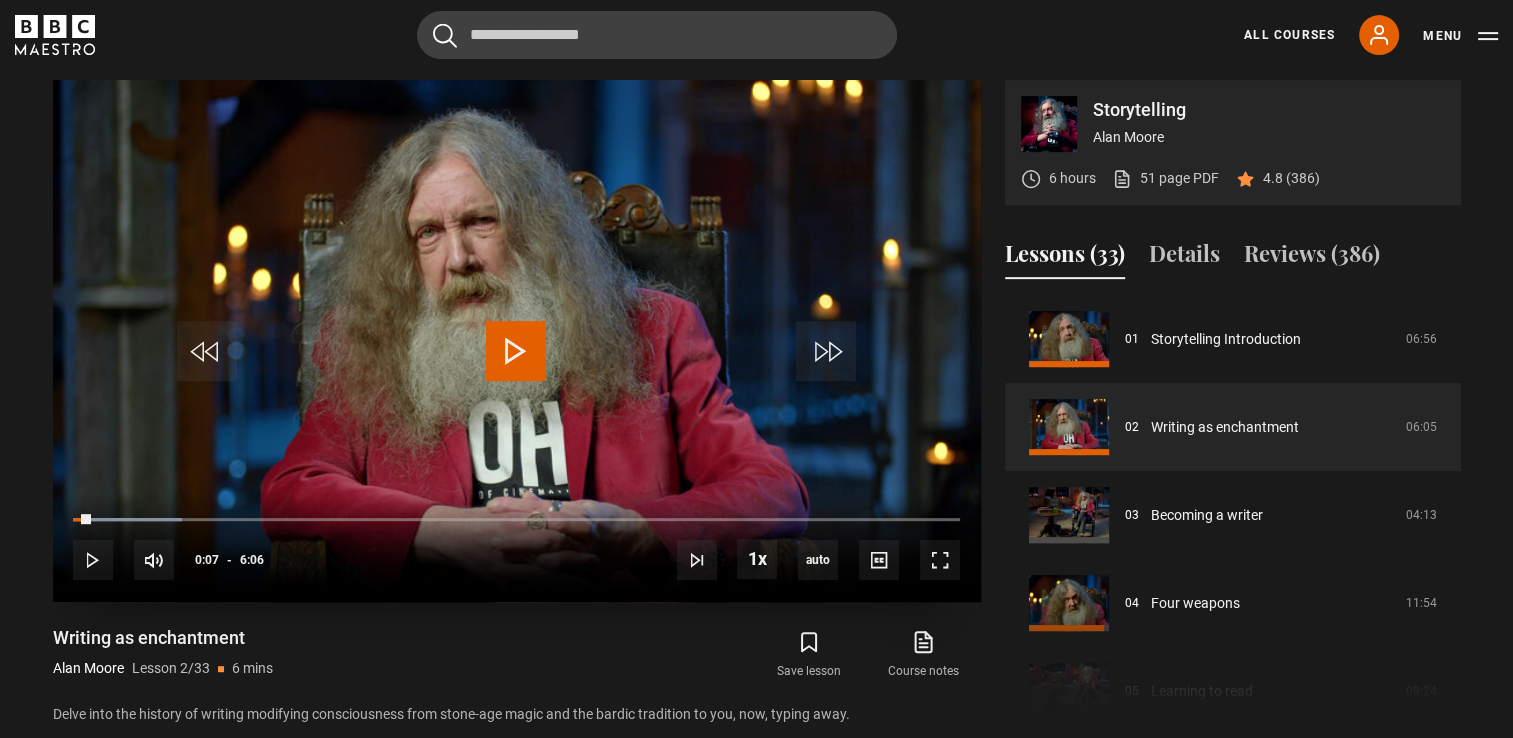 click at bounding box center (516, 351) 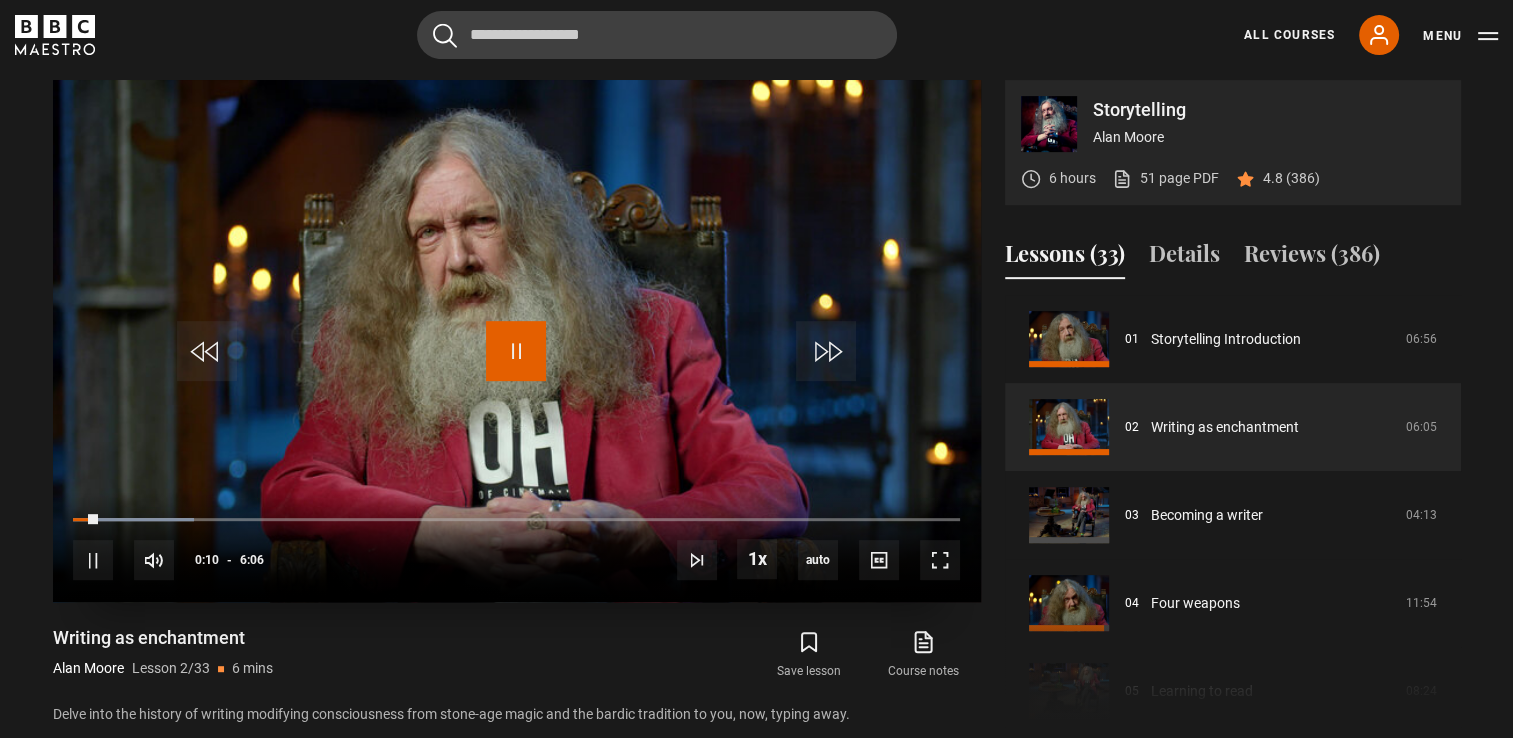 click at bounding box center [516, 351] 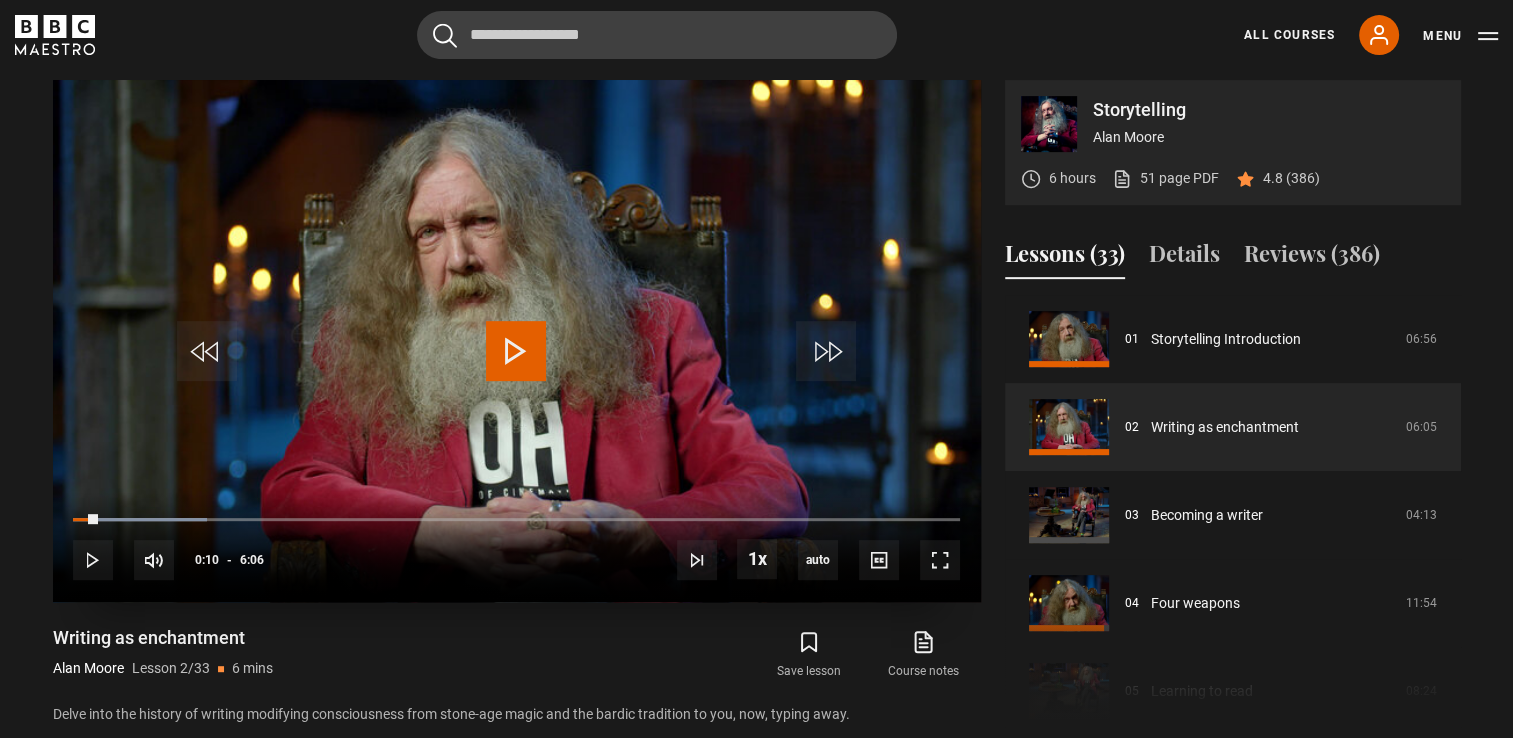 drag, startPoint x: 517, startPoint y: 359, endPoint x: 506, endPoint y: 337, distance: 24.596748 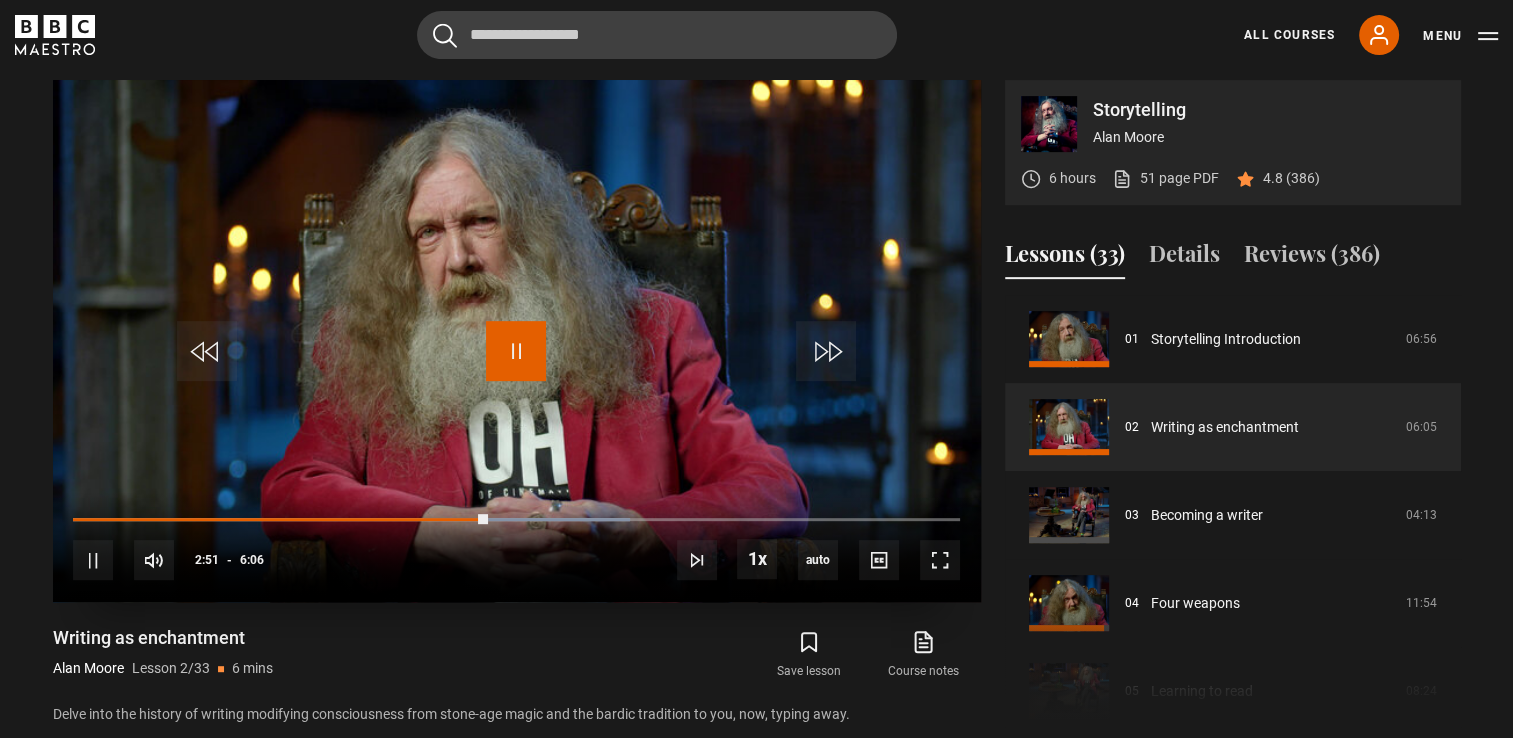 click at bounding box center [516, 351] 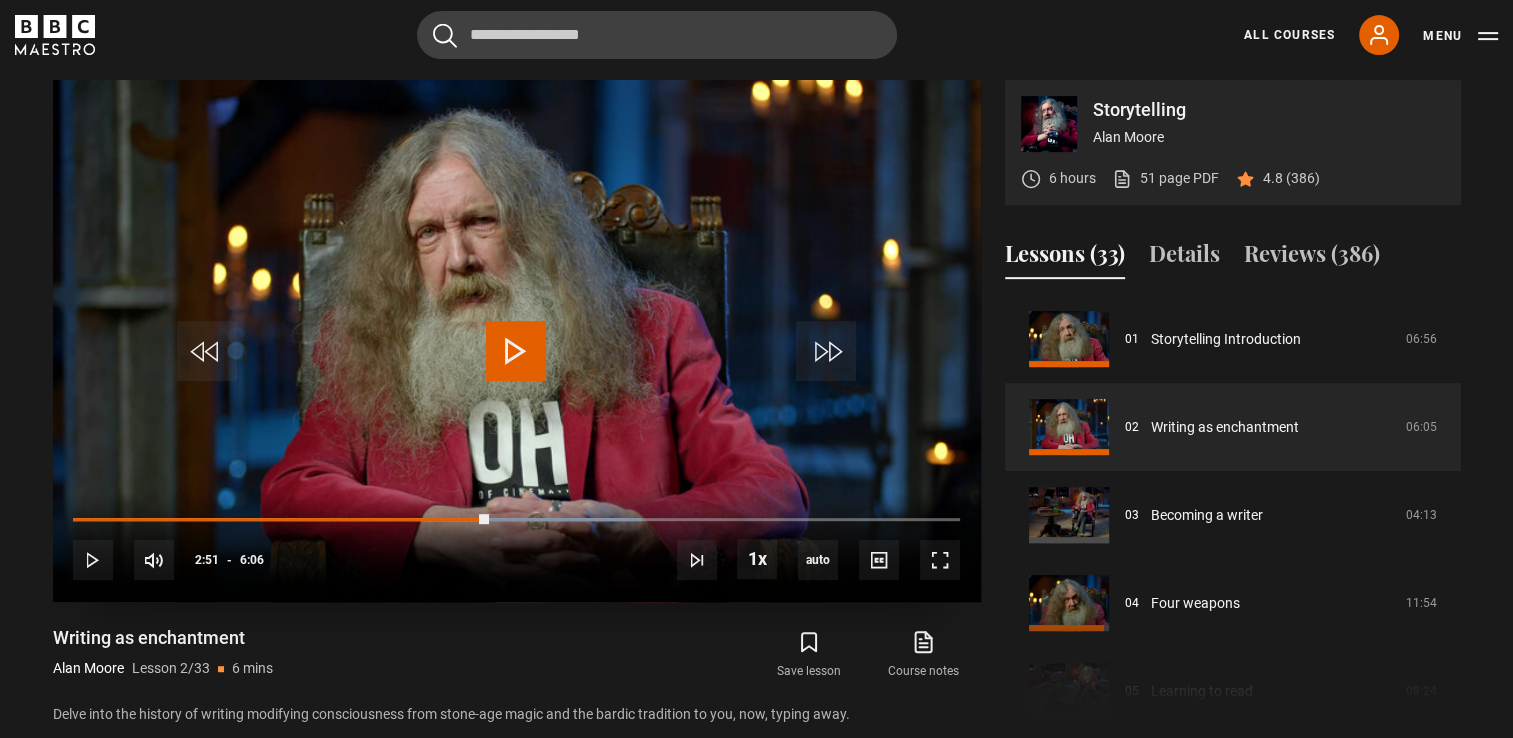 click at bounding box center (516, 351) 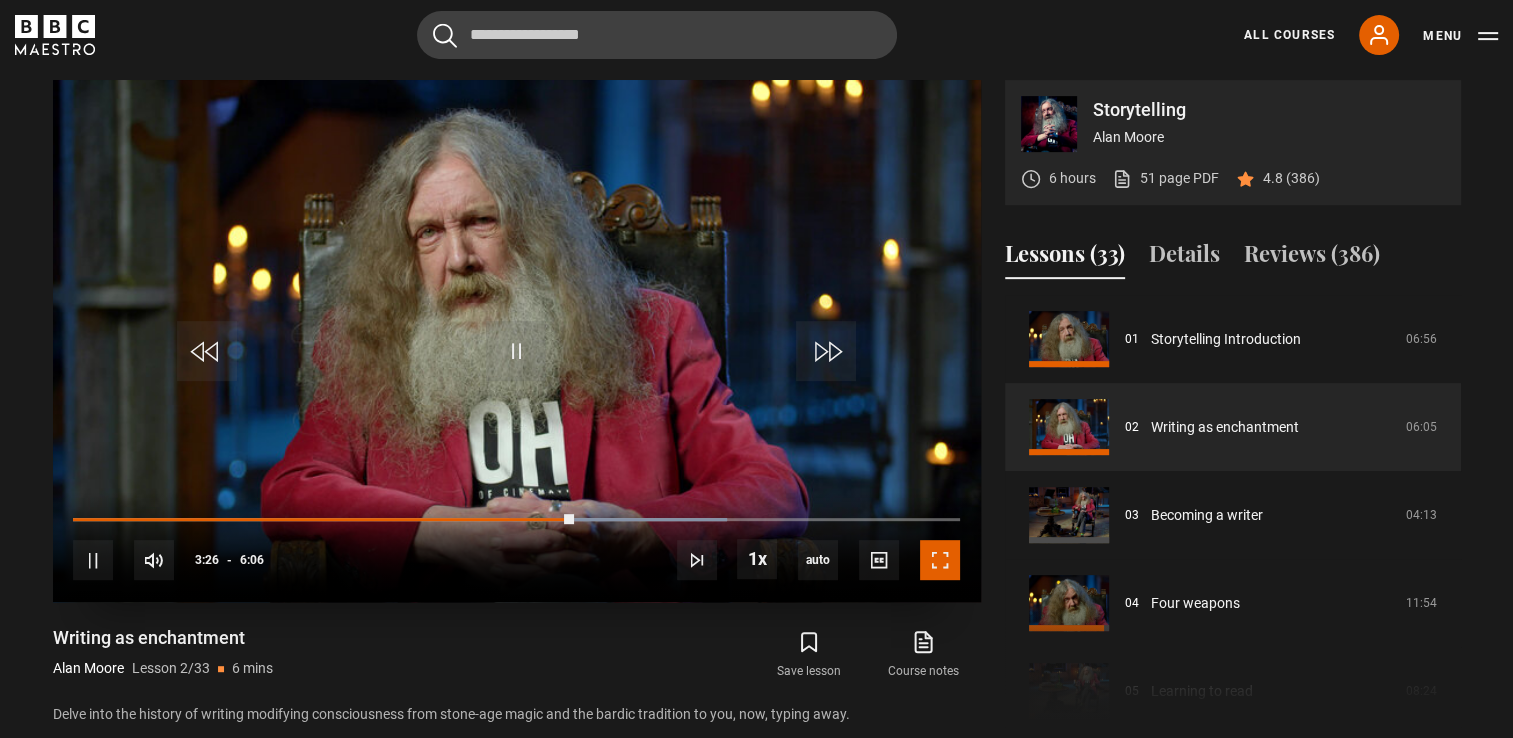 click at bounding box center (940, 560) 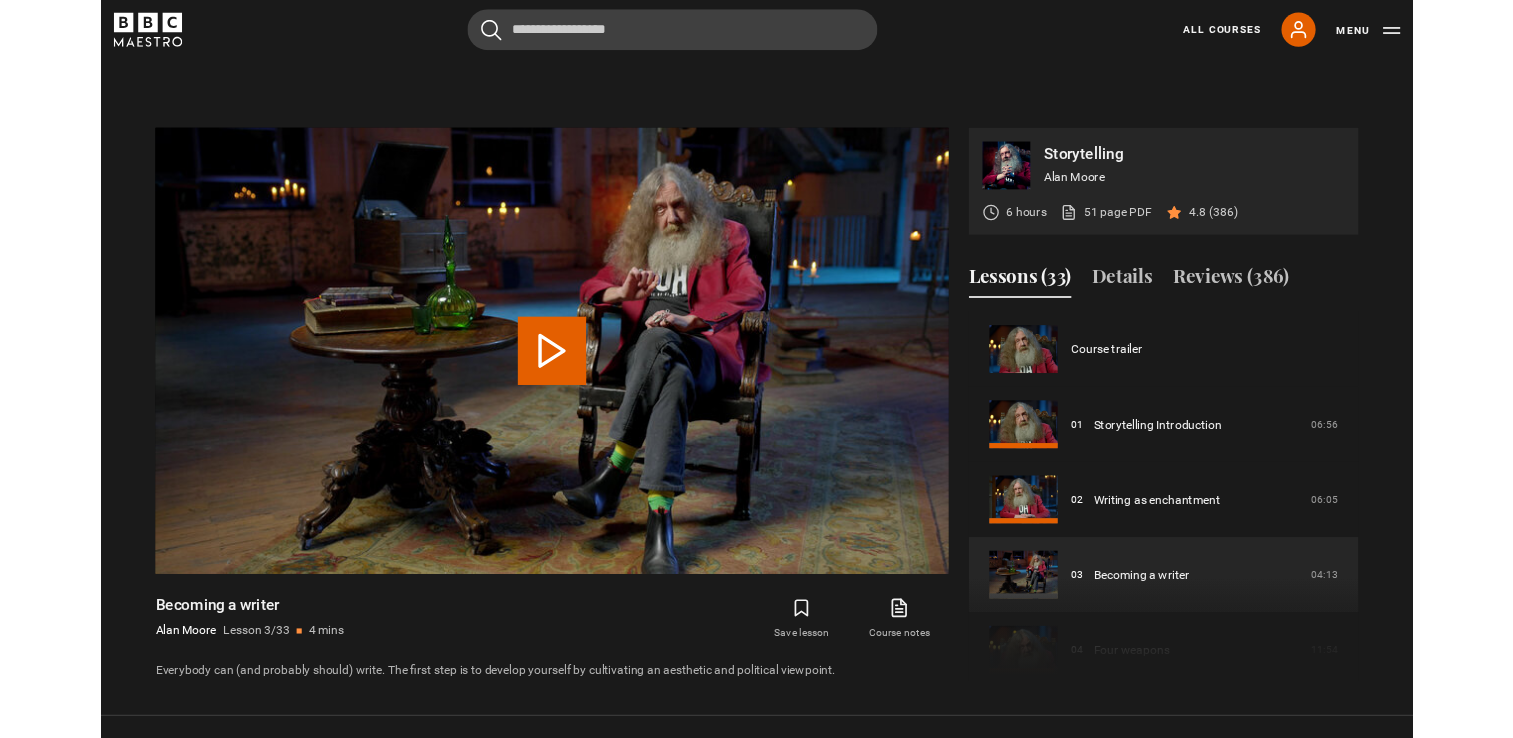 scroll, scrollTop: 874, scrollLeft: 0, axis: vertical 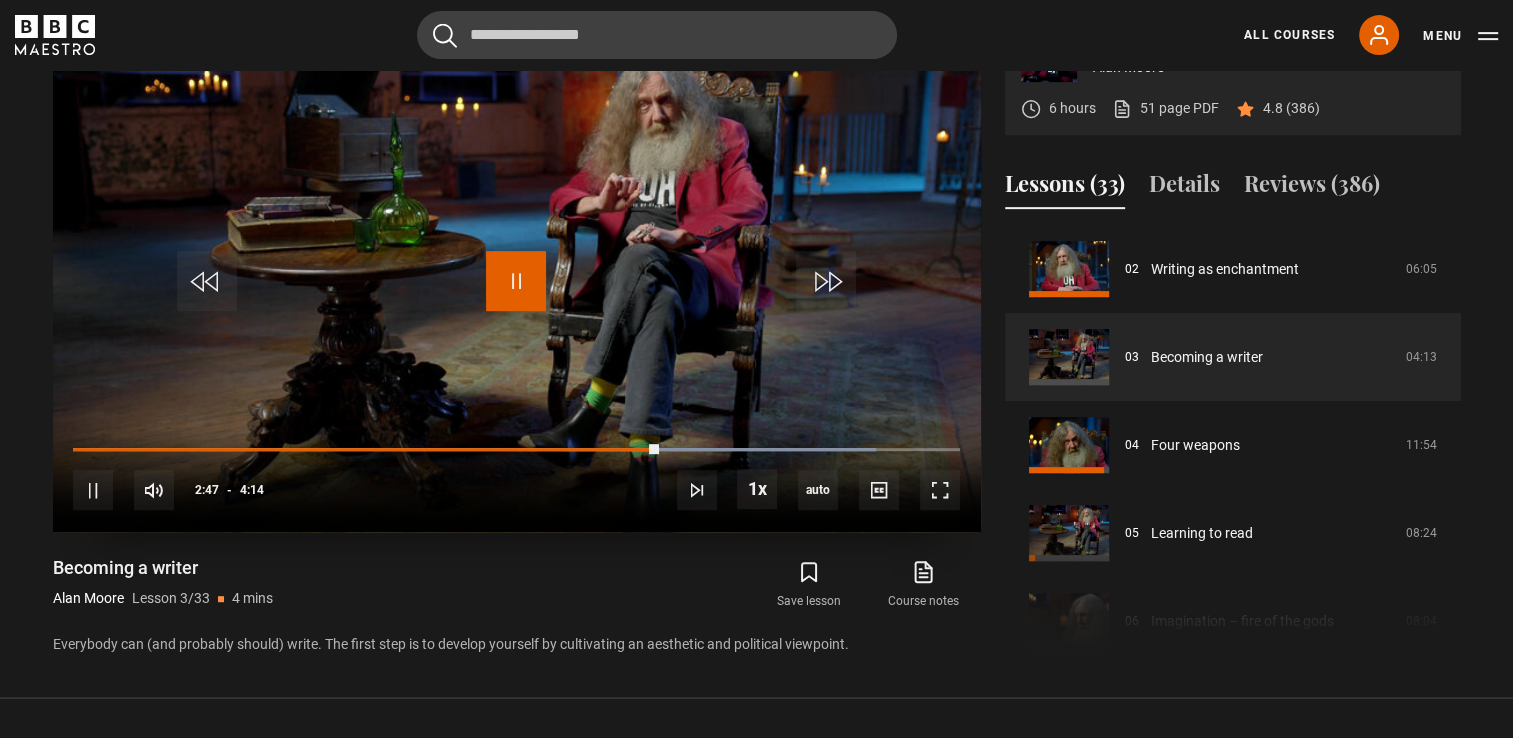 click at bounding box center (516, 281) 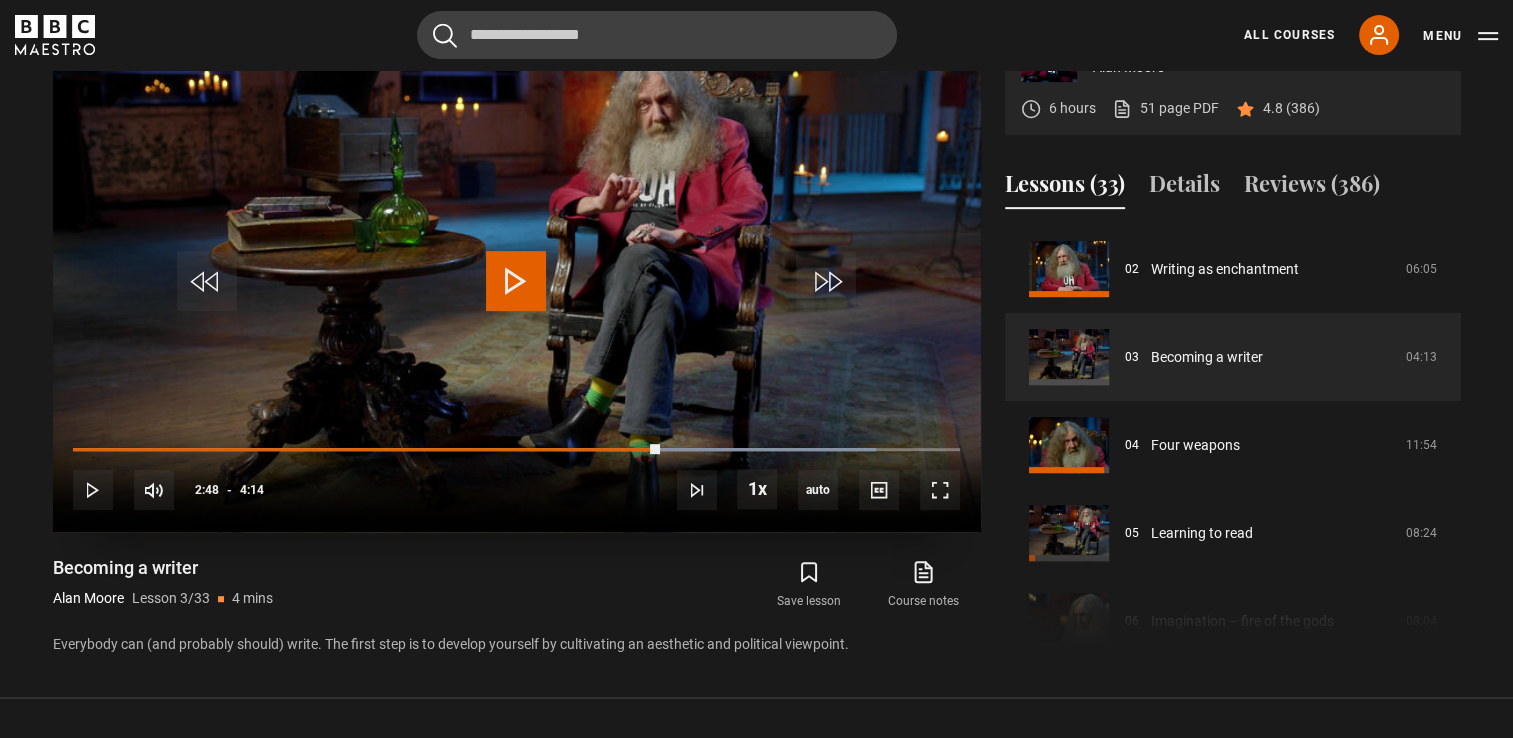 click at bounding box center (516, 281) 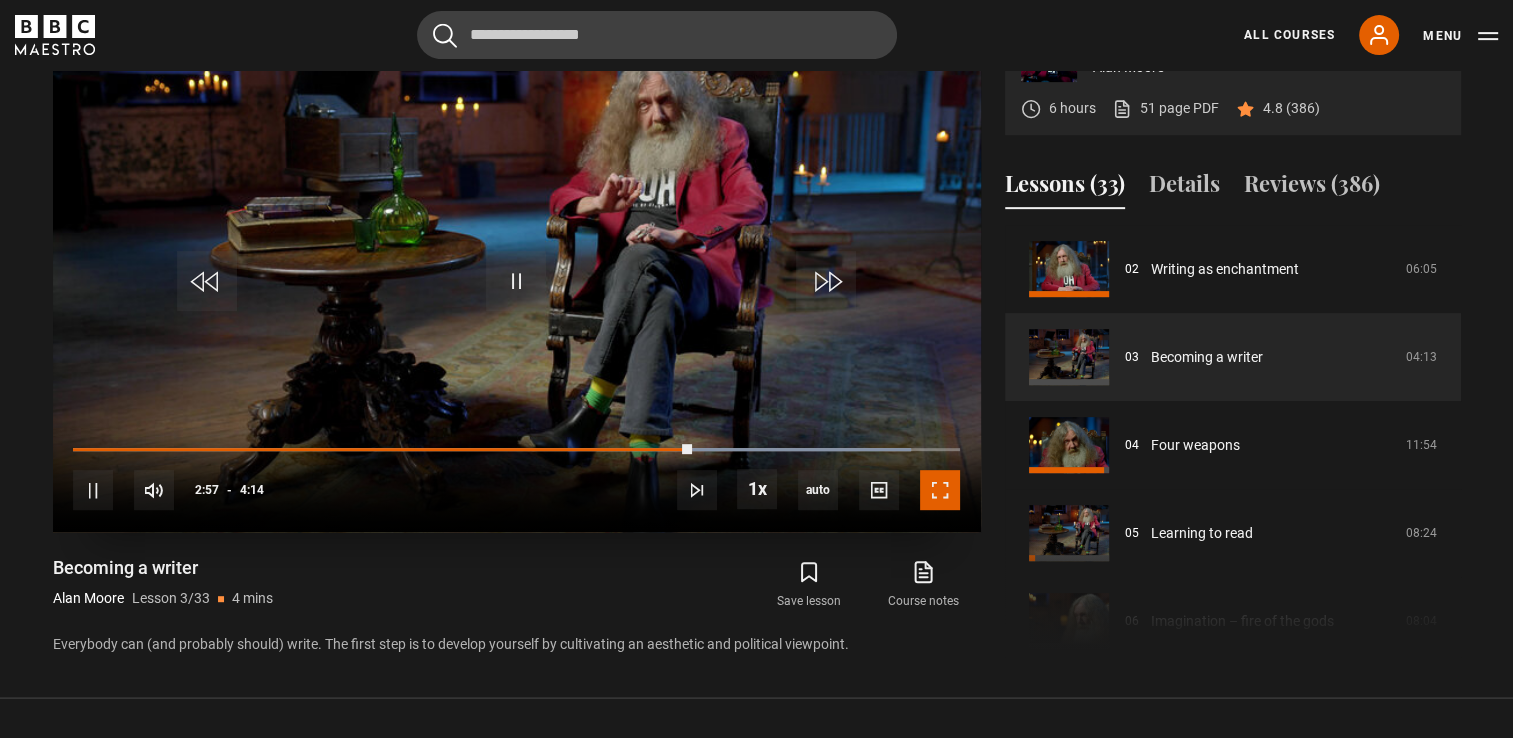 click at bounding box center (940, 490) 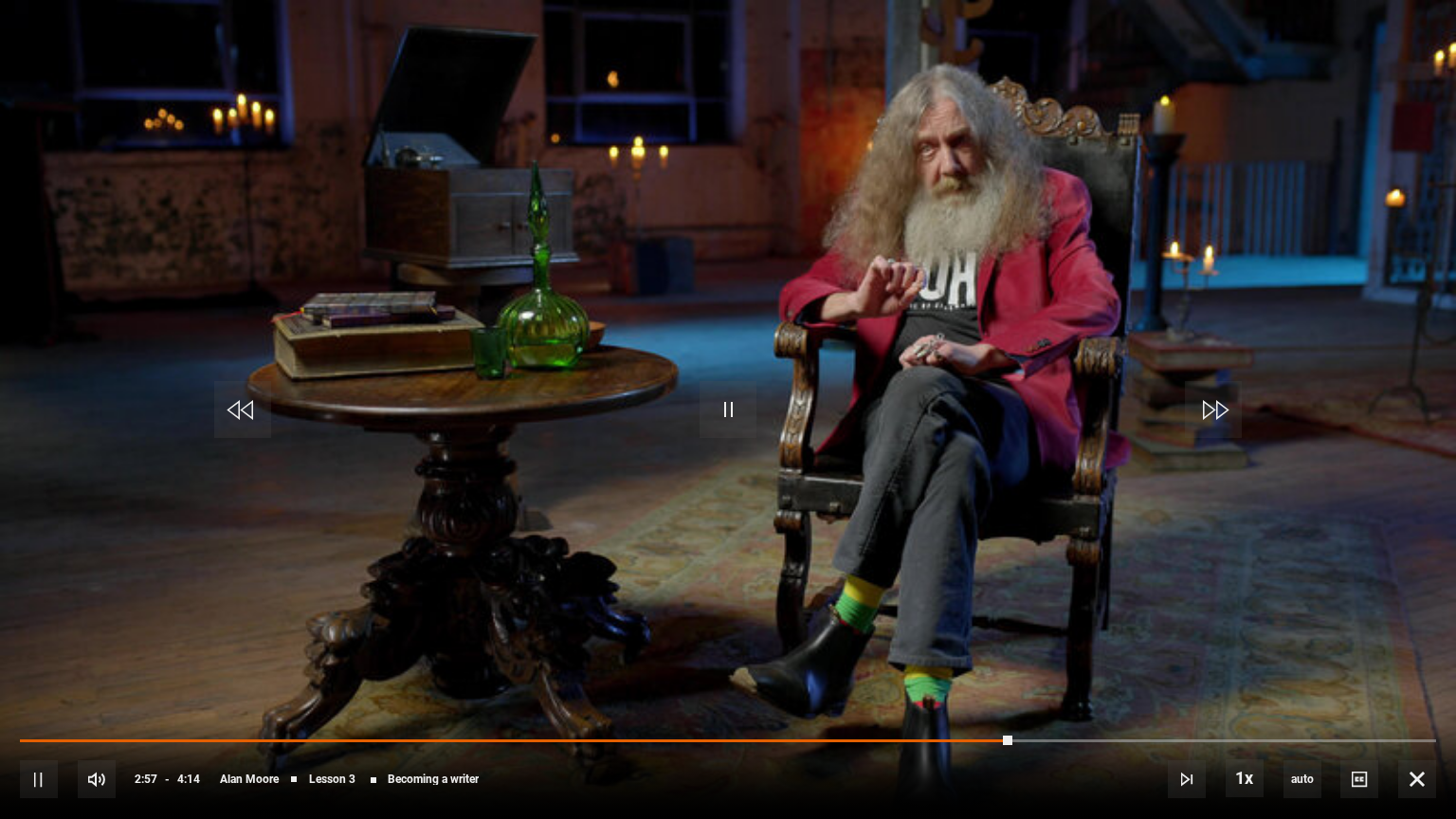 click at bounding box center [728, 410] 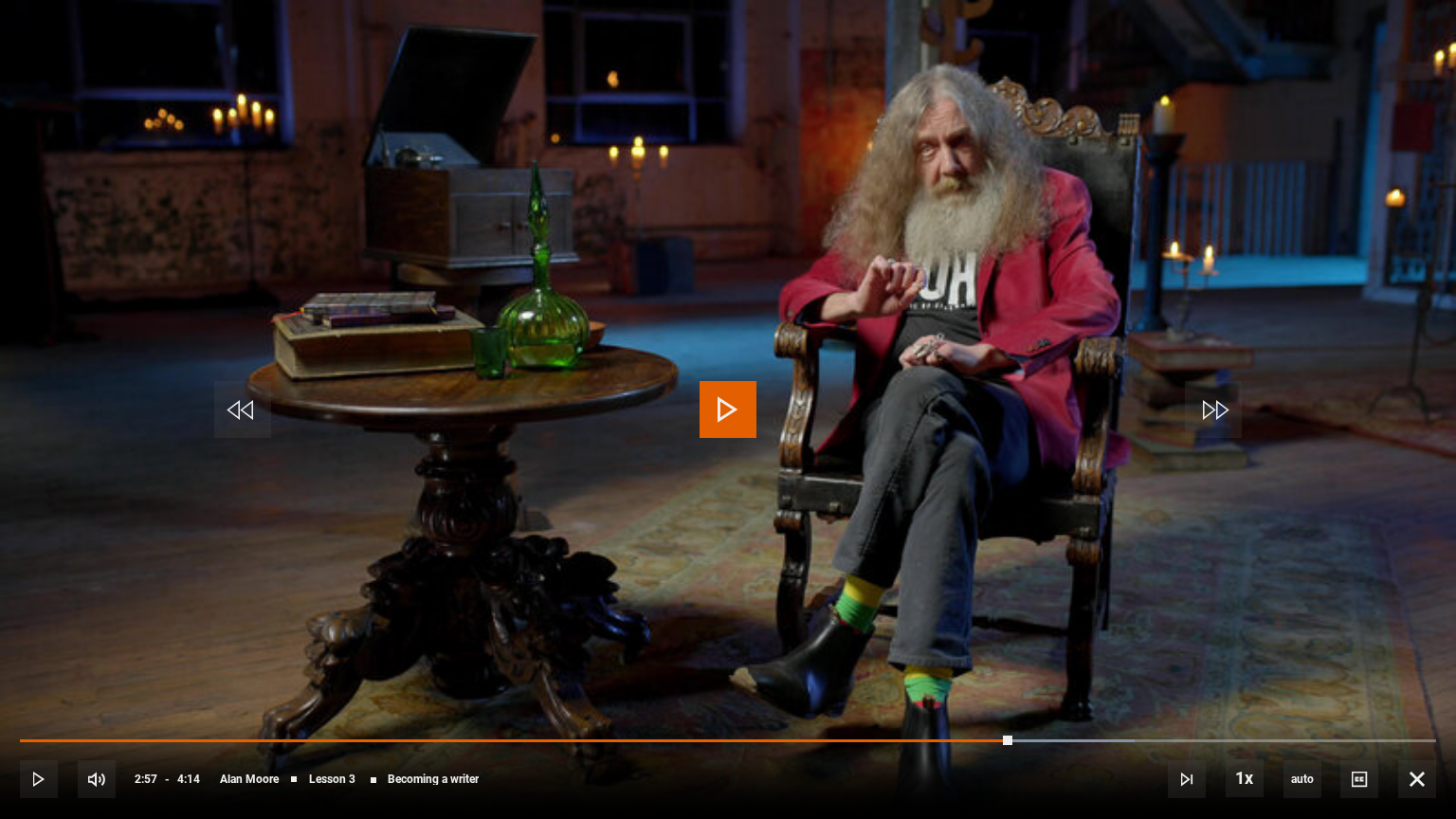 click at bounding box center [728, 410] 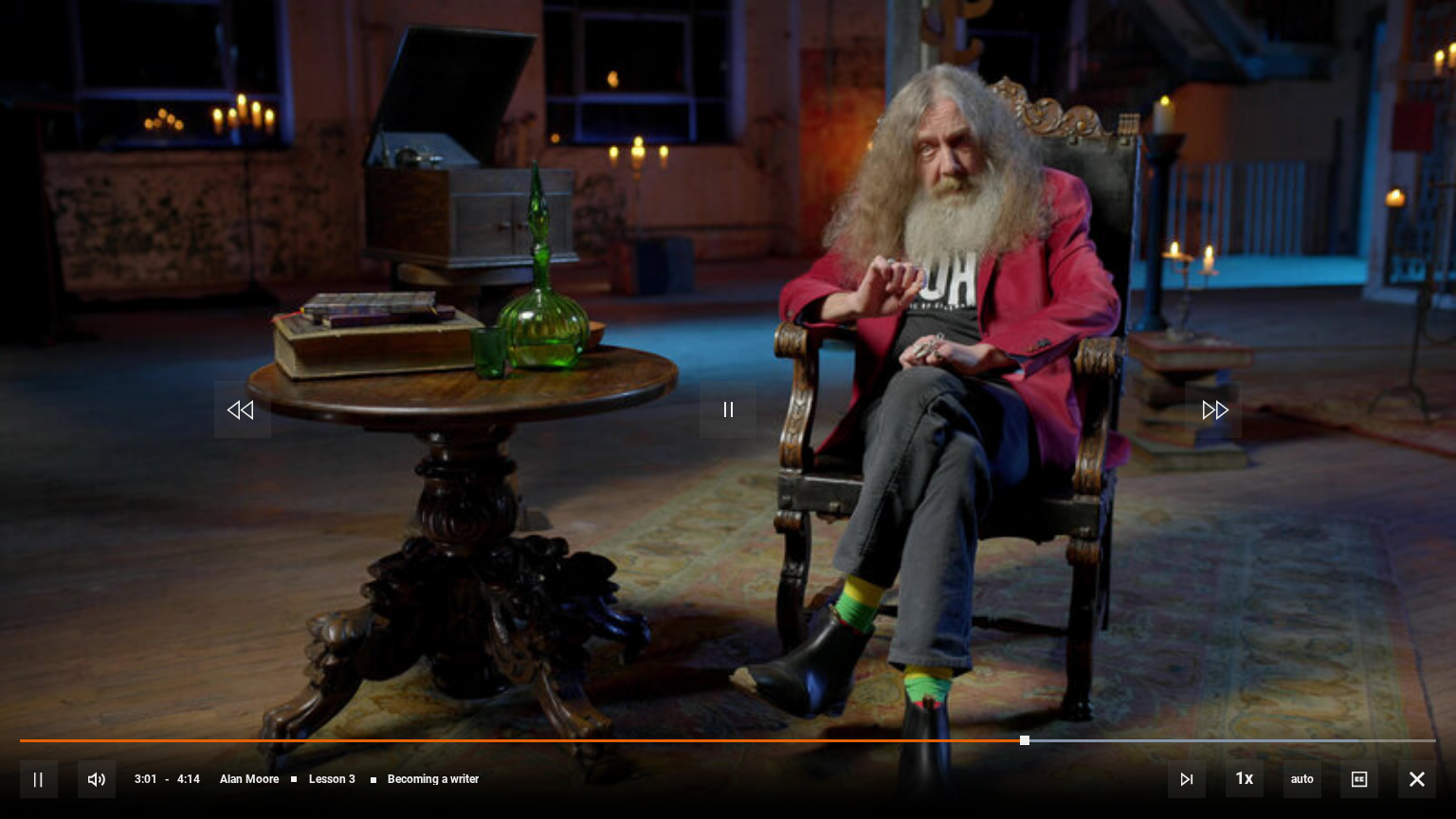 click on "10s Skip Back 10 seconds Pause 10s Skip Forward 10 seconds Loaded :  94.49% 2:57 3:01 Pause Mute Current Time  3:01 - Duration  4:14
Alan Moore
Lesson 3
Becoming a writer
1x Playback Rate 2x 1.5x 1x , selected 0.5x auto Quality 360p 720p 1080p 2160p Auto , selected Captions captions off , selected English  Captions" at bounding box center (728, 766) 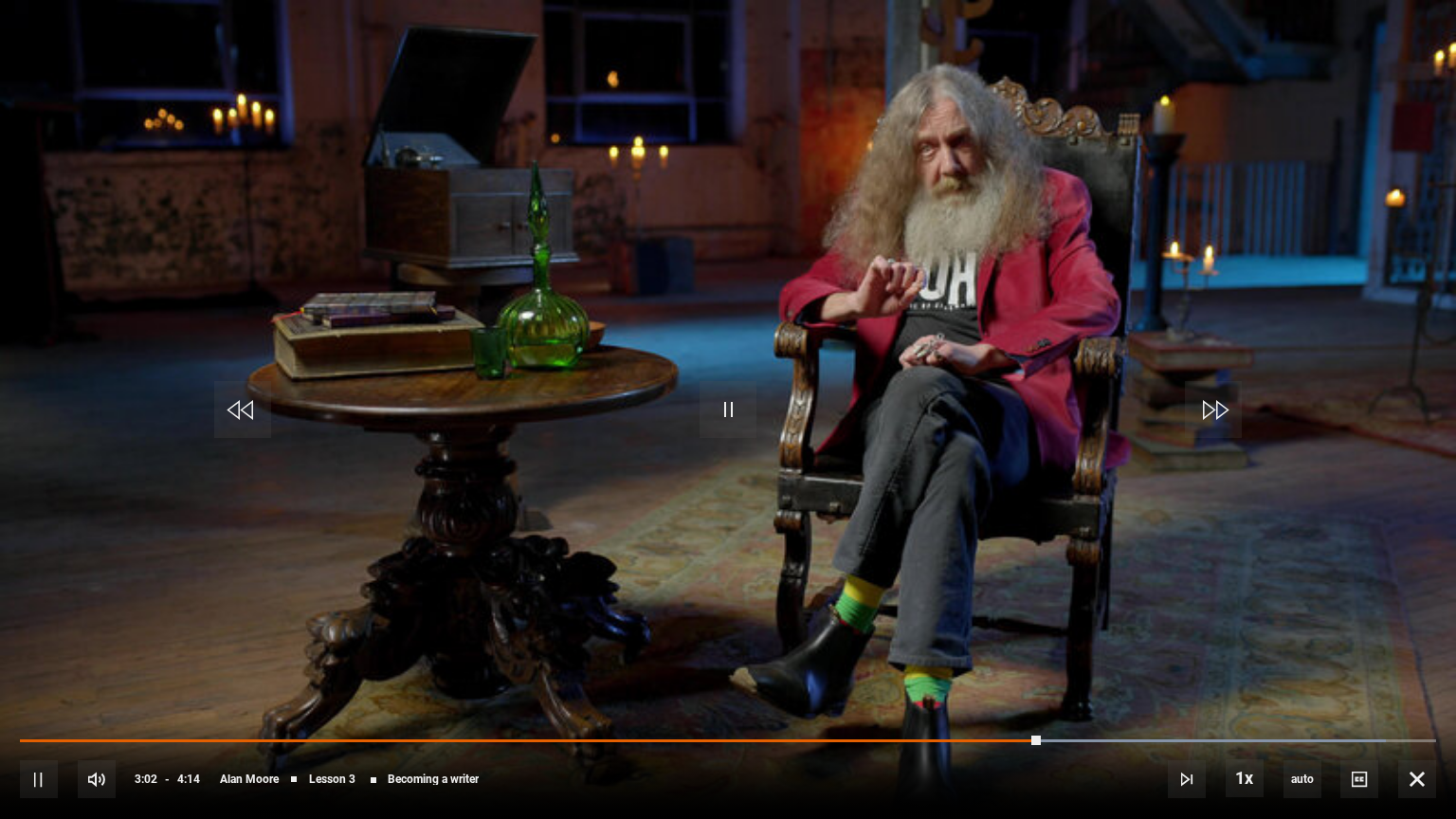drag, startPoint x: 1019, startPoint y: 732, endPoint x: 952, endPoint y: 735, distance: 67.067131 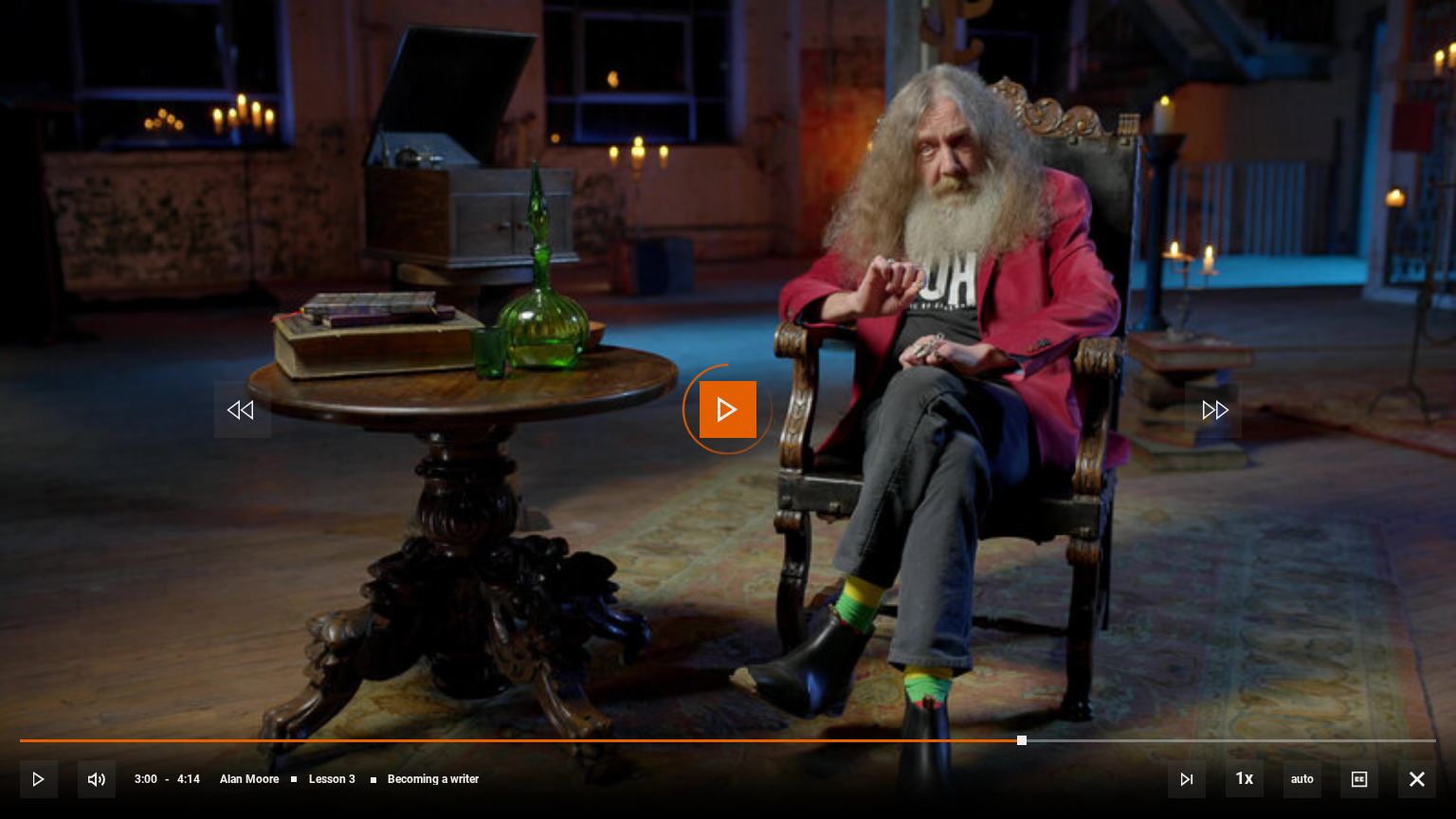 drag, startPoint x: 1046, startPoint y: 736, endPoint x: 986, endPoint y: 726, distance: 60.827625 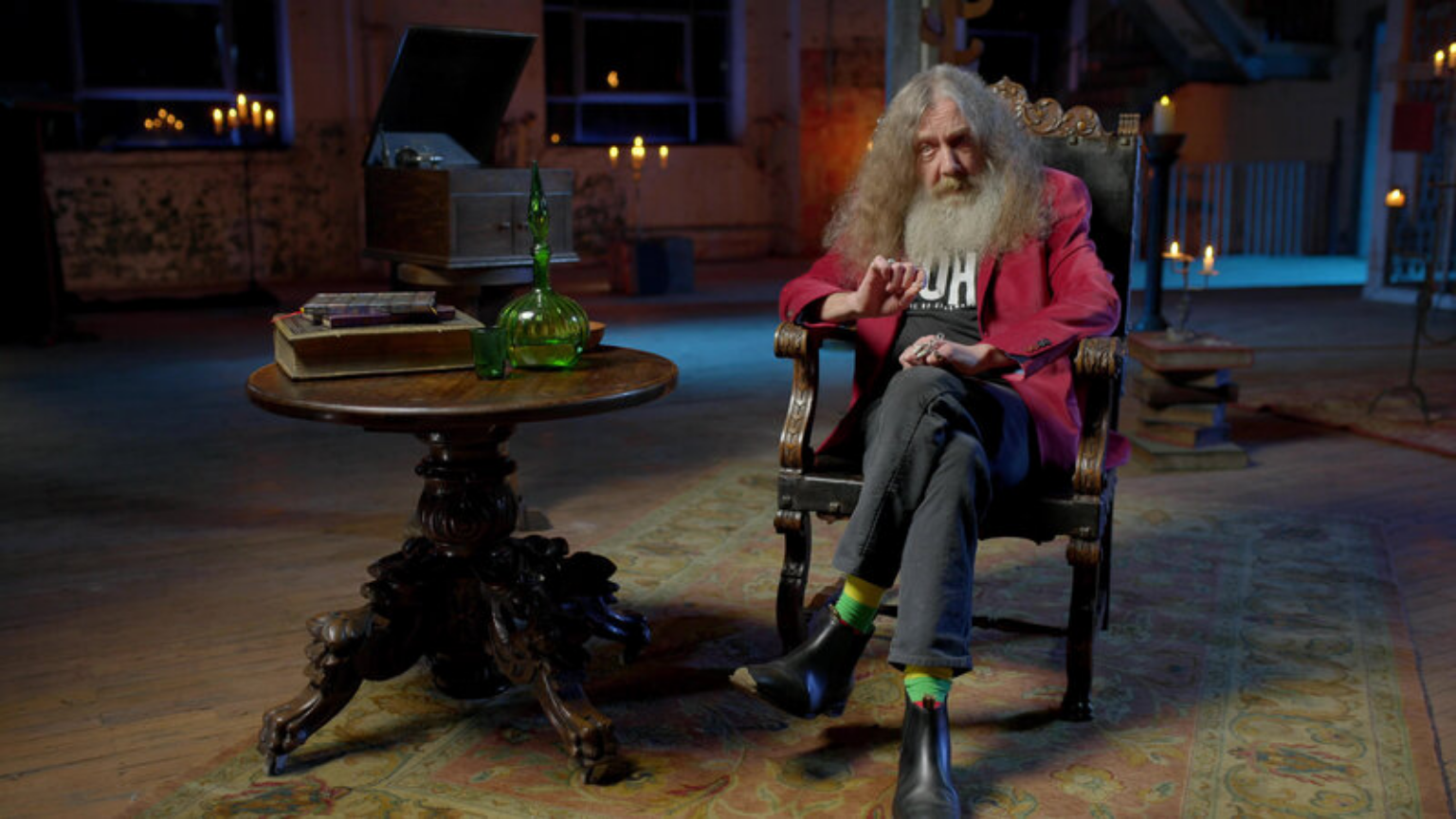click at bounding box center [728, 410] 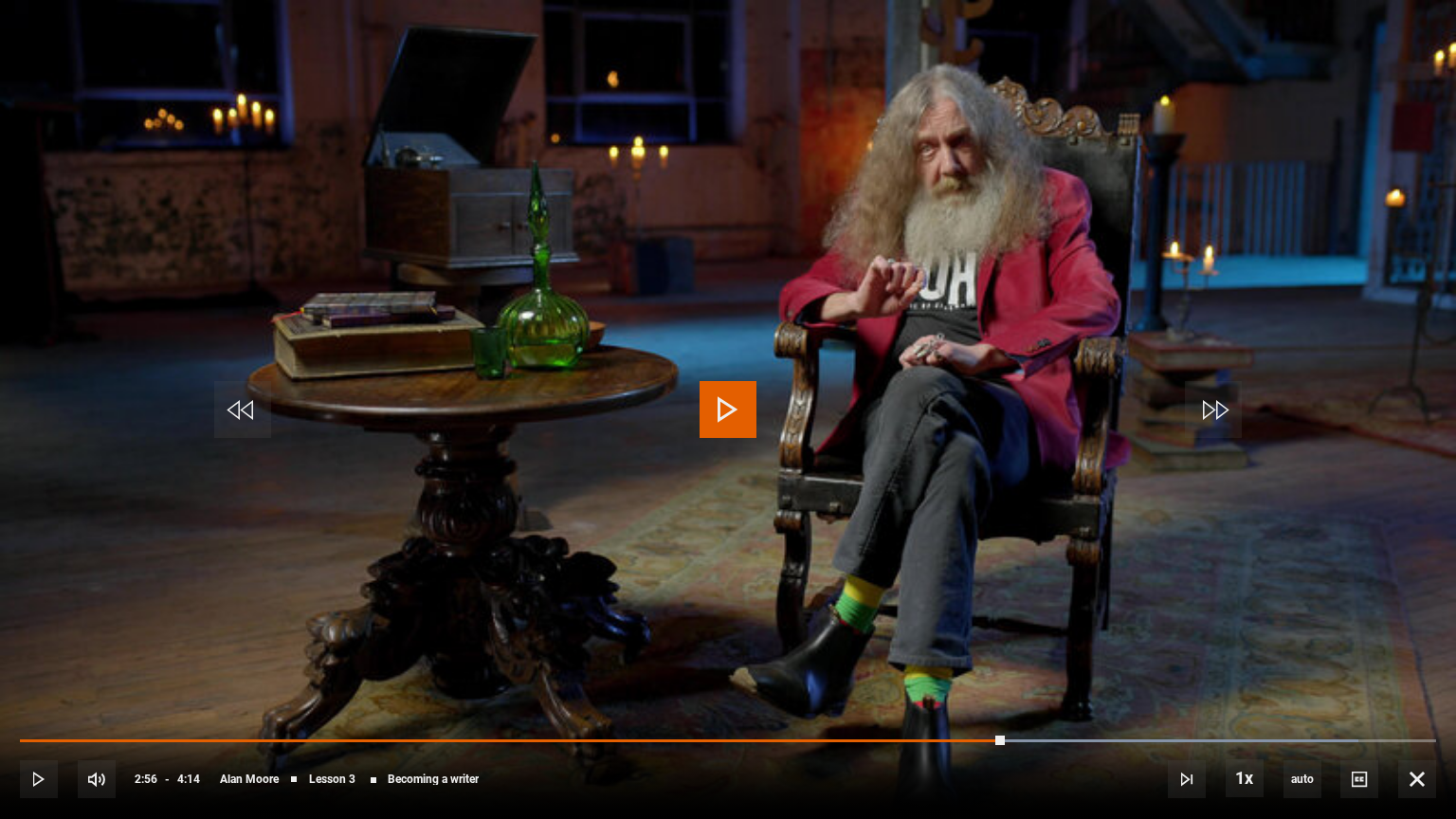 drag, startPoint x: 864, startPoint y: 580, endPoint x: 851, endPoint y: 569, distance: 17.029386 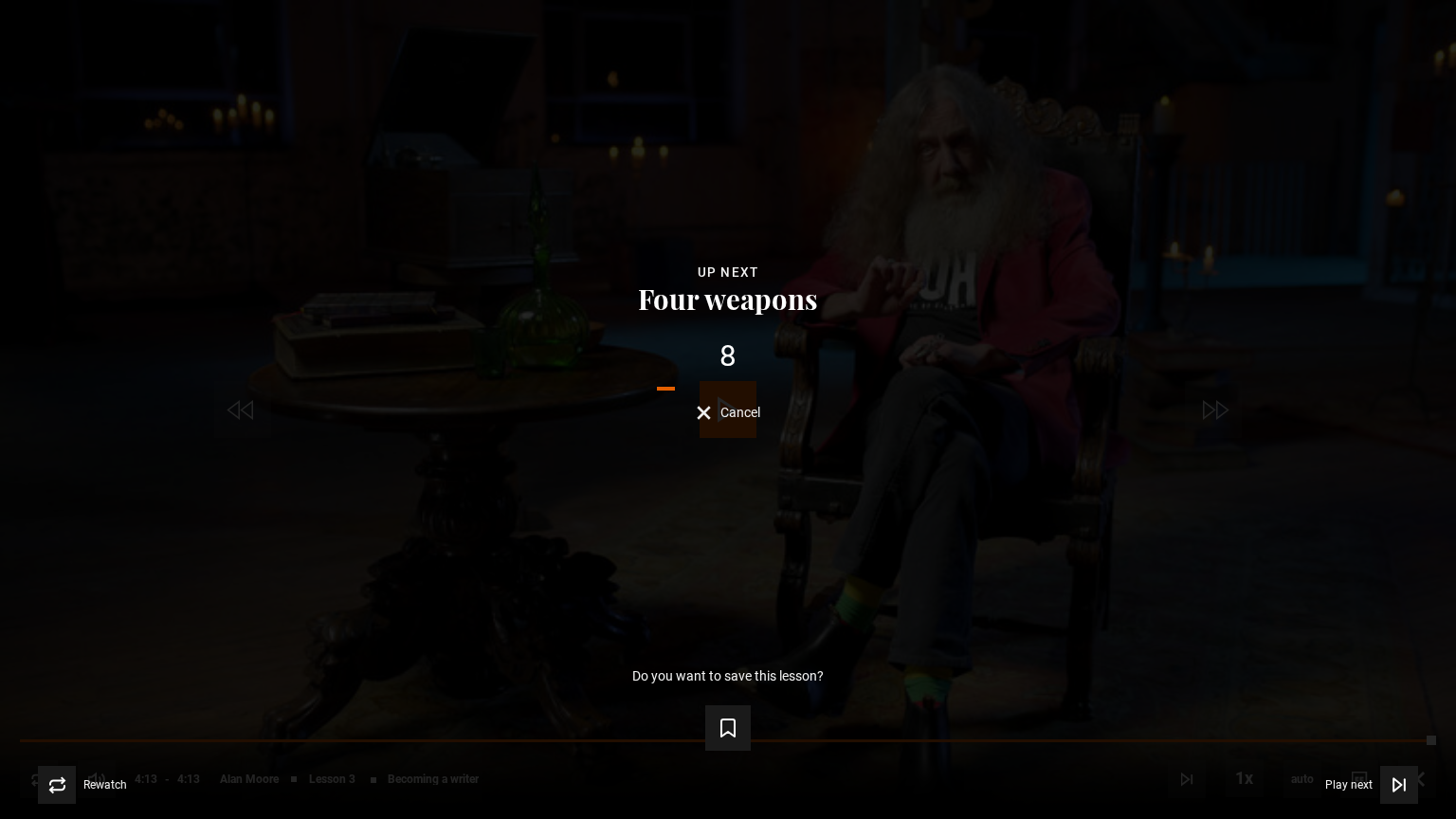 click on "Save lesson" at bounding box center (728, 724) 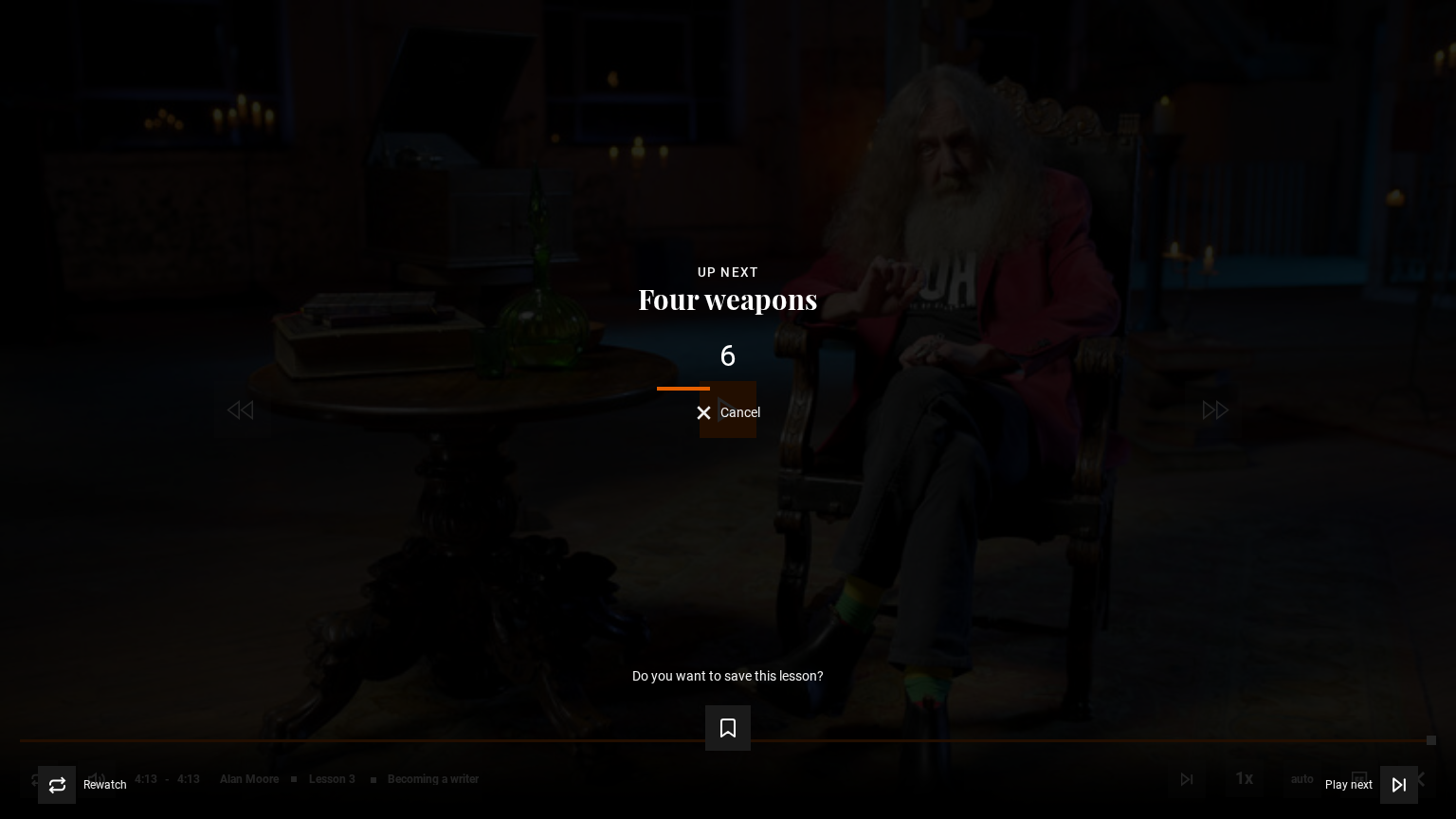 click on "Cancel" at bounding box center [728, 412] 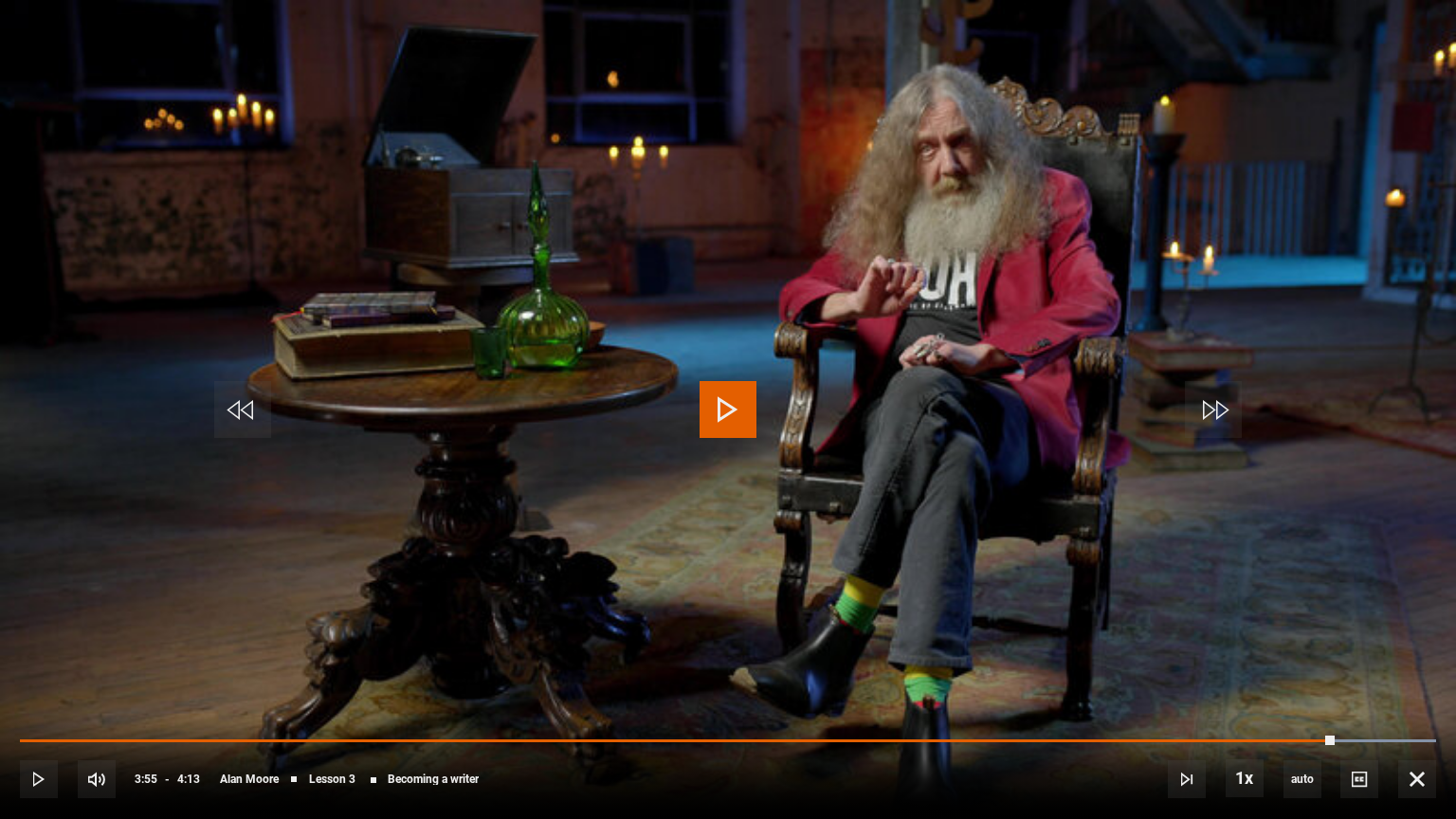 drag, startPoint x: 1433, startPoint y: 736, endPoint x: 1323, endPoint y: 747, distance: 110.54863 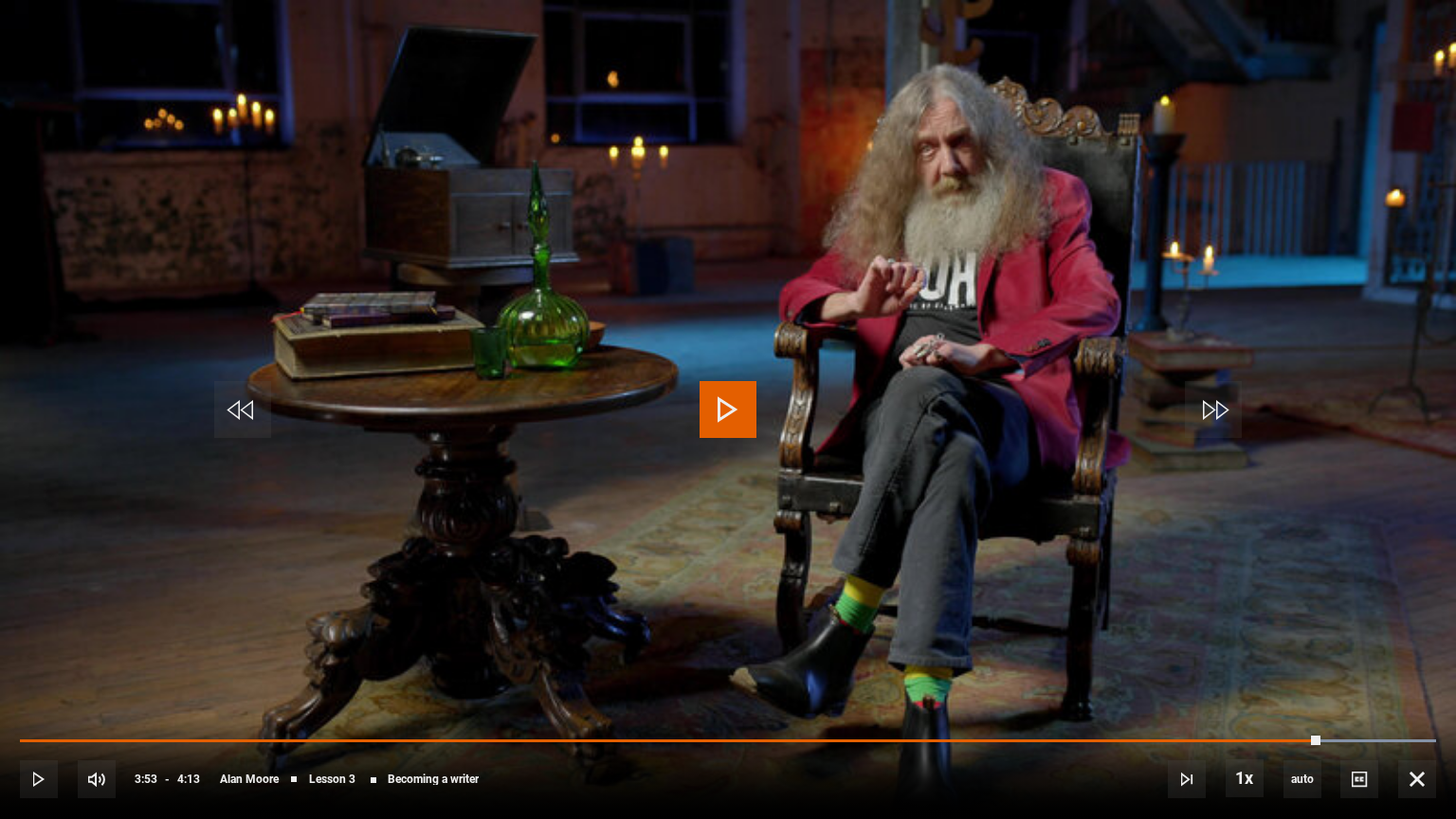 click at bounding box center (728, 410) 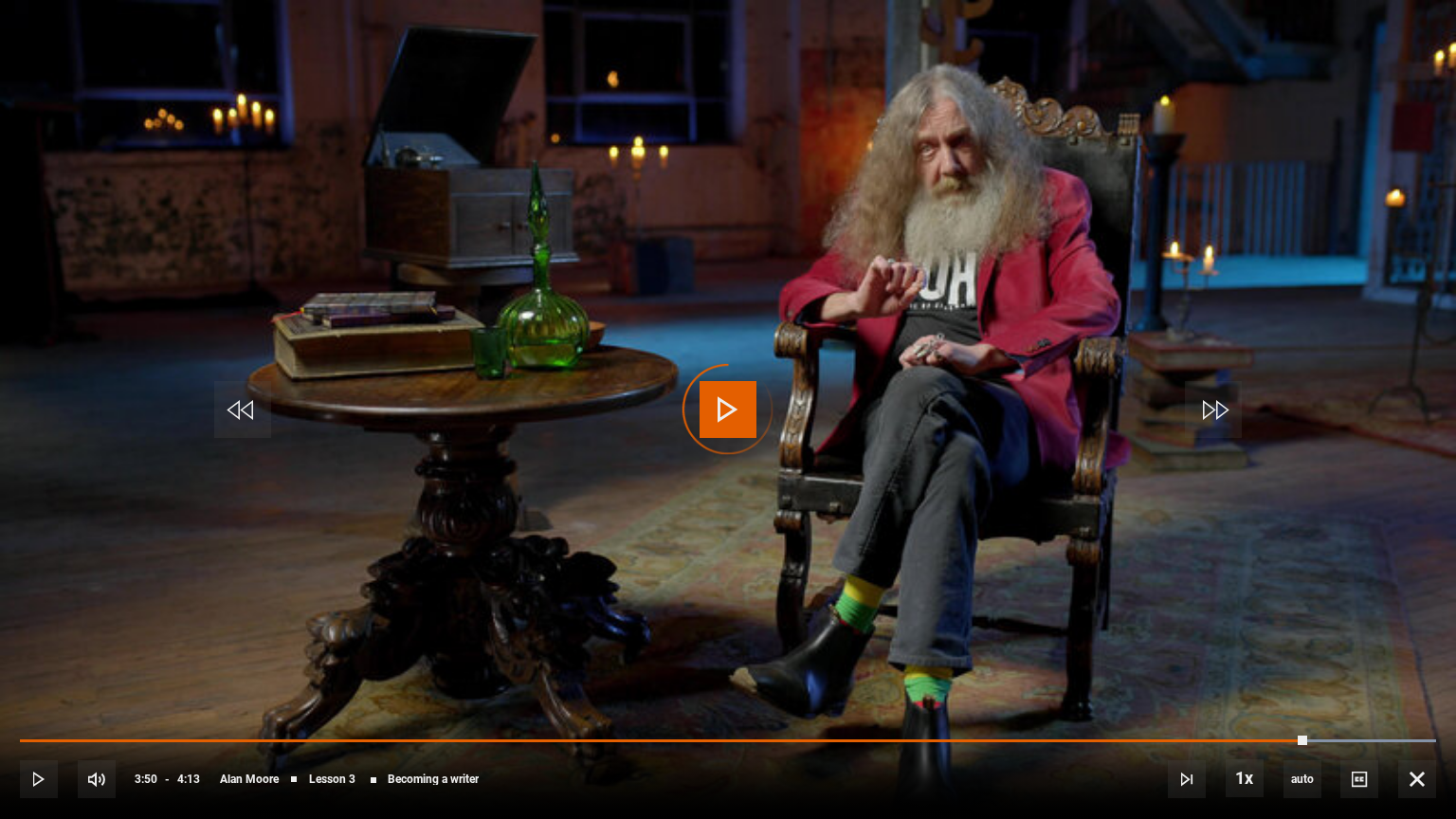 drag, startPoint x: 1379, startPoint y: 737, endPoint x: 1221, endPoint y: 747, distance: 158.31614 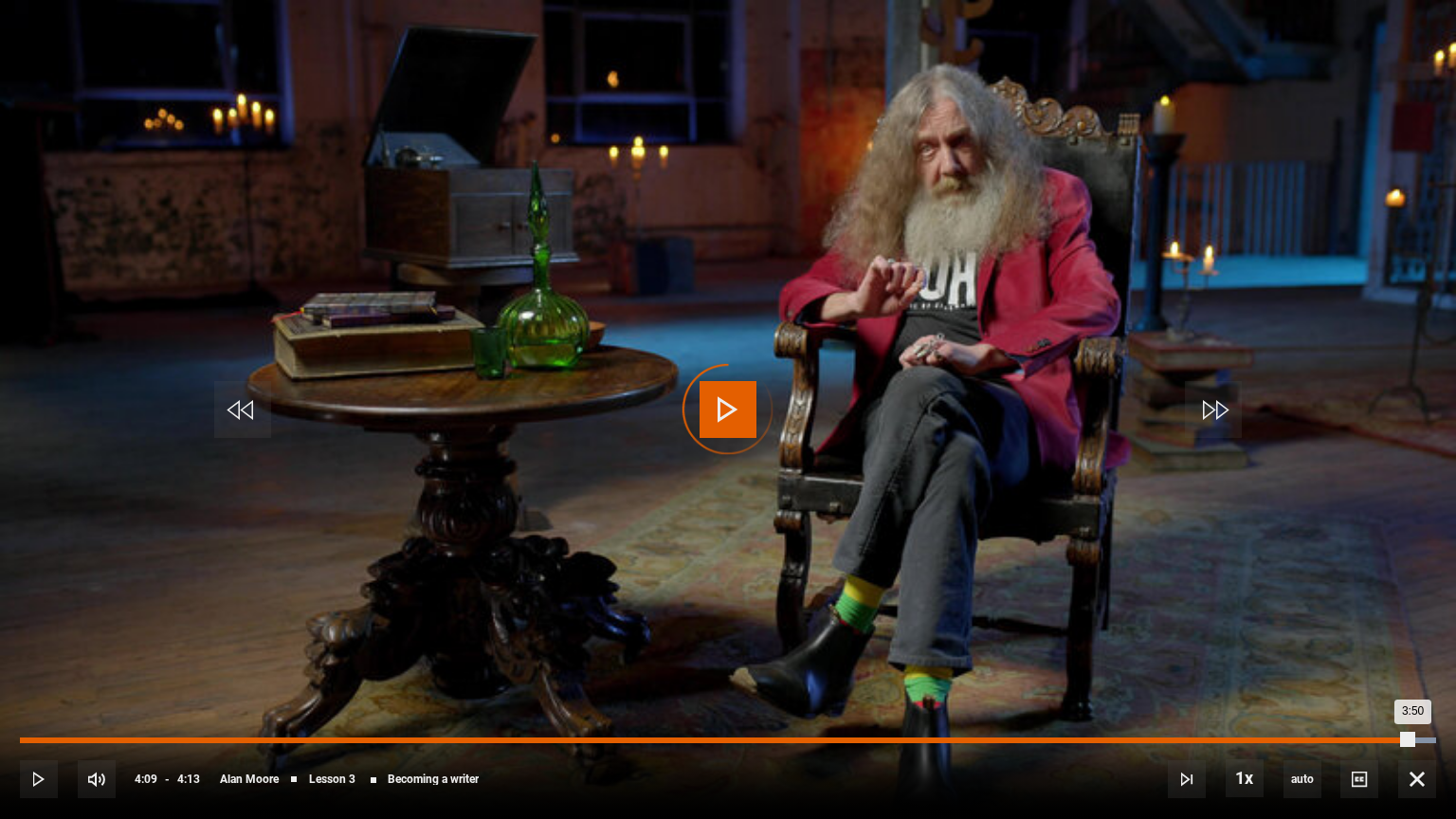 drag, startPoint x: 1411, startPoint y: 737, endPoint x: 1076, endPoint y: 739, distance: 335.00597 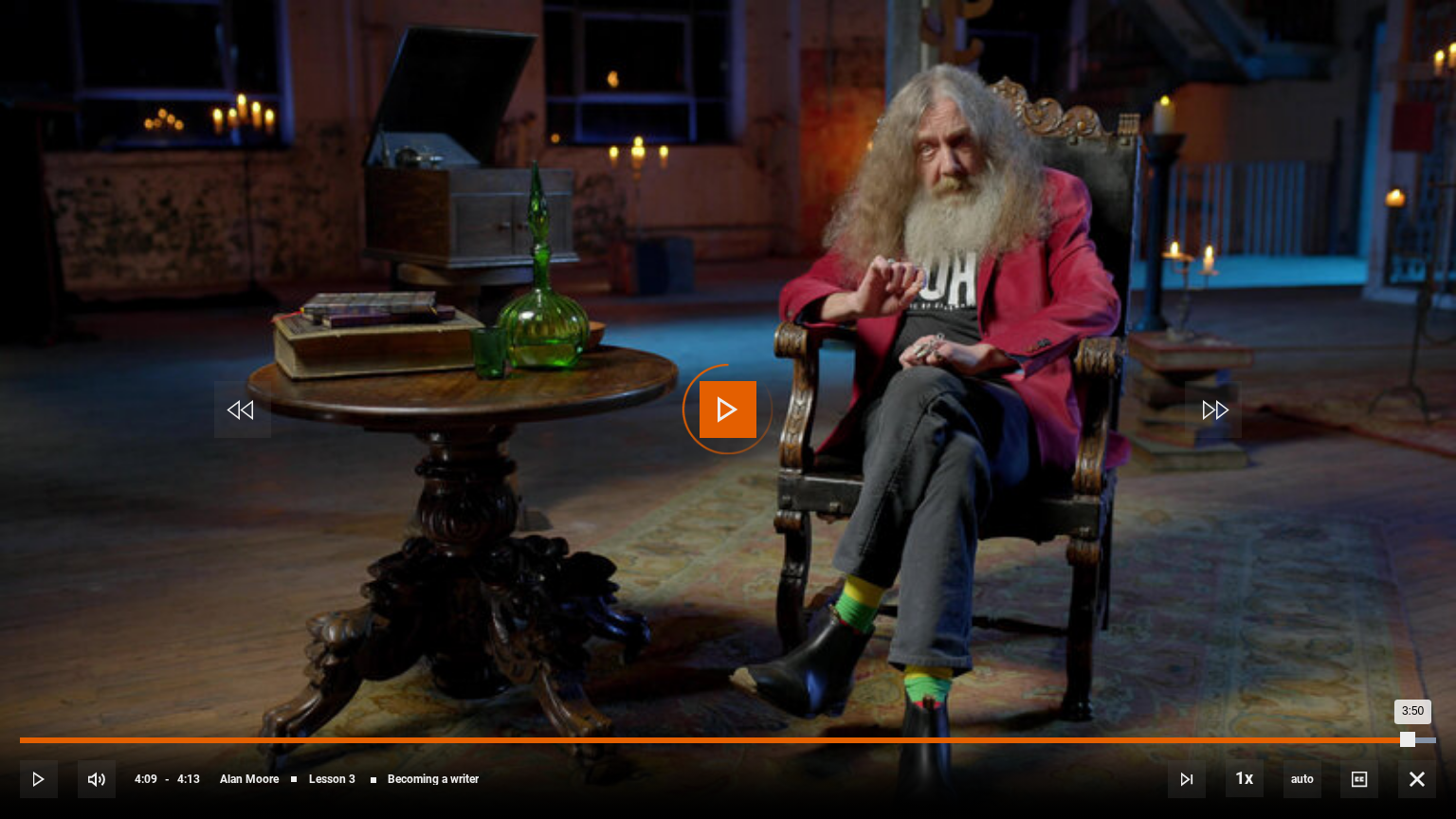 click on "Loaded :  100.00% 3:26 3:50" at bounding box center (728, 740) 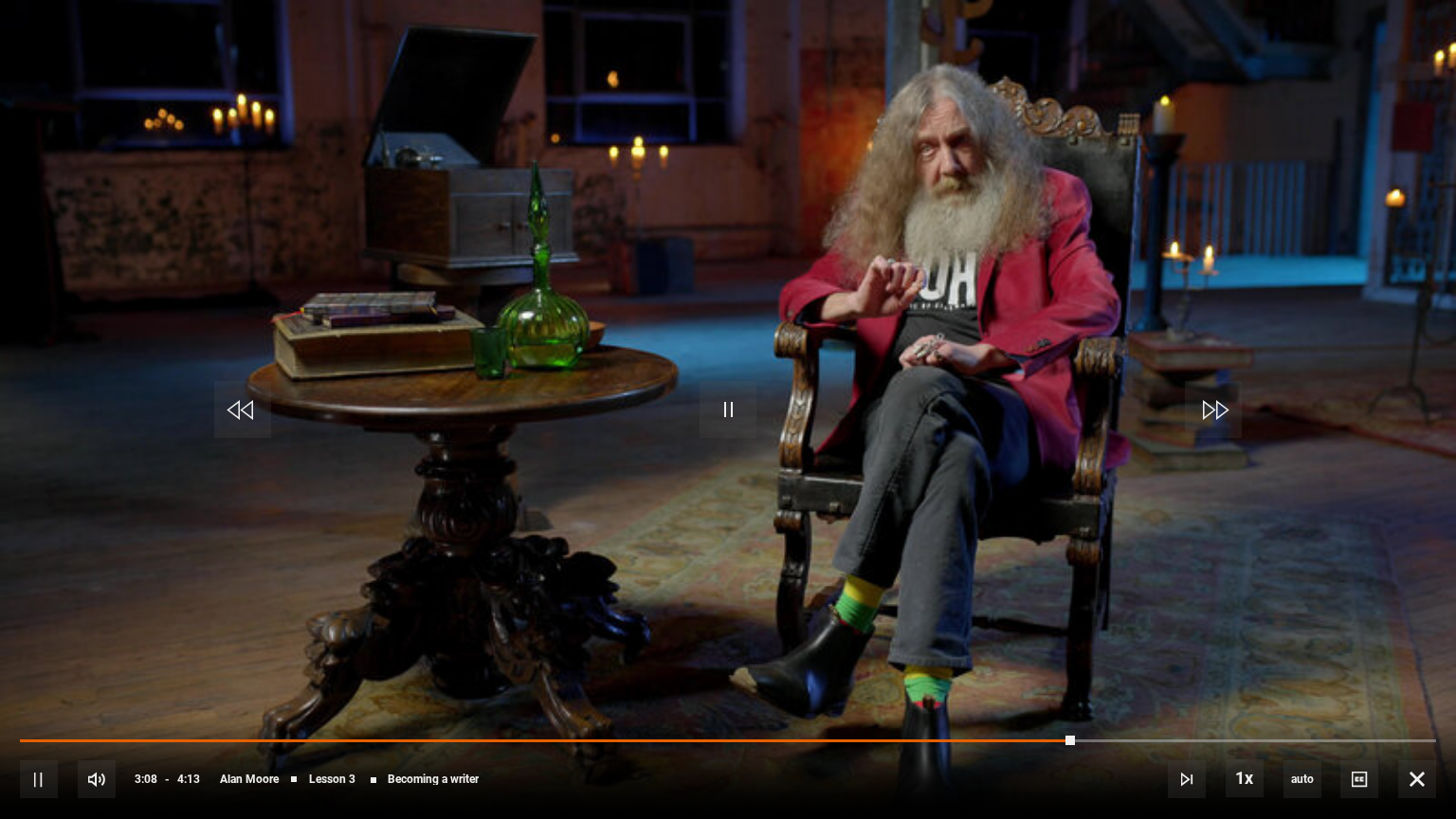 drag, startPoint x: 1074, startPoint y: 736, endPoint x: 446, endPoint y: 733, distance: 628.0072 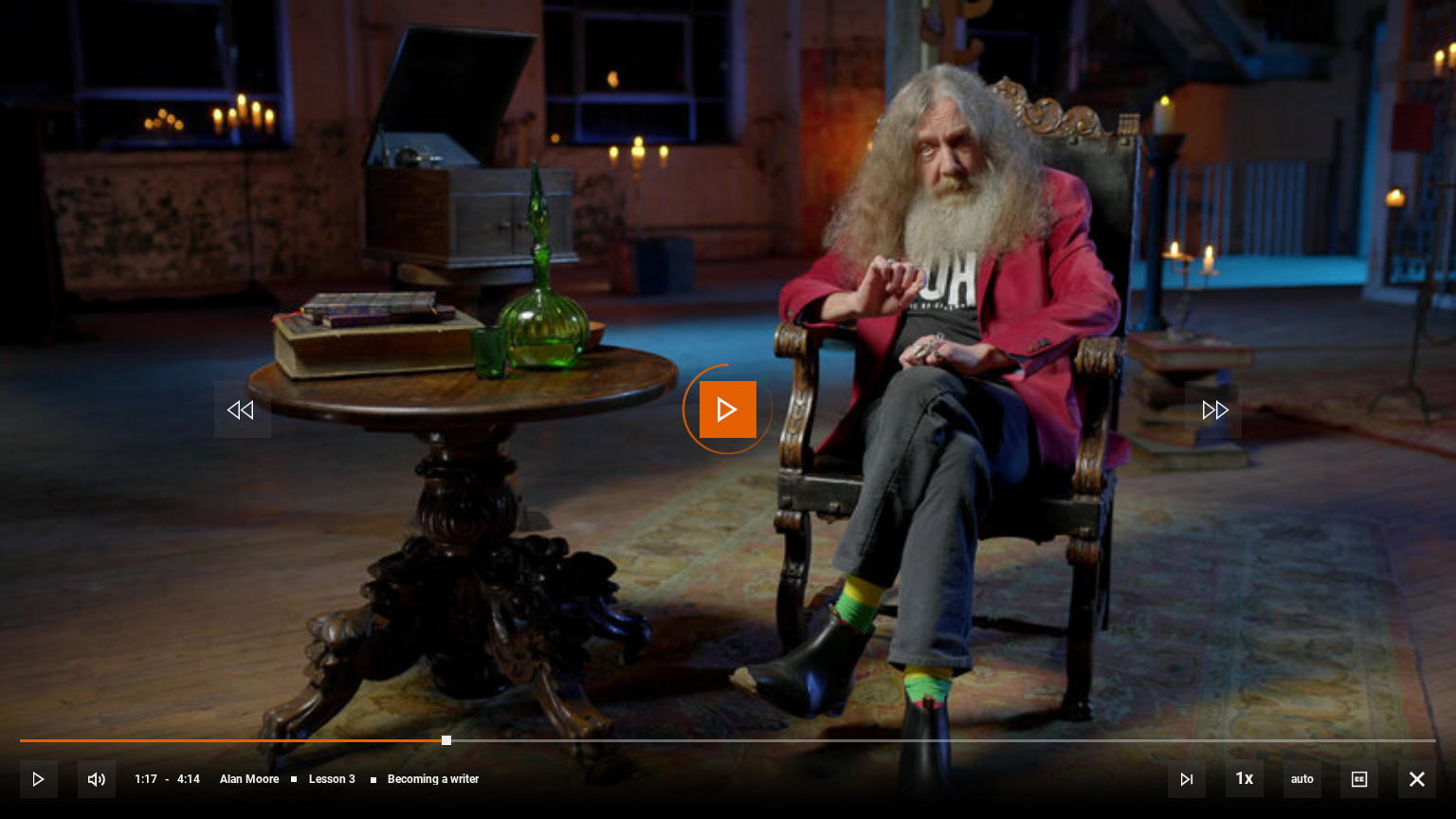 drag, startPoint x: 451, startPoint y: 739, endPoint x: 49, endPoint y: 736, distance: 402.01119 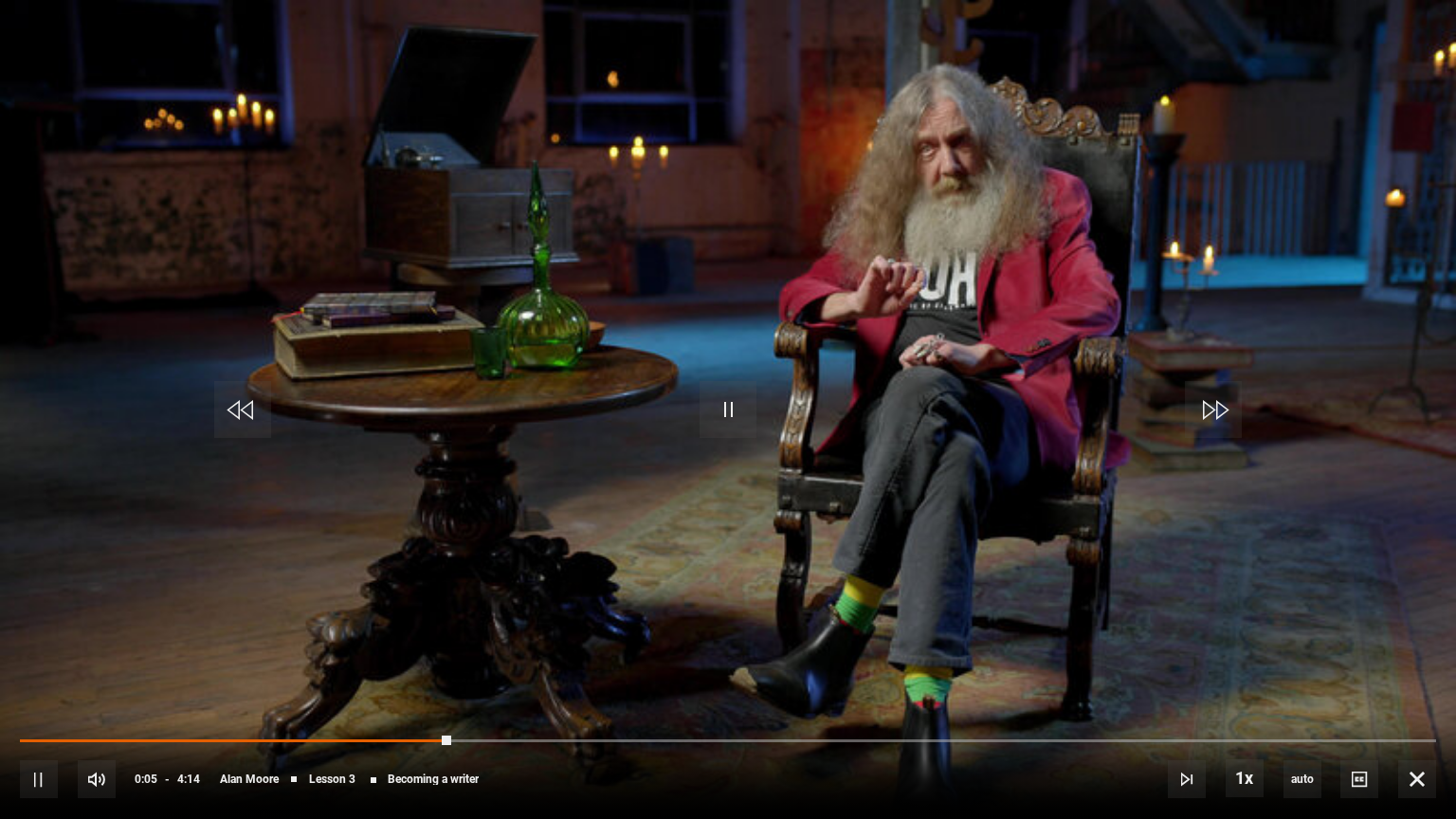 click on "10s Skip Back 10 seconds Pause 10s Skip Forward 10 seconds Loaded :  0.00% 1:12 0:05 Pause Mute Current Time  0:05 - Duration  4:14
Alan Moore
Lesson 3
Becoming a writer
1x Playback Rate 2x 1.5x 1x , selected 0.5x auto Quality 360p 720p 1080p 2160p Auto , selected Captions captions off , selected English  Captions" at bounding box center (728, 766) 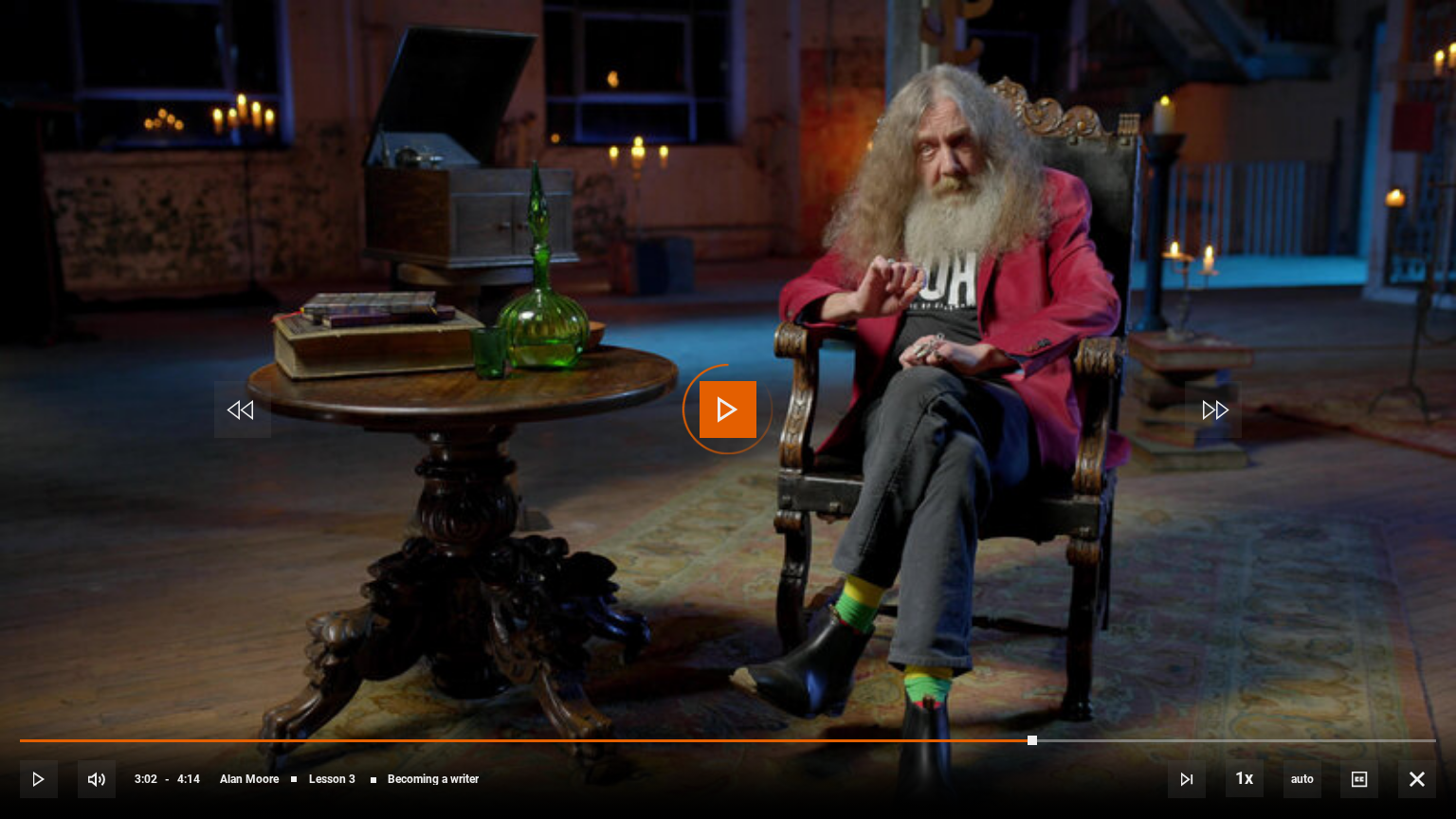 drag, startPoint x: 1036, startPoint y: 739, endPoint x: 264, endPoint y: 755, distance: 772.1658 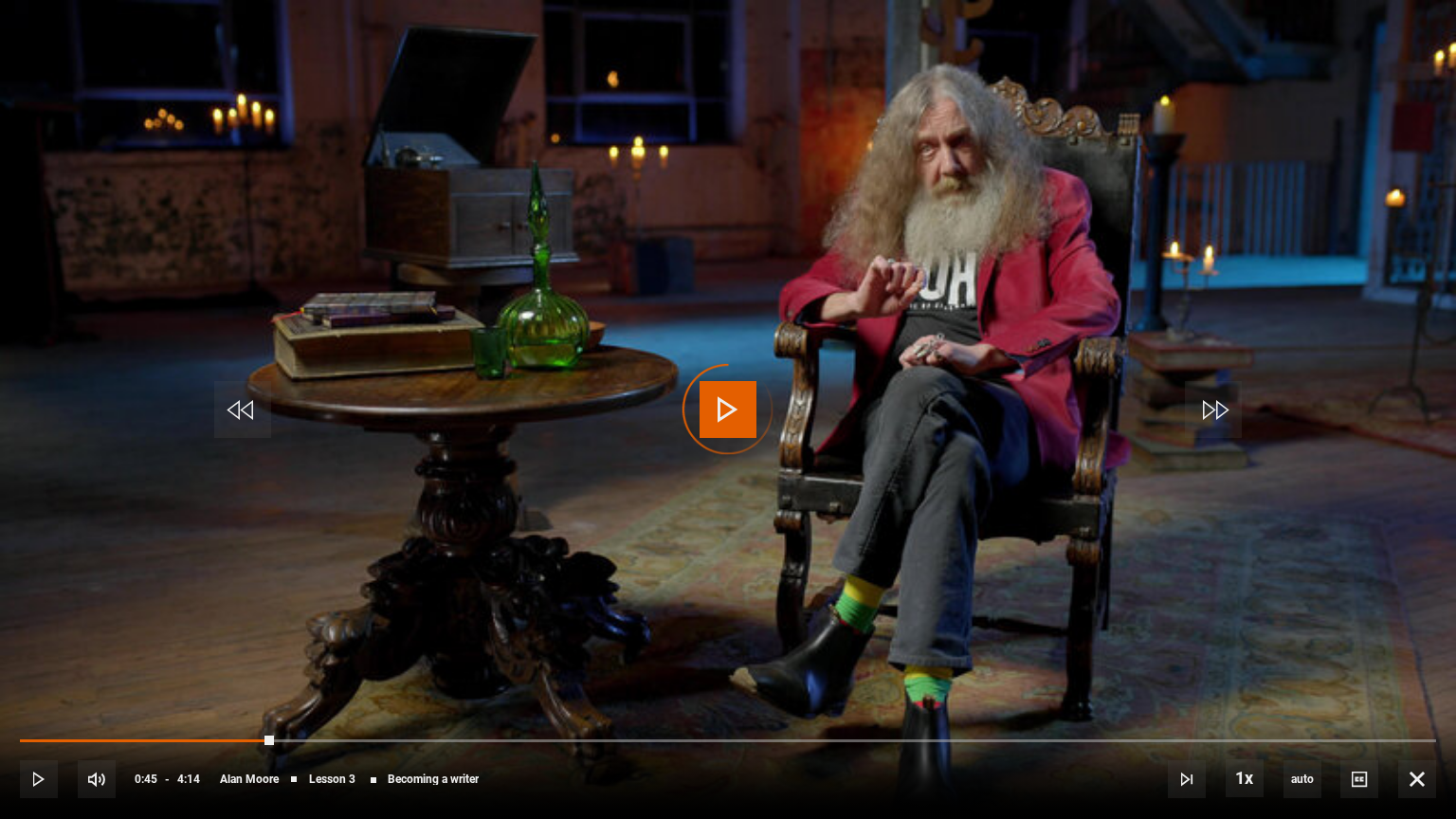 drag, startPoint x: 273, startPoint y: 736, endPoint x: 17, endPoint y: 743, distance: 256.0957 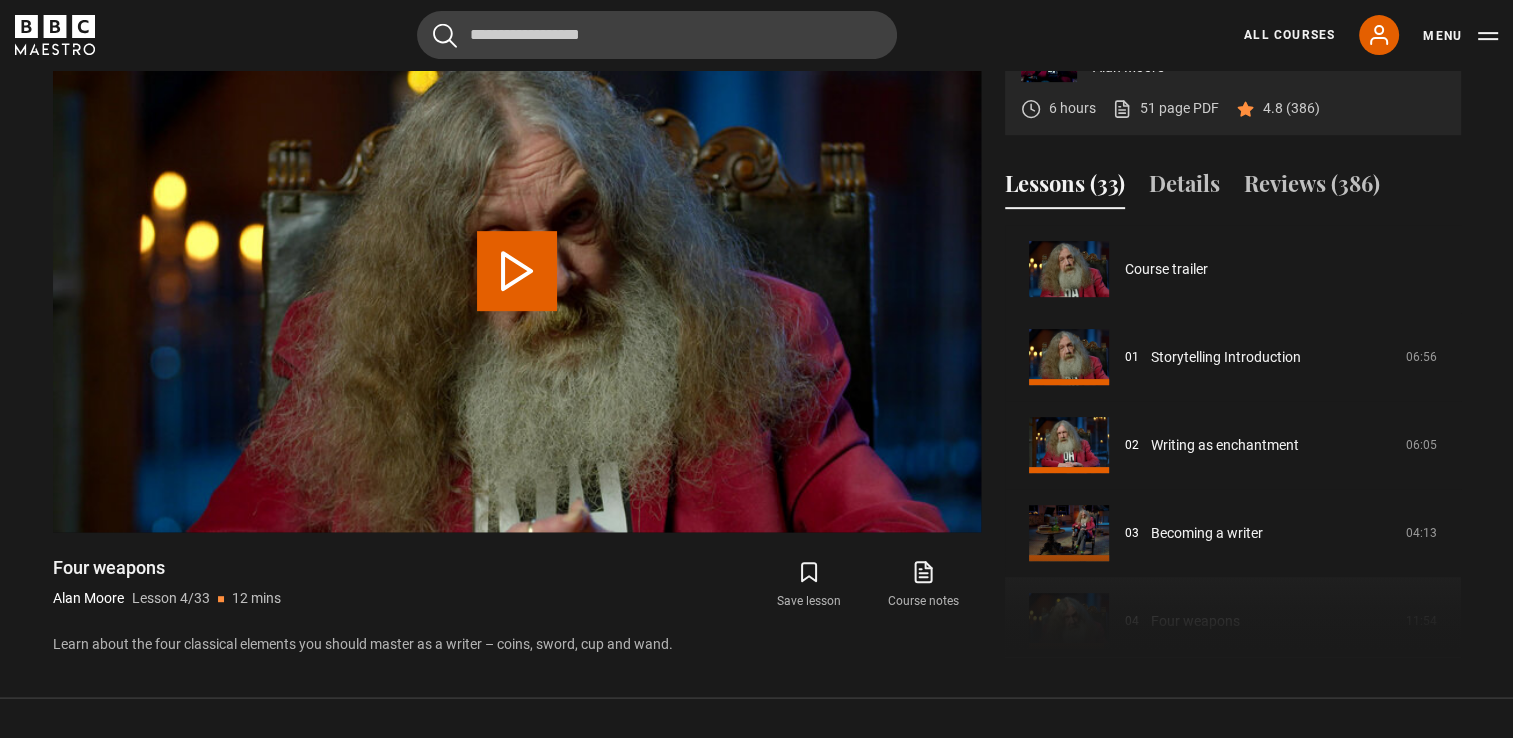 scroll, scrollTop: 264, scrollLeft: 0, axis: vertical 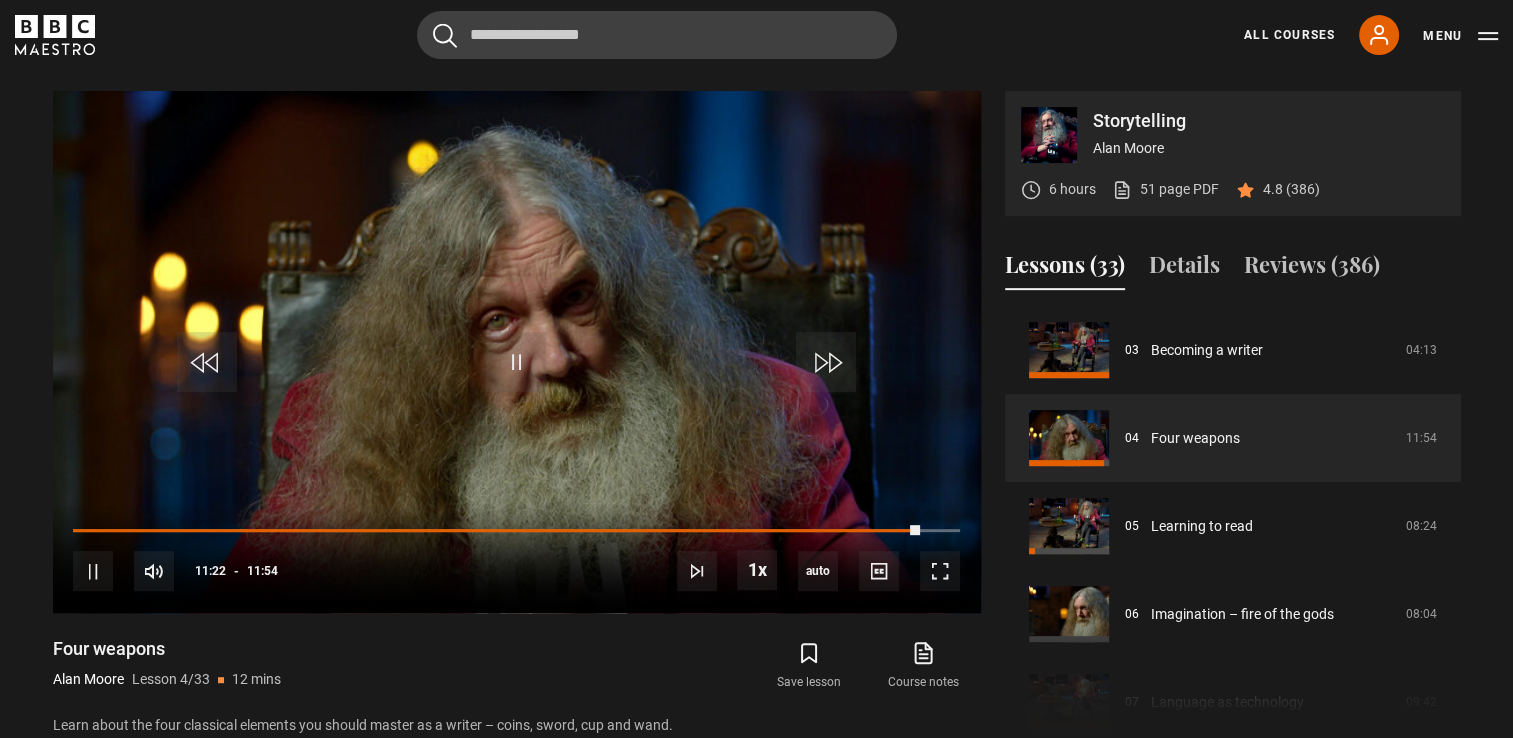 drag, startPoint x: 919, startPoint y: 528, endPoint x: 0, endPoint y: 516, distance: 919.07837 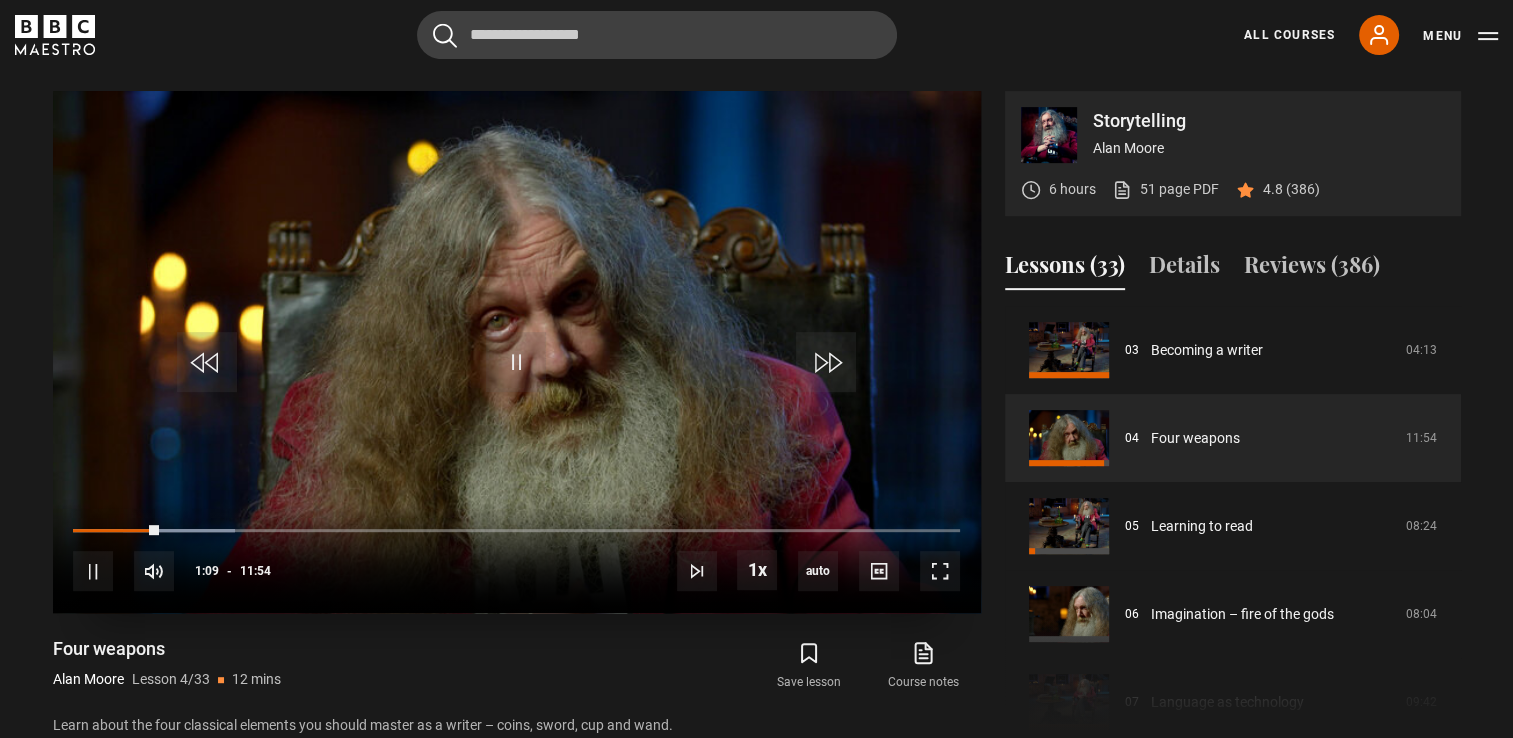 click on "10s Skip Back 10 seconds Pause 10s Skip Forward 10 seconds Loaded :  18.19% 00:29 01:09 Pause Mute Current Time  1:09 - Duration  11:54
Alan Moore
Lesson 4
Four weapons
1x Playback Rate 2x 1.5x 1x , selected 0.5x auto Quality 360p 720p 1080p 2160p Auto , selected Captions captions off , selected English  Captions" at bounding box center (517, 558) 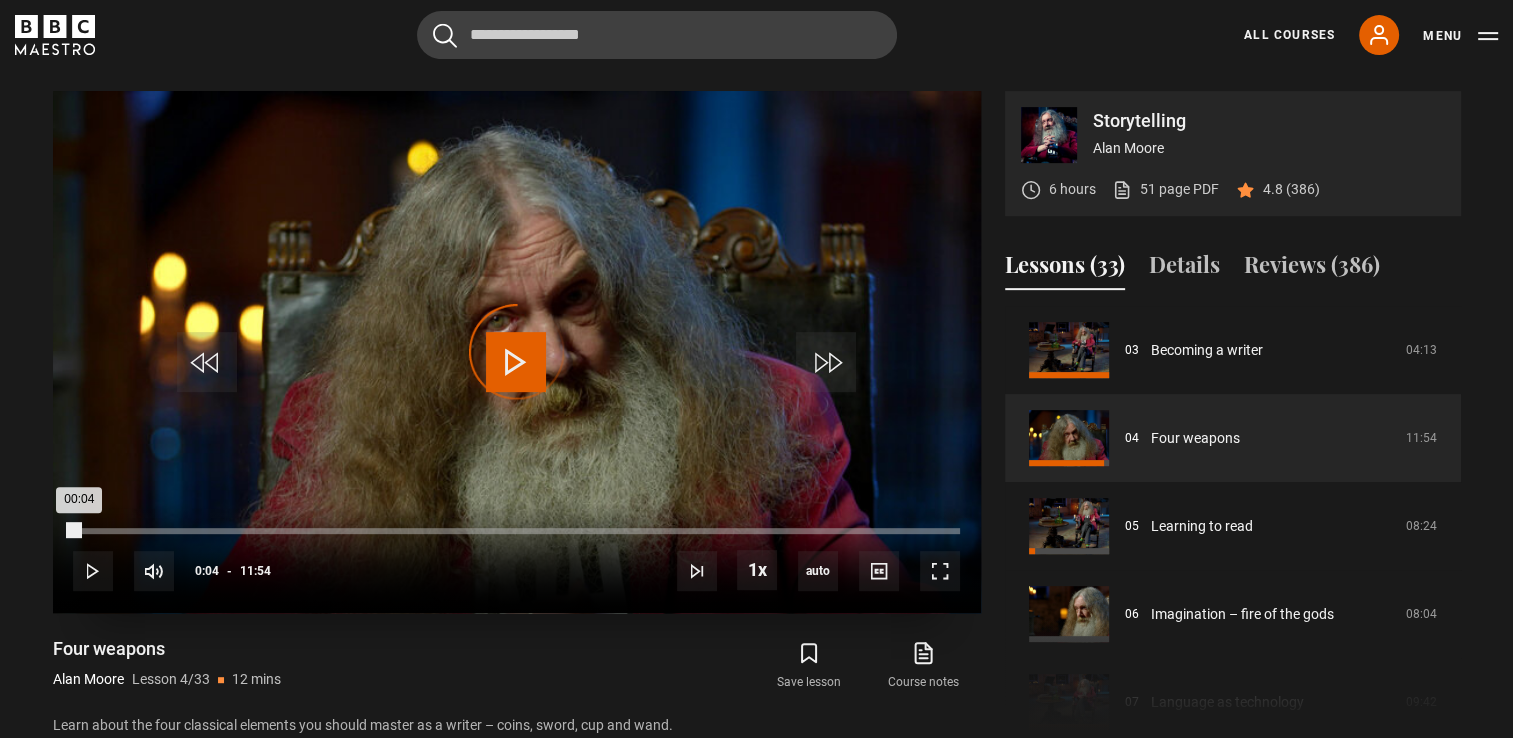 click on "Loaded :  0.00% 00:04 00:04" at bounding box center [516, 531] 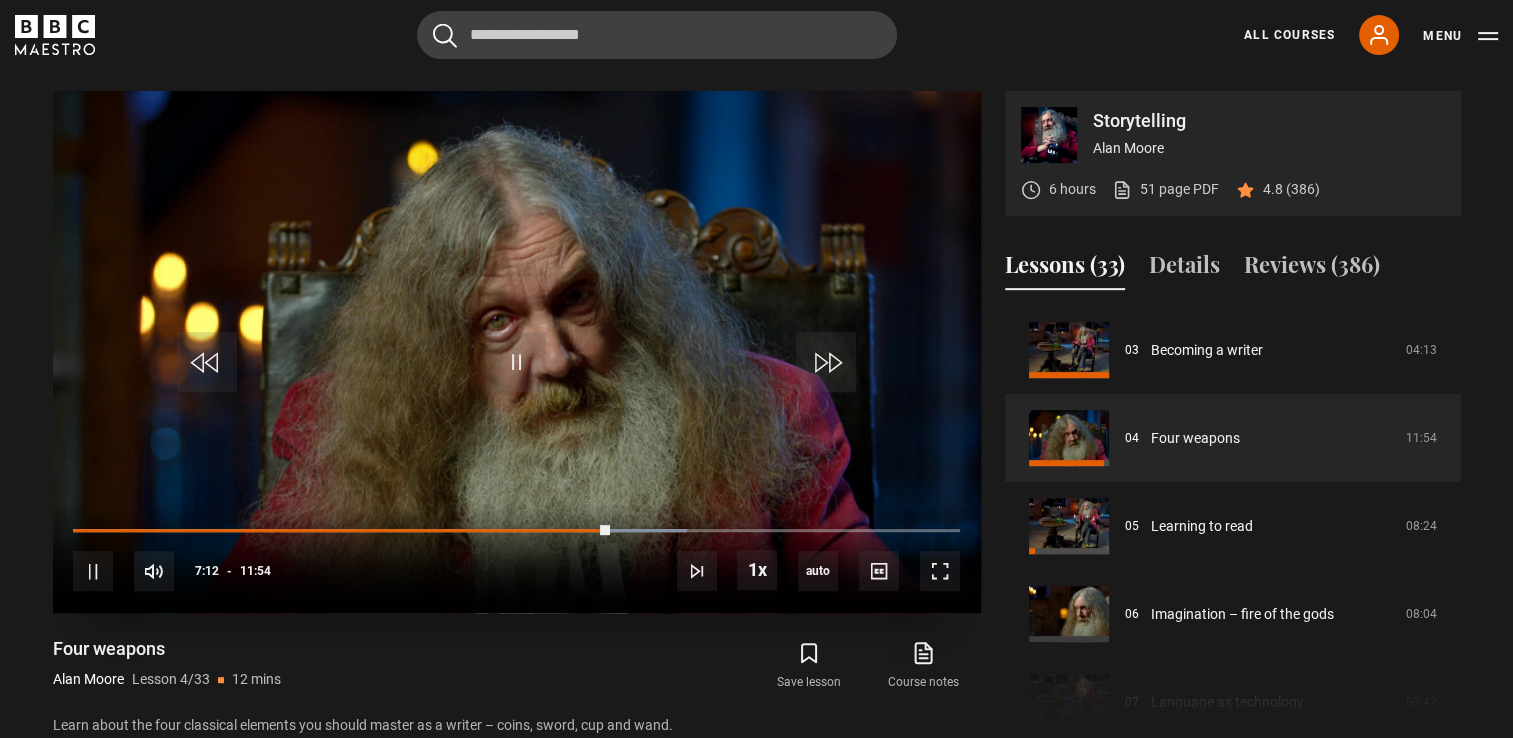 click on "10s Skip Back 10 seconds Pause 10s Skip Forward 10 seconds Loaded :  69.25% 07:04 07:12 Pause Mute 100% Current Time  7:12 - Duration  11:54
Alan Moore
Lesson 4
Four weapons
1x Playback Rate 2x 1.5x 1x , selected 0.5x auto Quality 360p 720p 1080p 2160p Auto , selected Captions captions off , selected English  Captions" at bounding box center (517, 558) 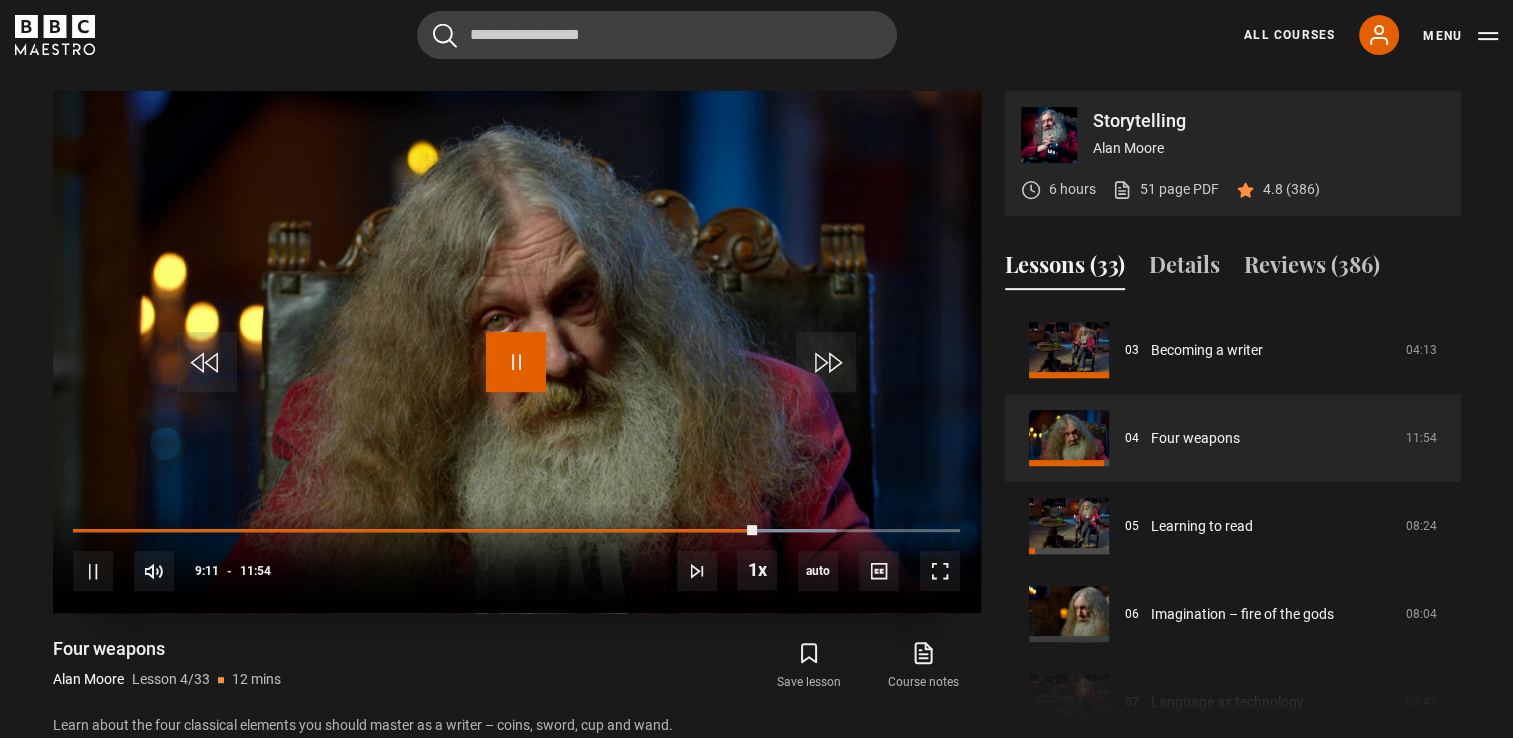 click at bounding box center [516, 362] 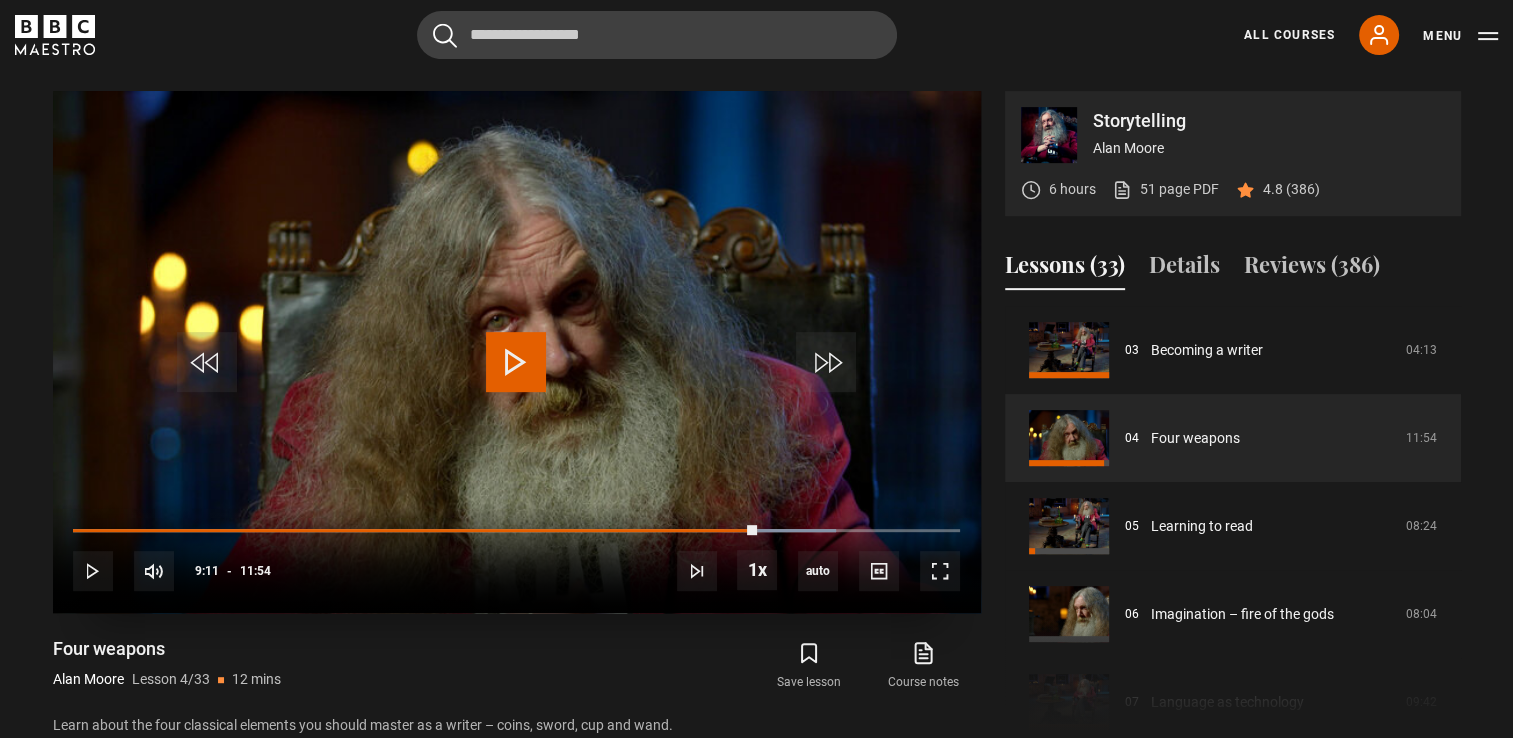 click at bounding box center [516, 362] 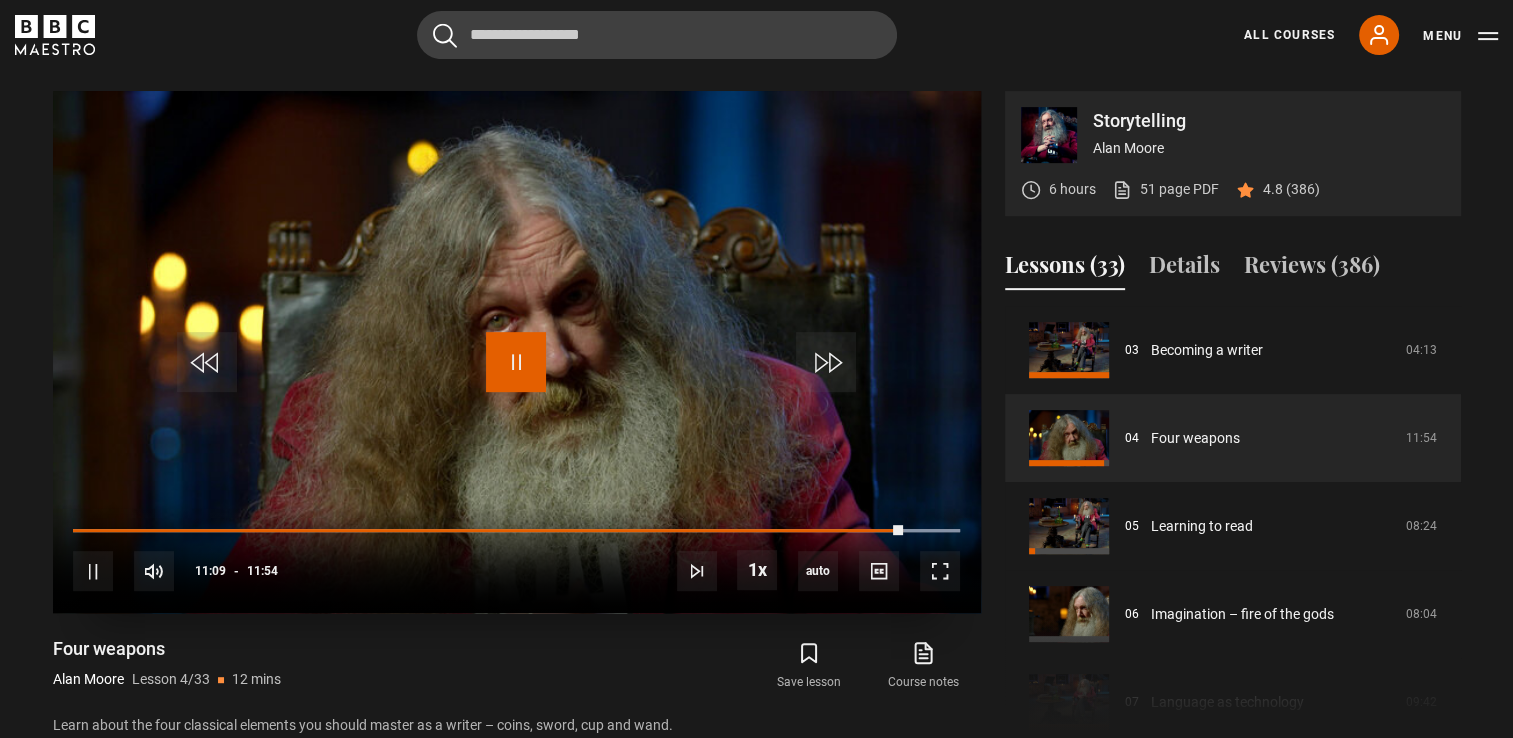 click at bounding box center (516, 362) 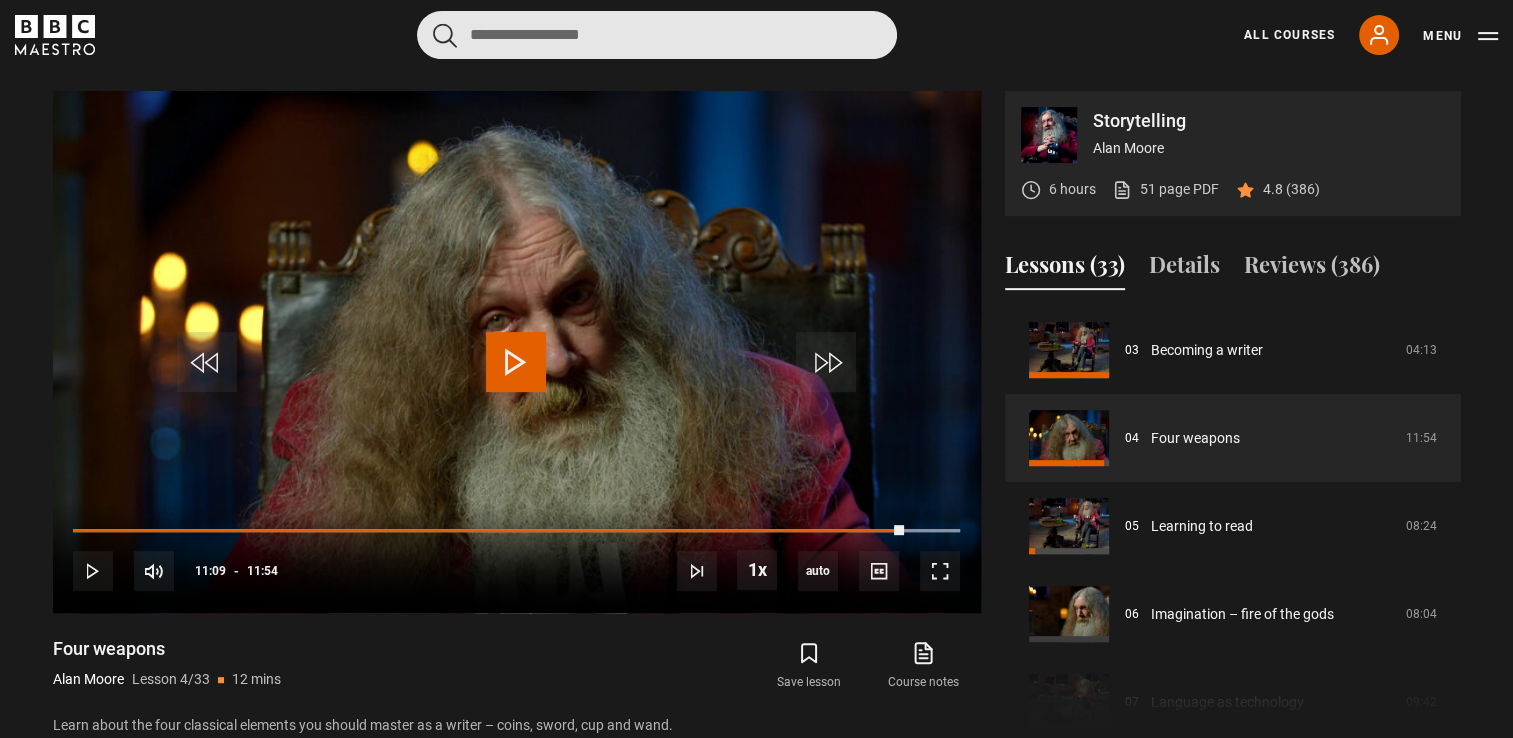 click at bounding box center (657, 35) 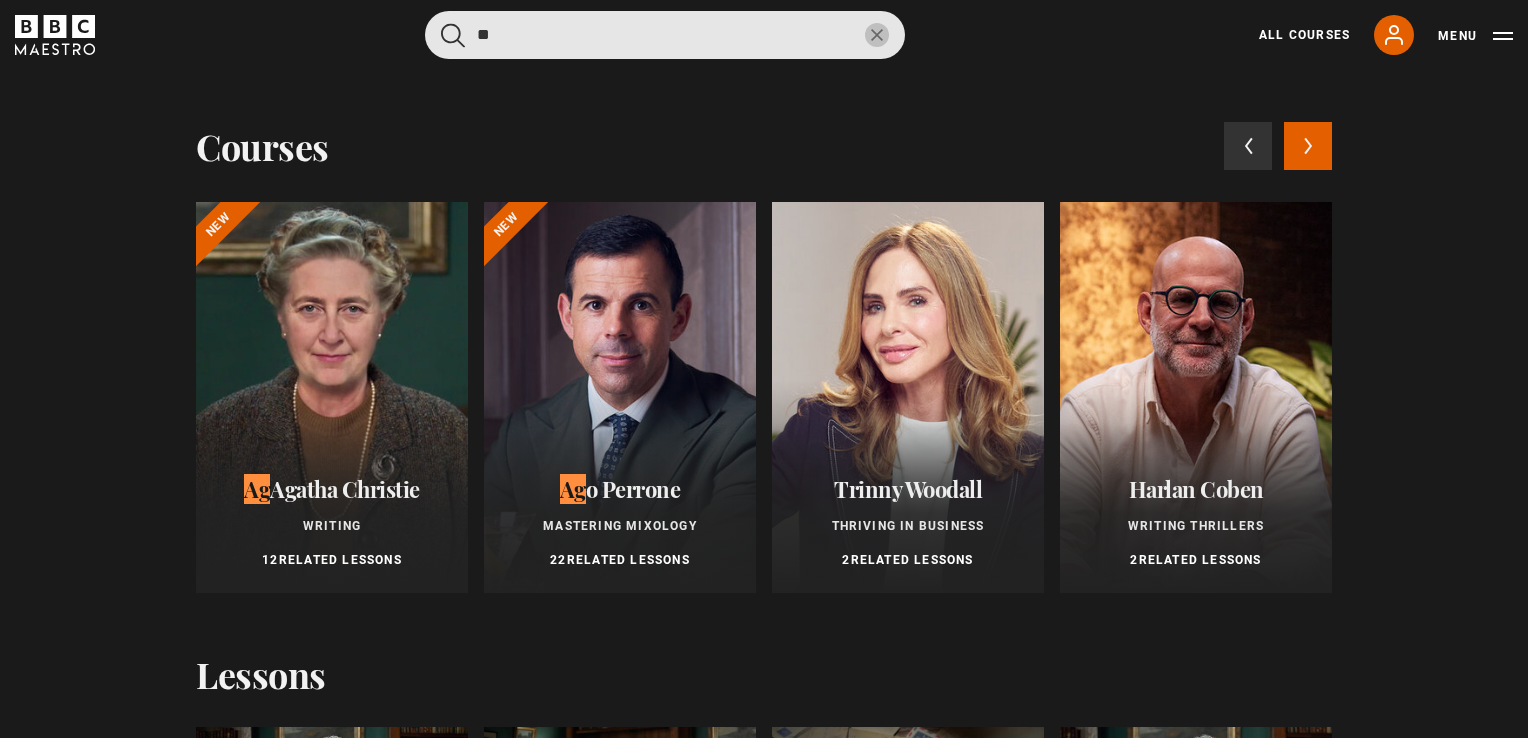 type on "**" 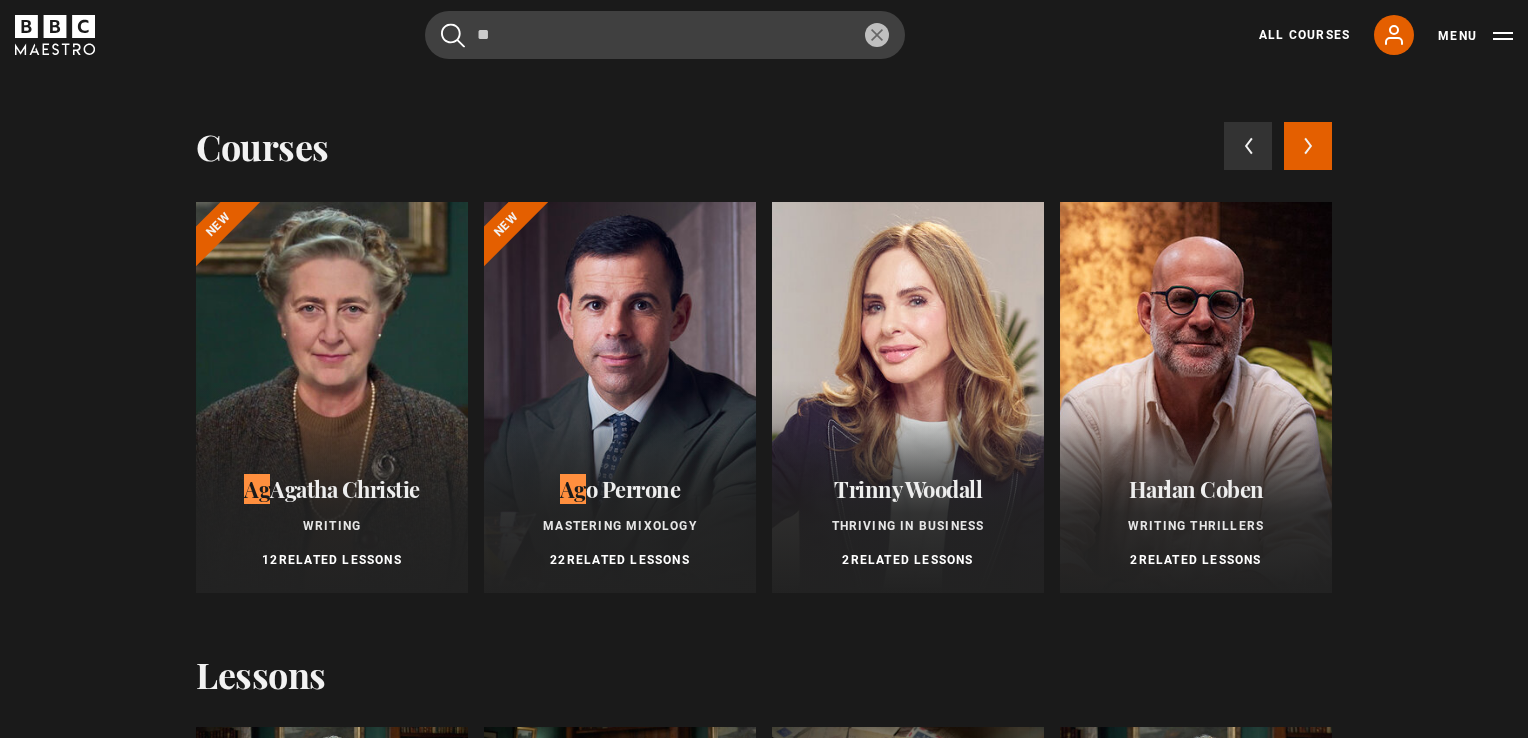 click at bounding box center (332, 397) 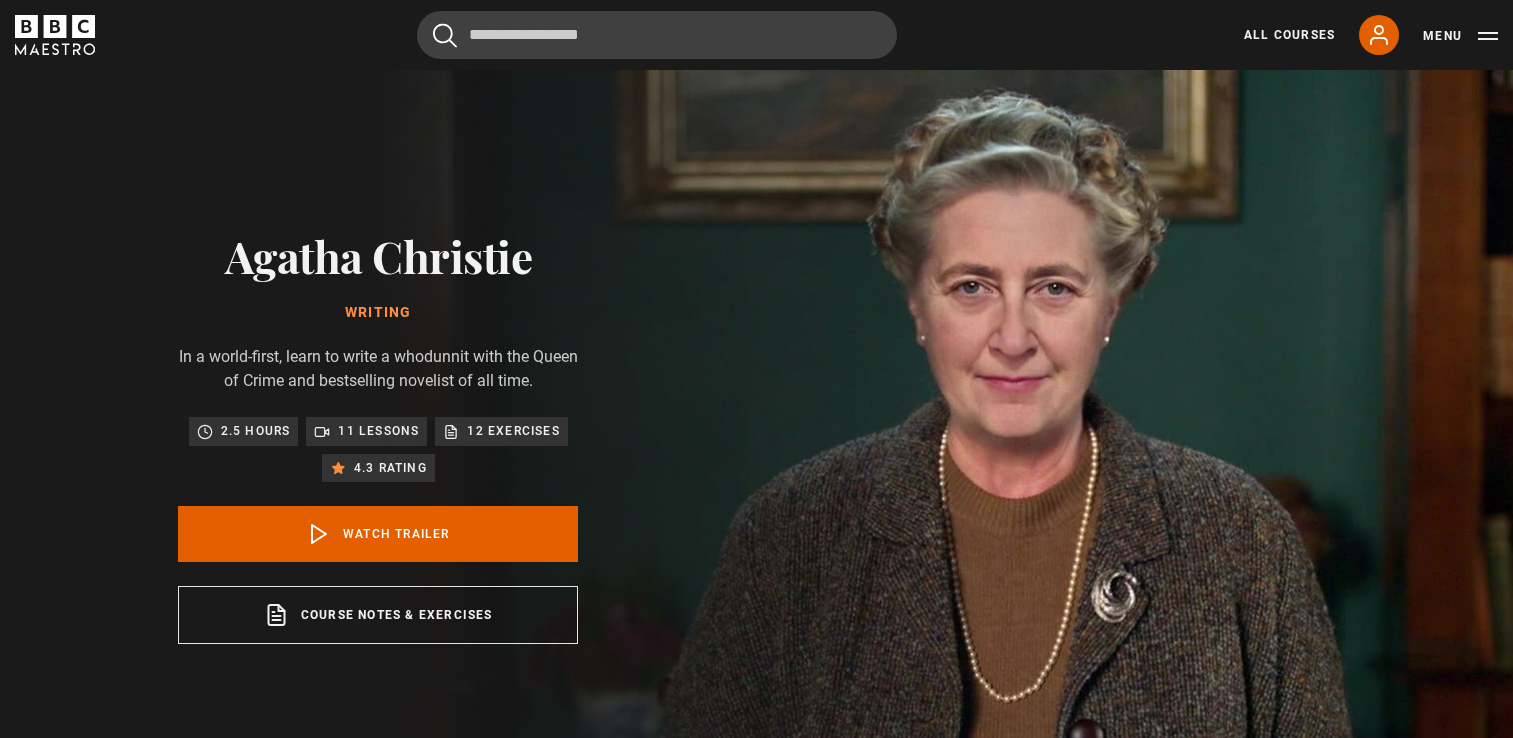 scroll, scrollTop: 0, scrollLeft: 0, axis: both 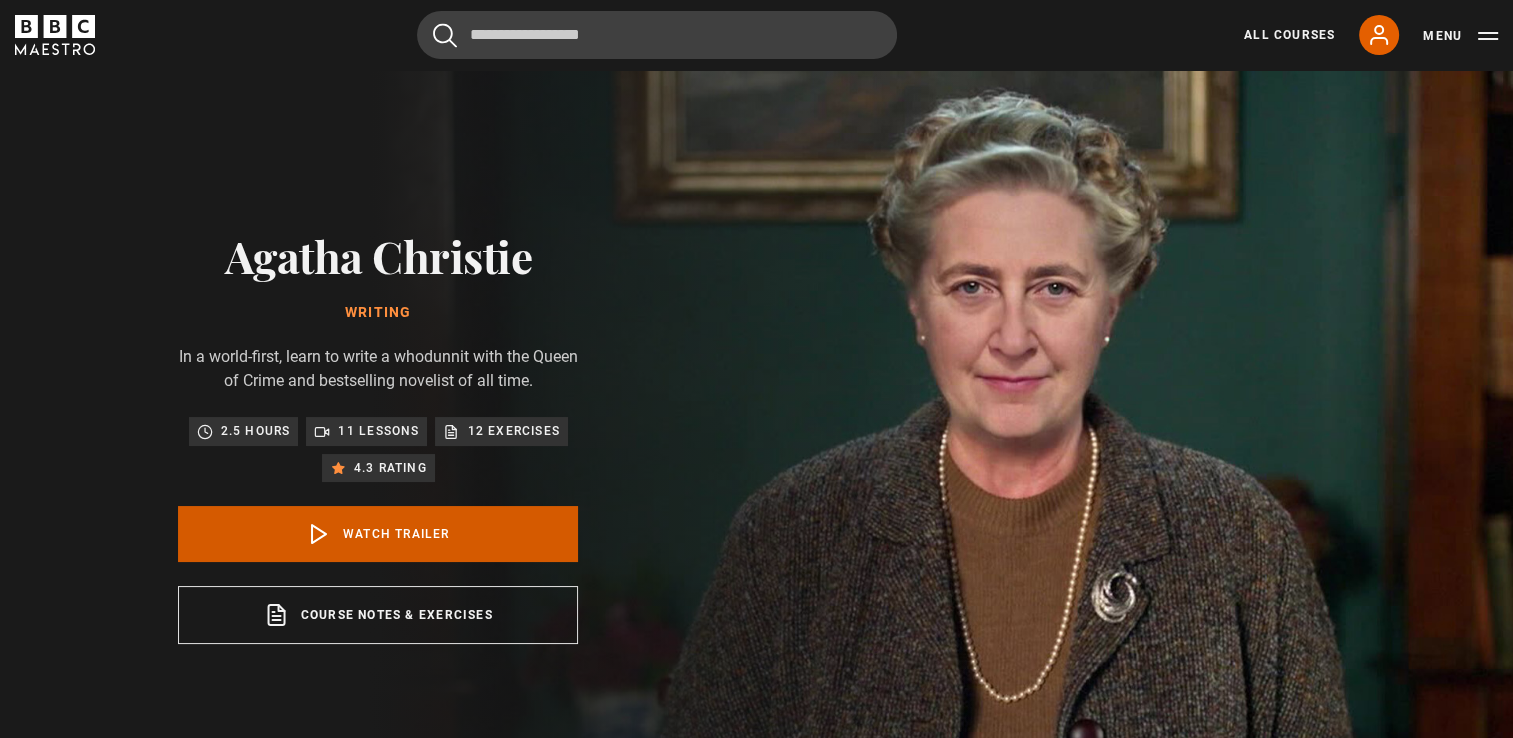 click on "Watch Trailer" at bounding box center (378, 534) 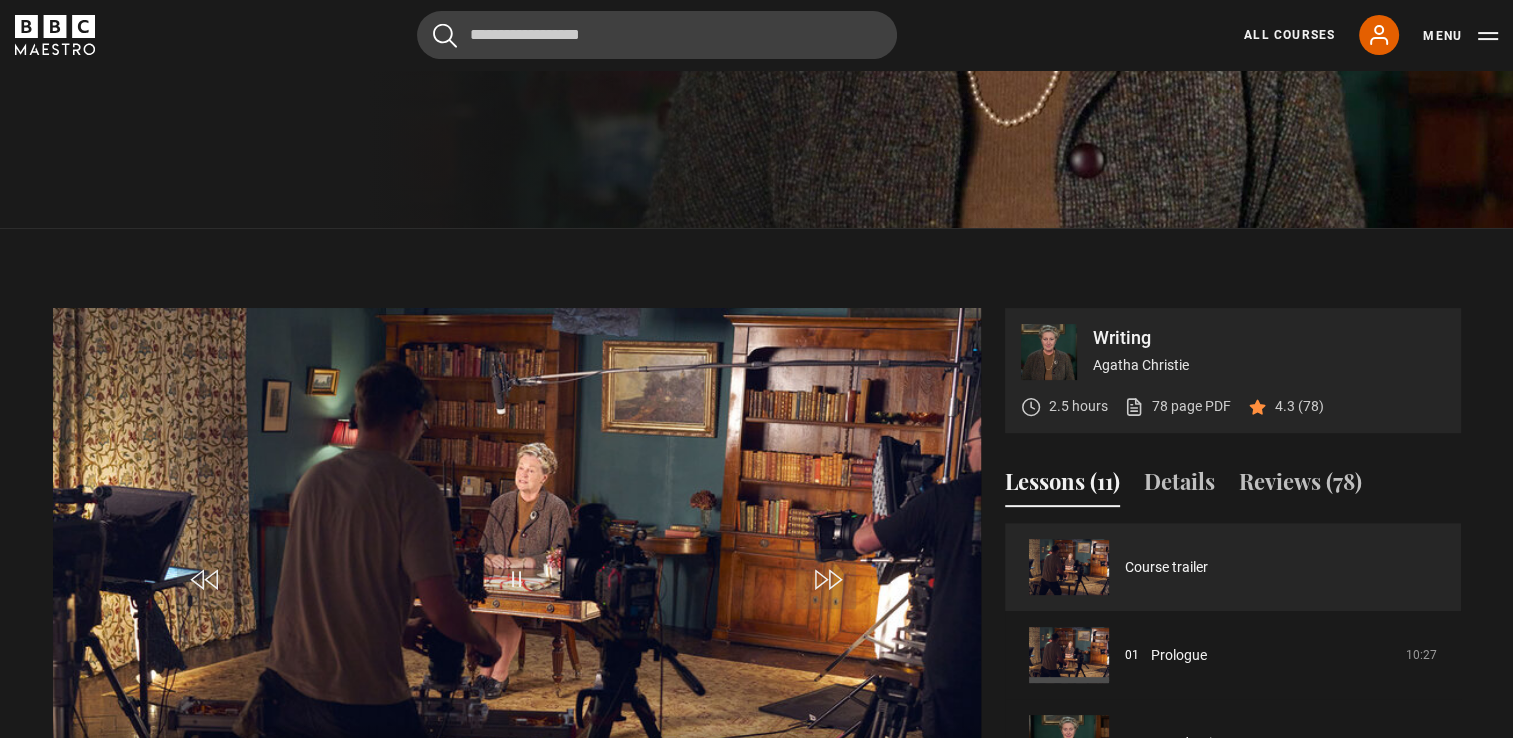 scroll, scrollTop: 698, scrollLeft: 0, axis: vertical 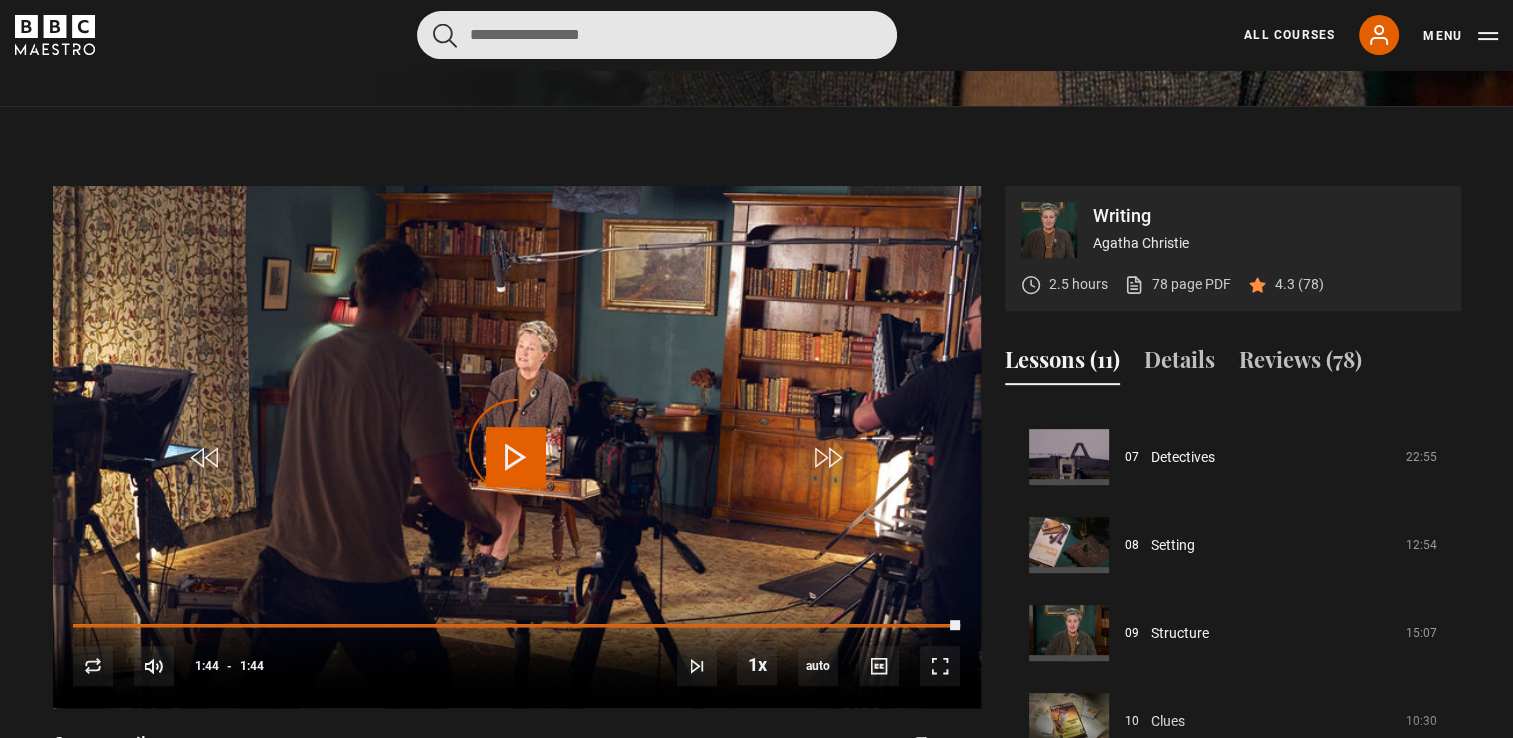 click at bounding box center [657, 35] 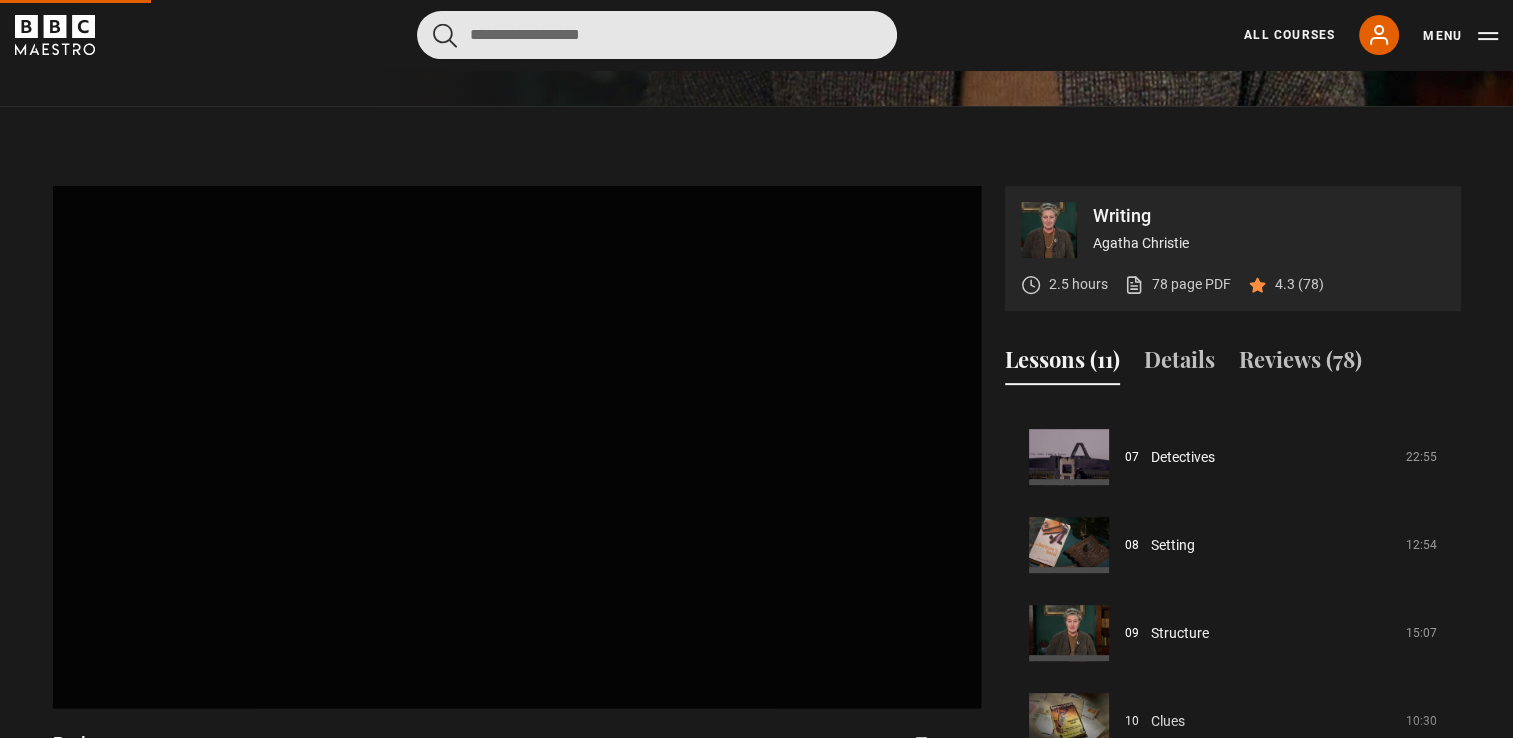 type on "*" 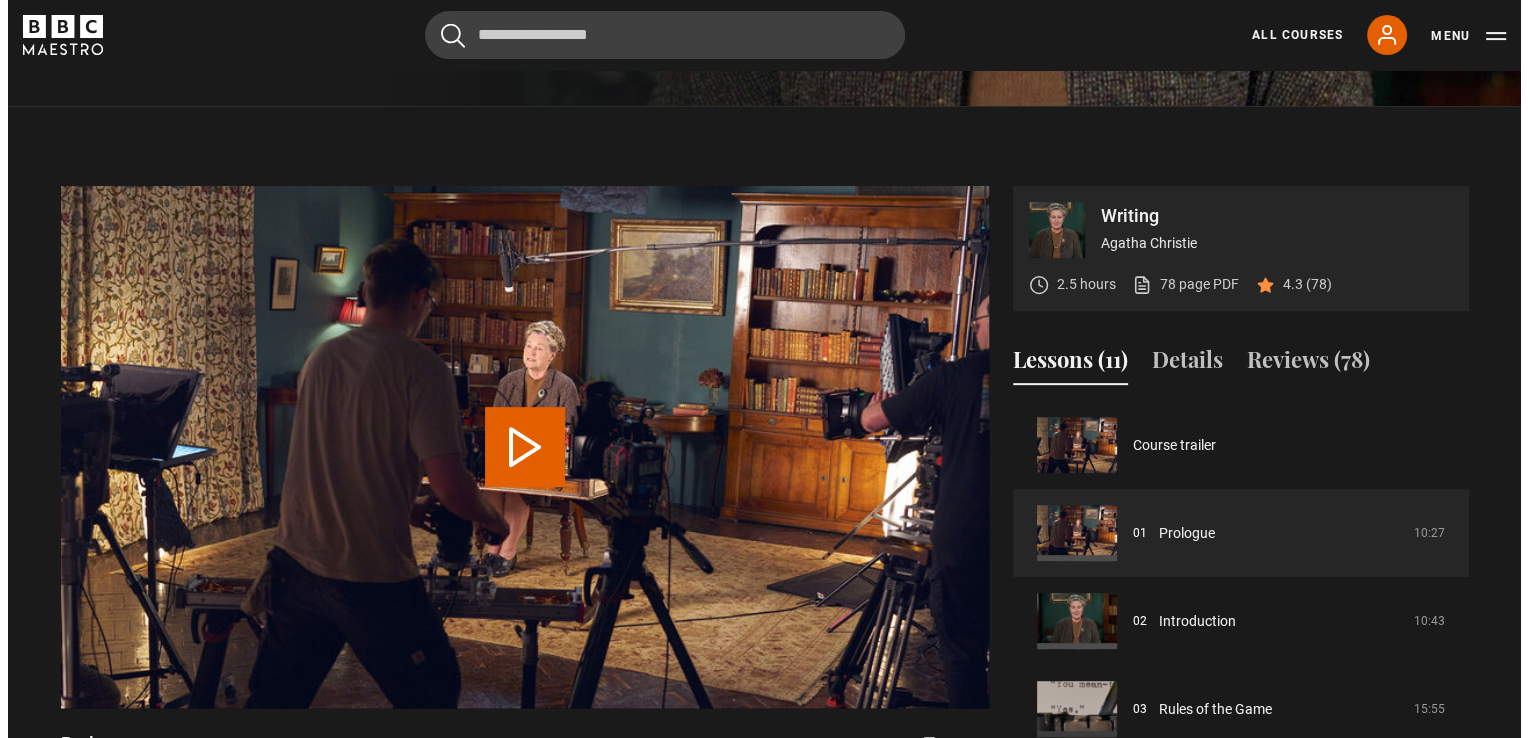 scroll, scrollTop: 804, scrollLeft: 0, axis: vertical 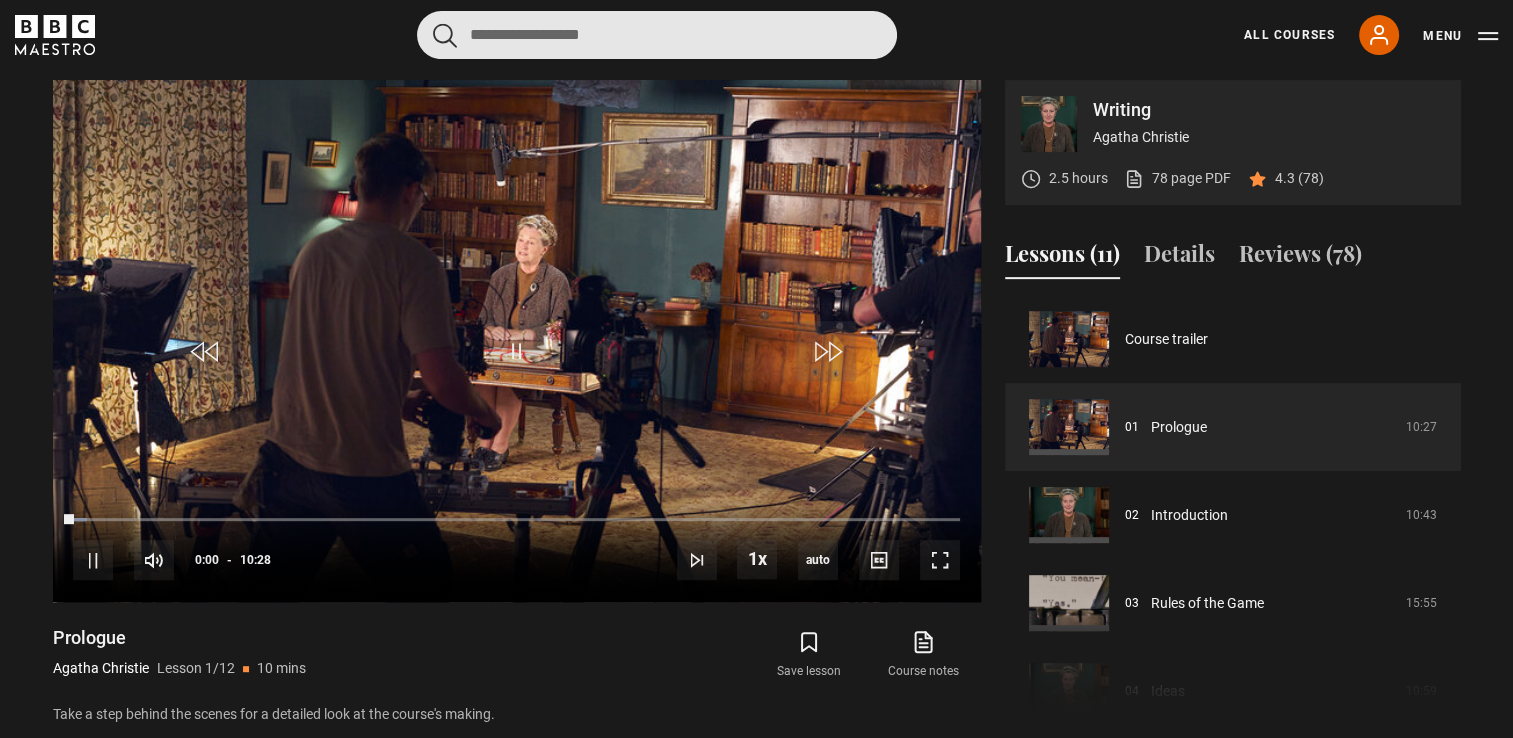 click at bounding box center [657, 35] 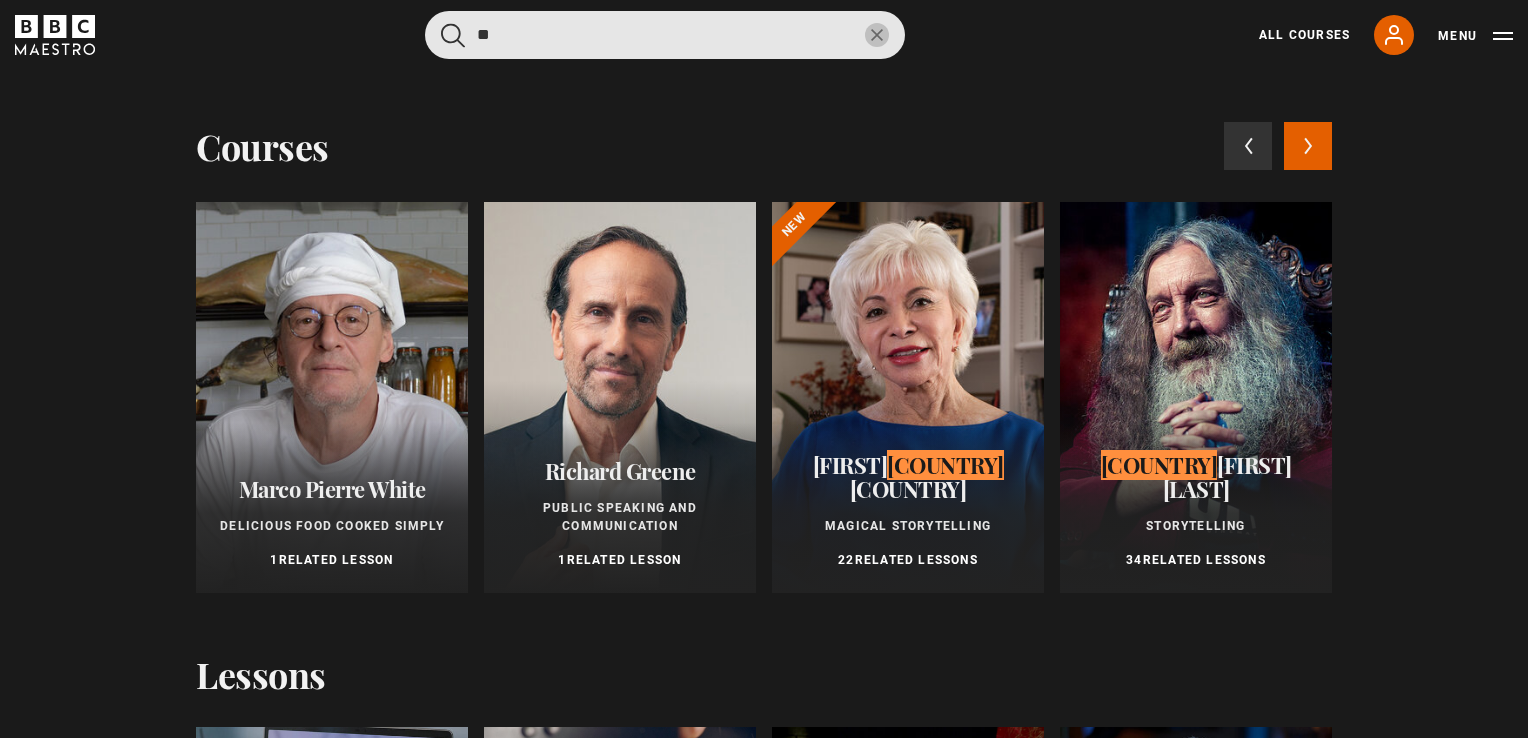 type on "**" 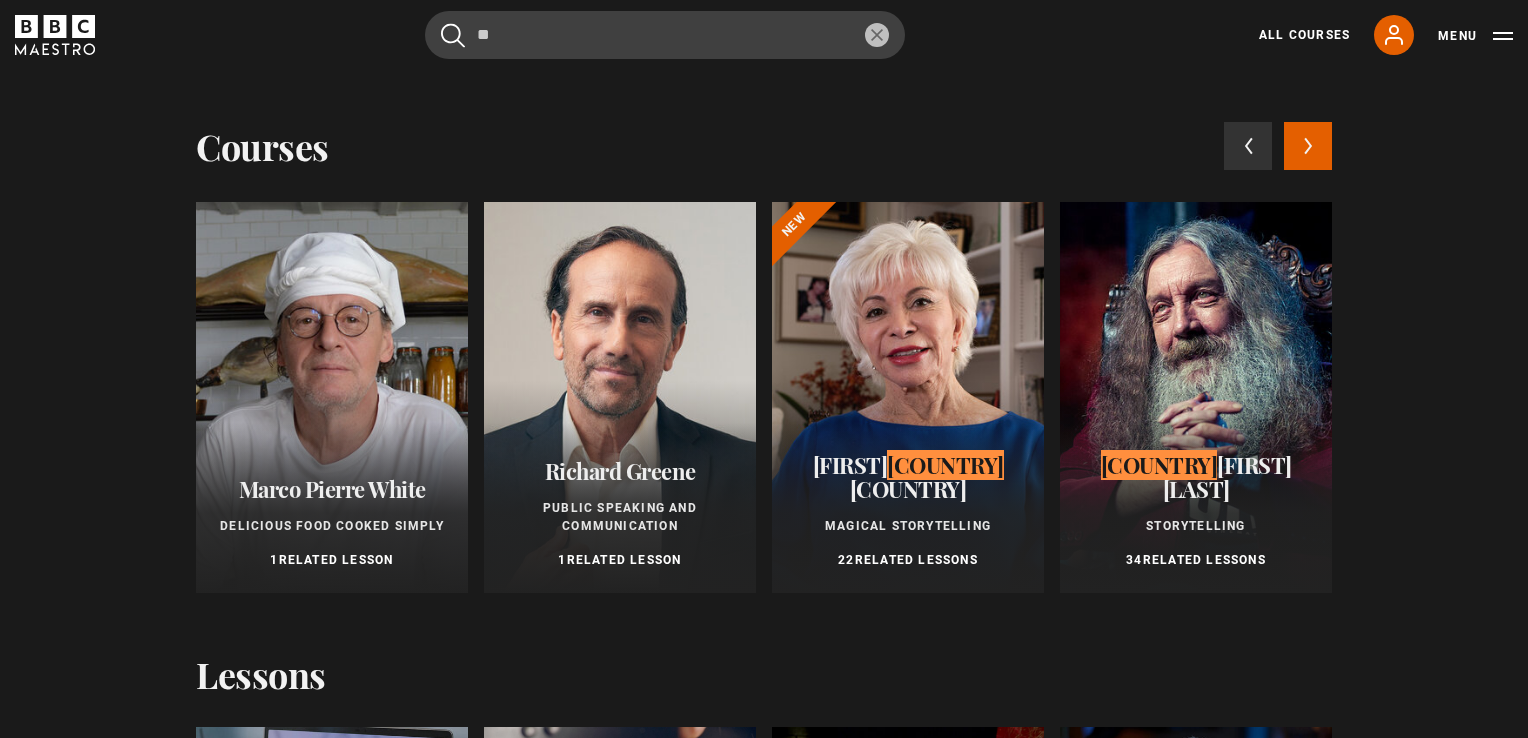 click at bounding box center (332, 397) 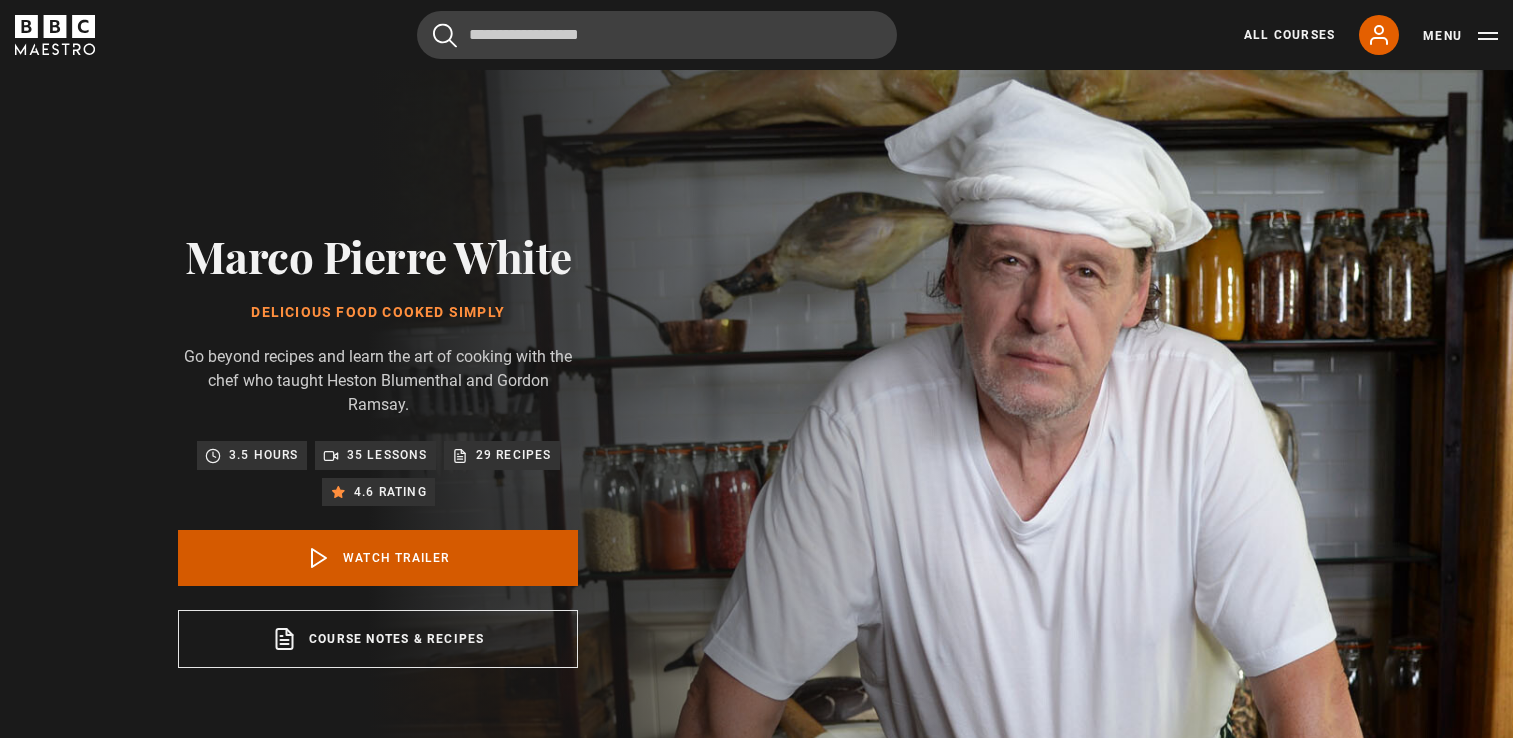 scroll, scrollTop: 0, scrollLeft: 0, axis: both 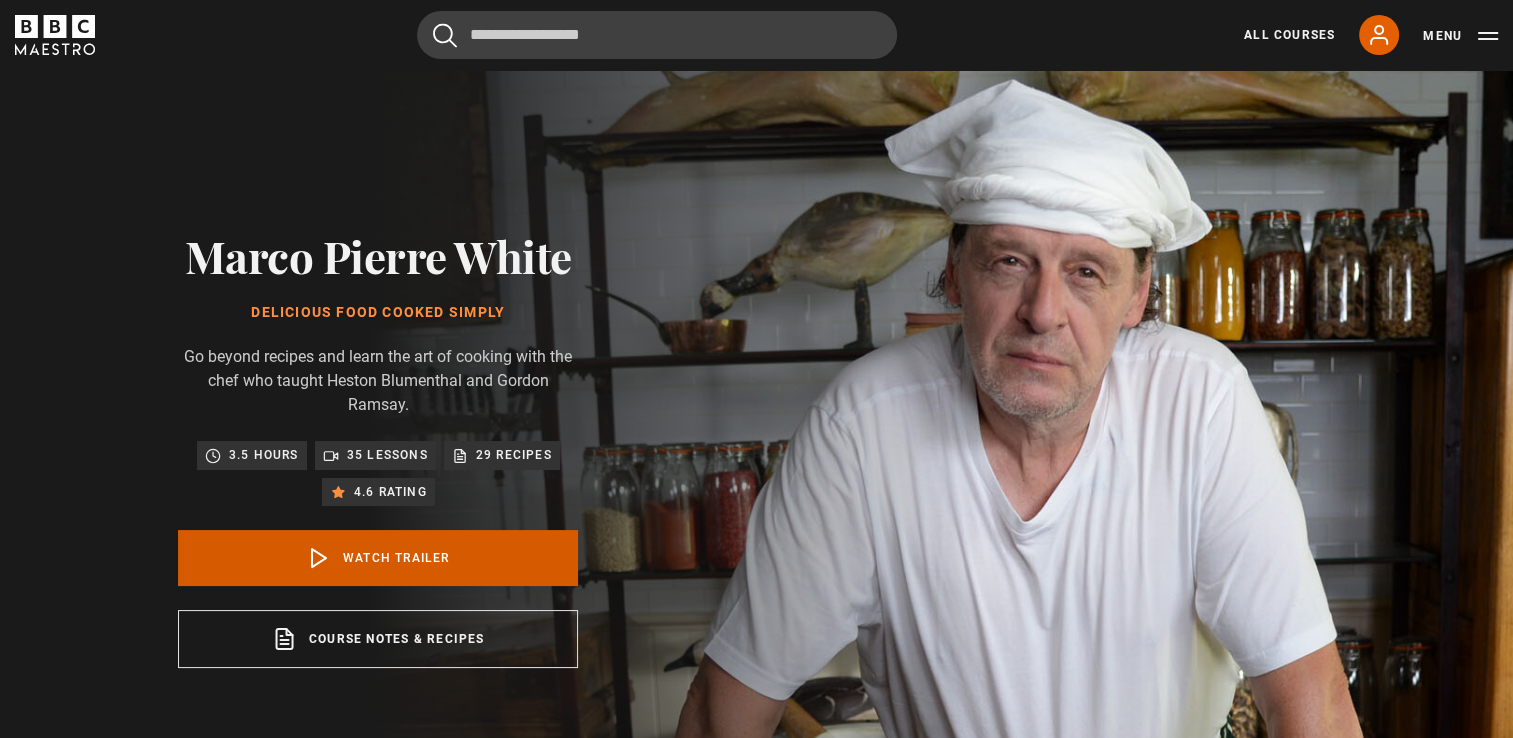 click on "Watch Trailer" at bounding box center [378, 558] 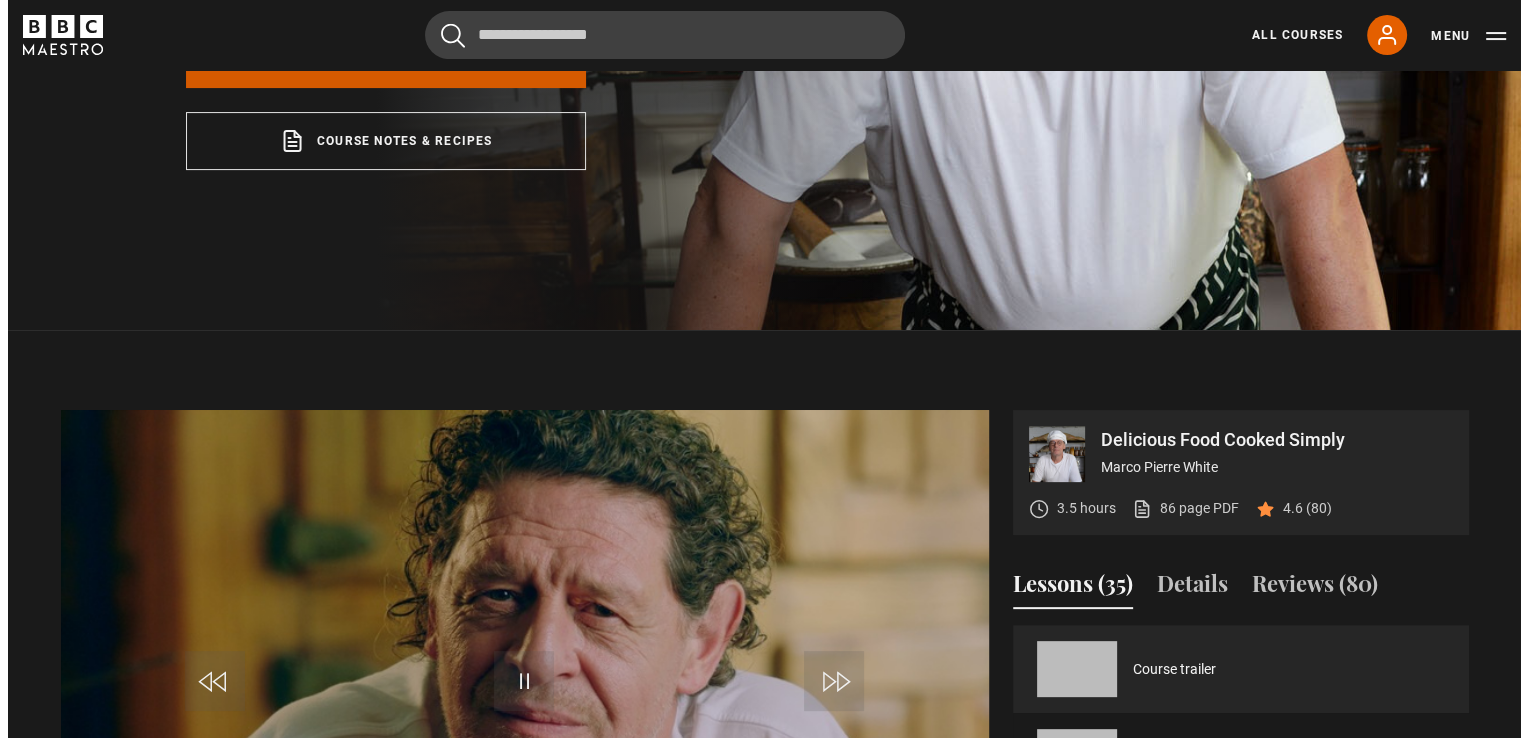 scroll, scrollTop: 718, scrollLeft: 0, axis: vertical 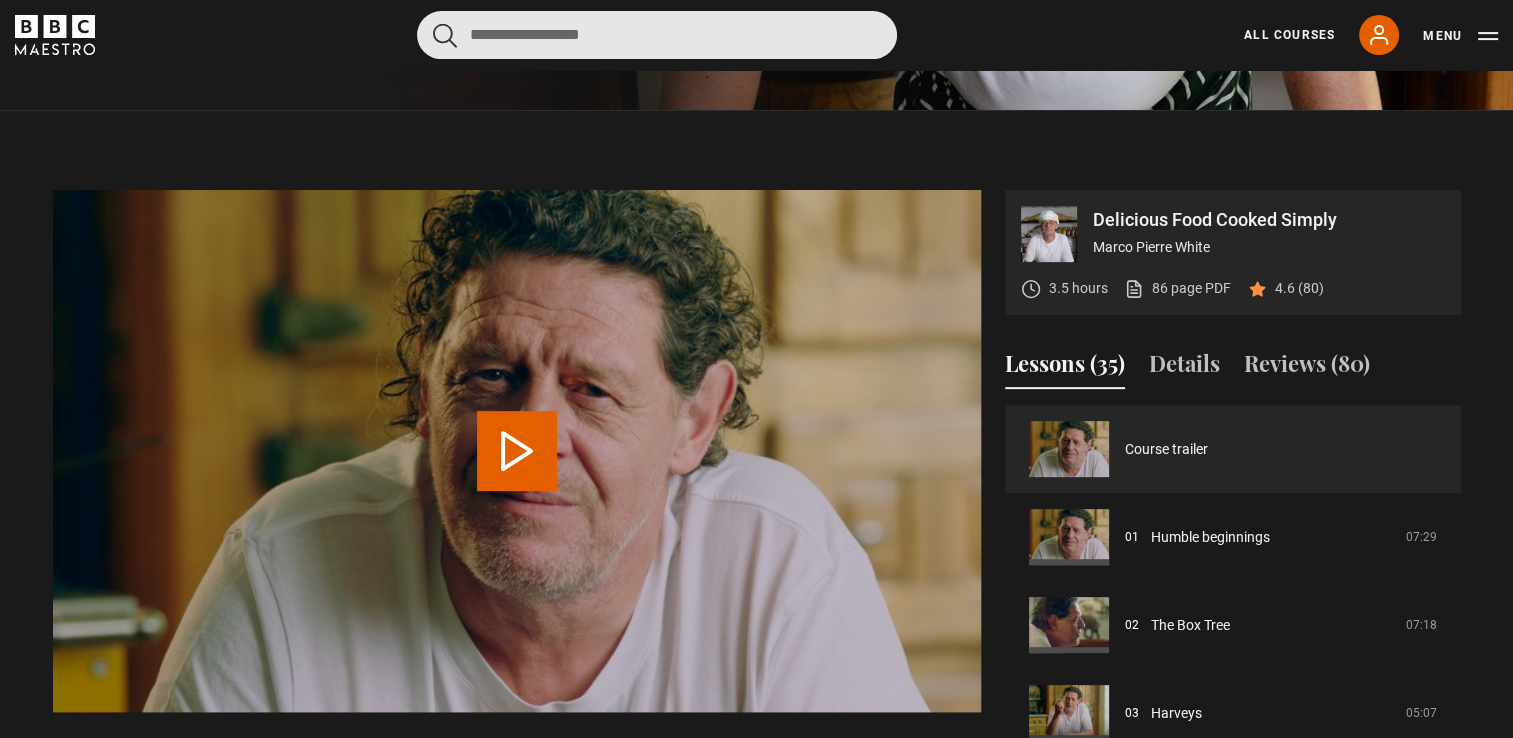 click at bounding box center [657, 35] 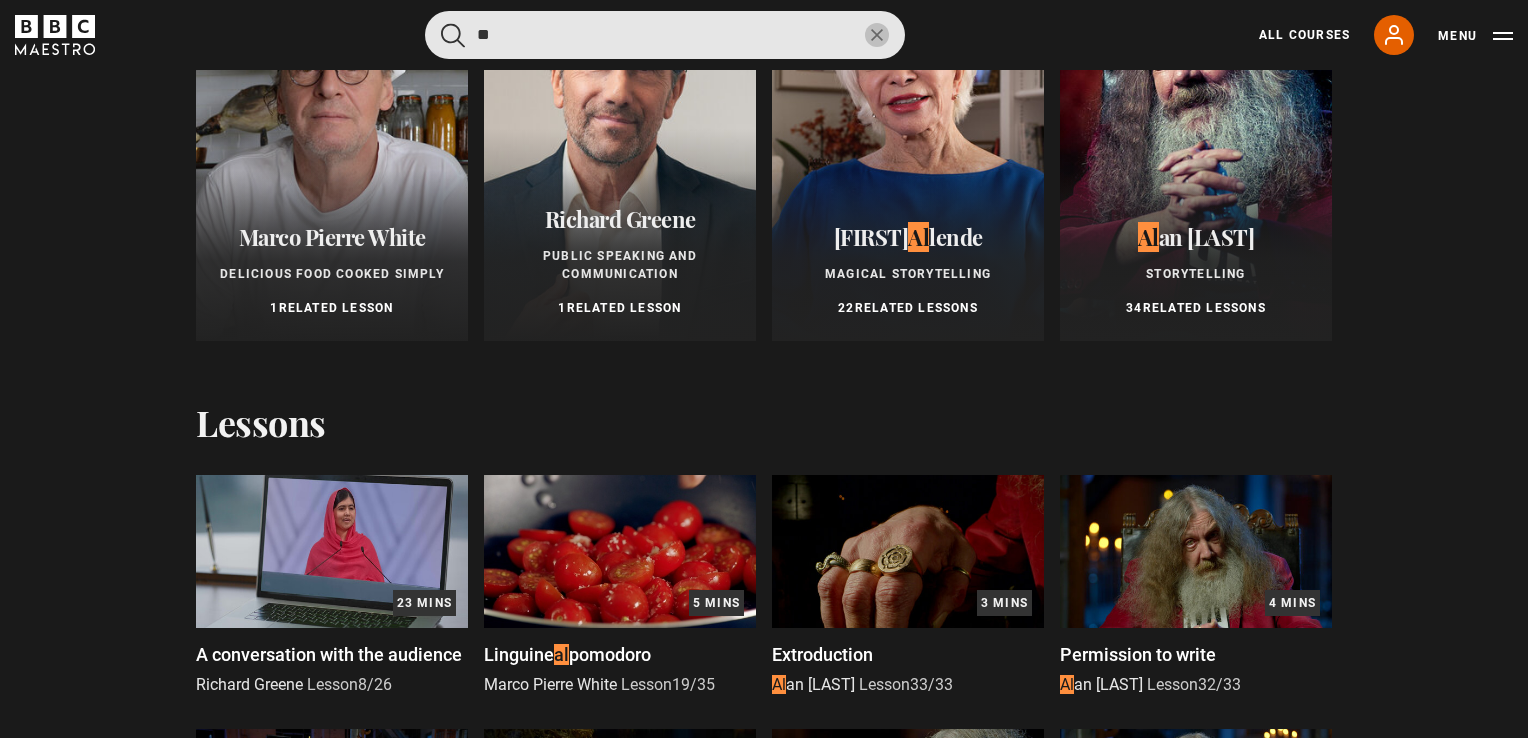 scroll, scrollTop: 247, scrollLeft: 0, axis: vertical 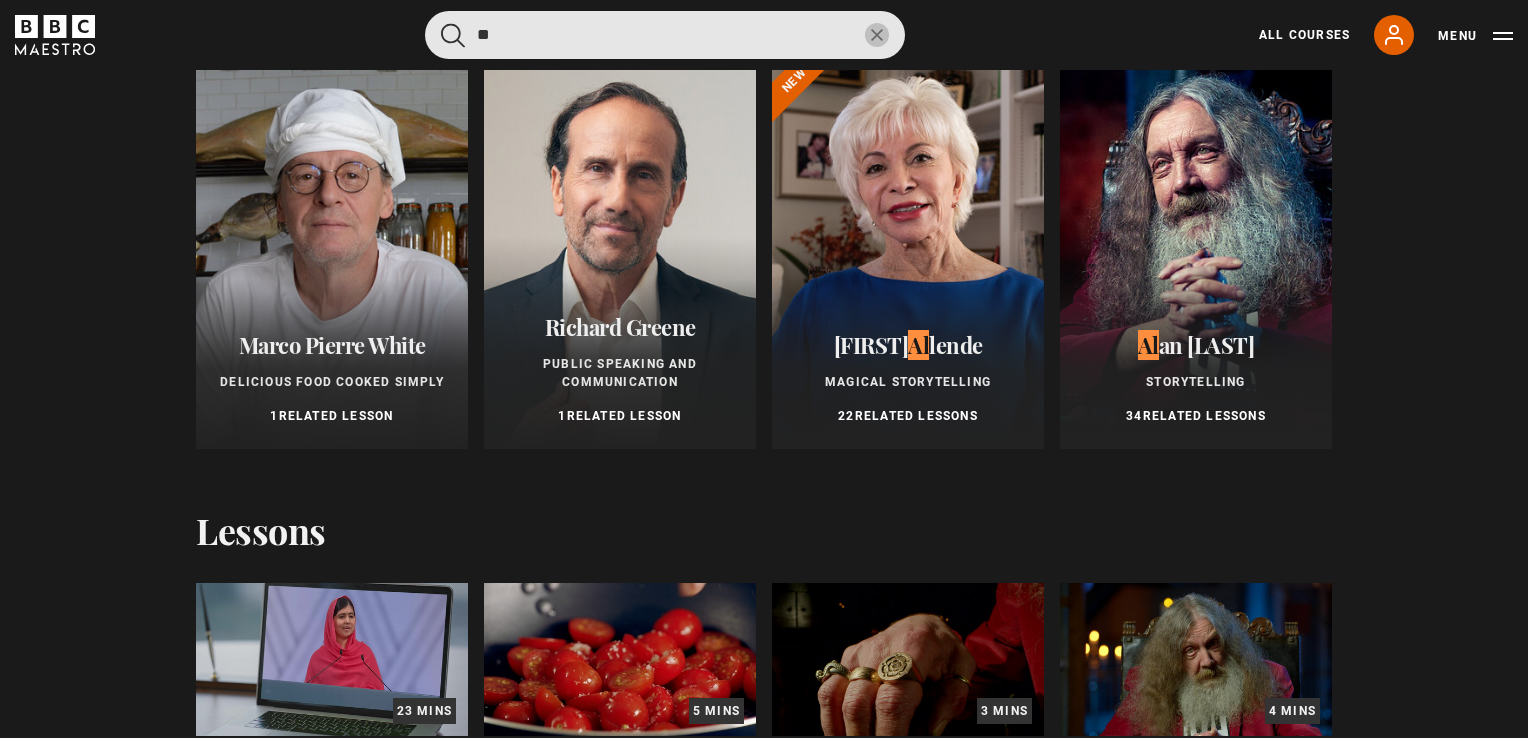 type on "**" 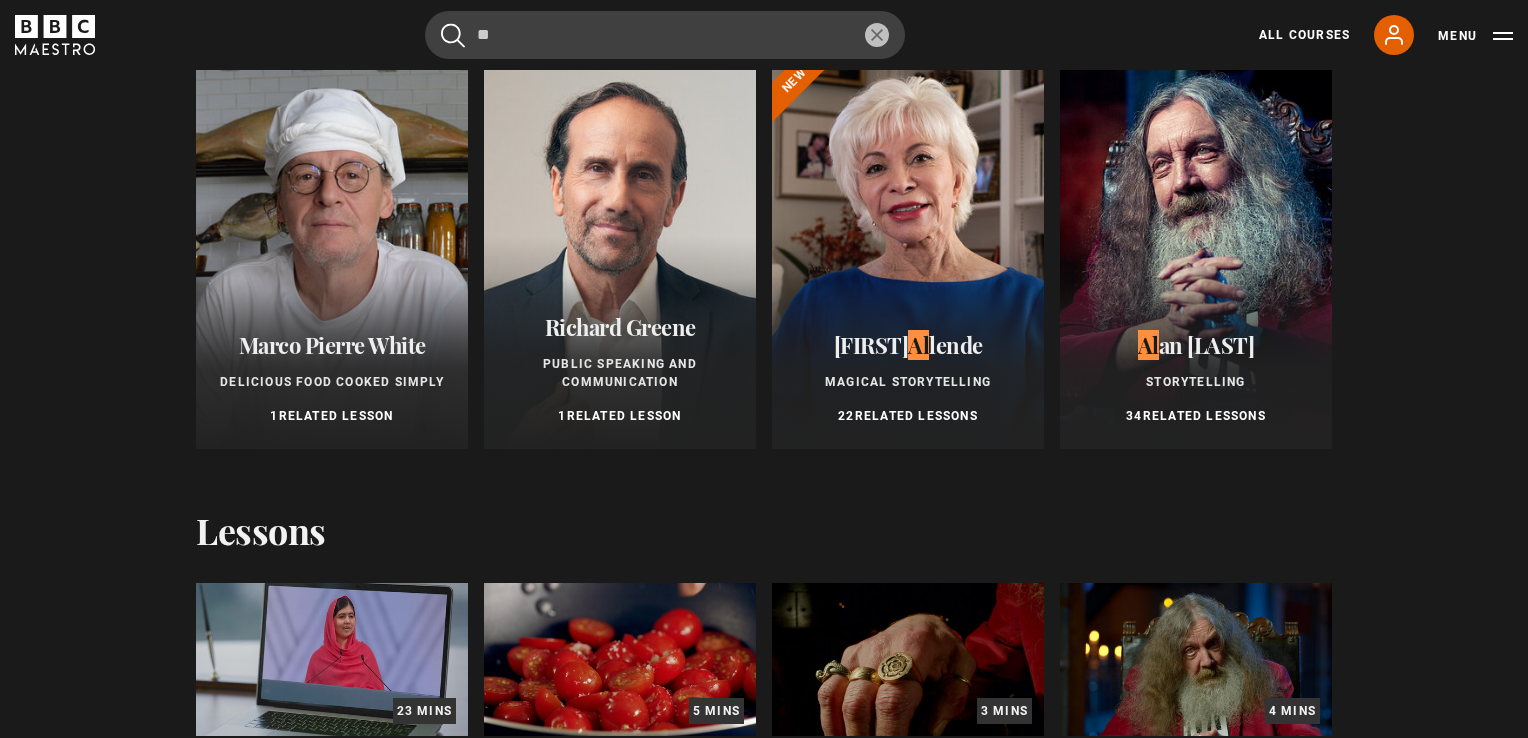 click at bounding box center [1196, 253] 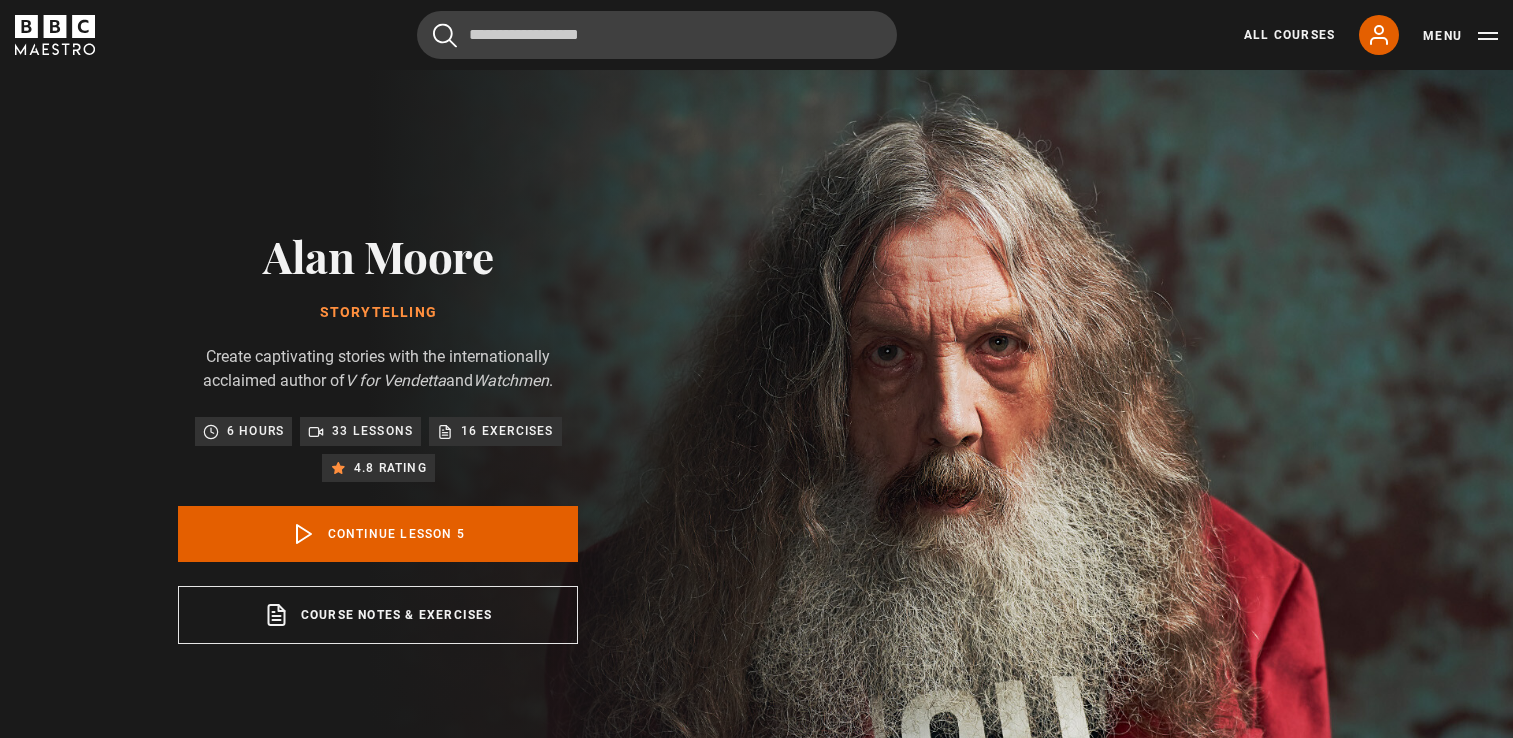 scroll, scrollTop: 804, scrollLeft: 0, axis: vertical 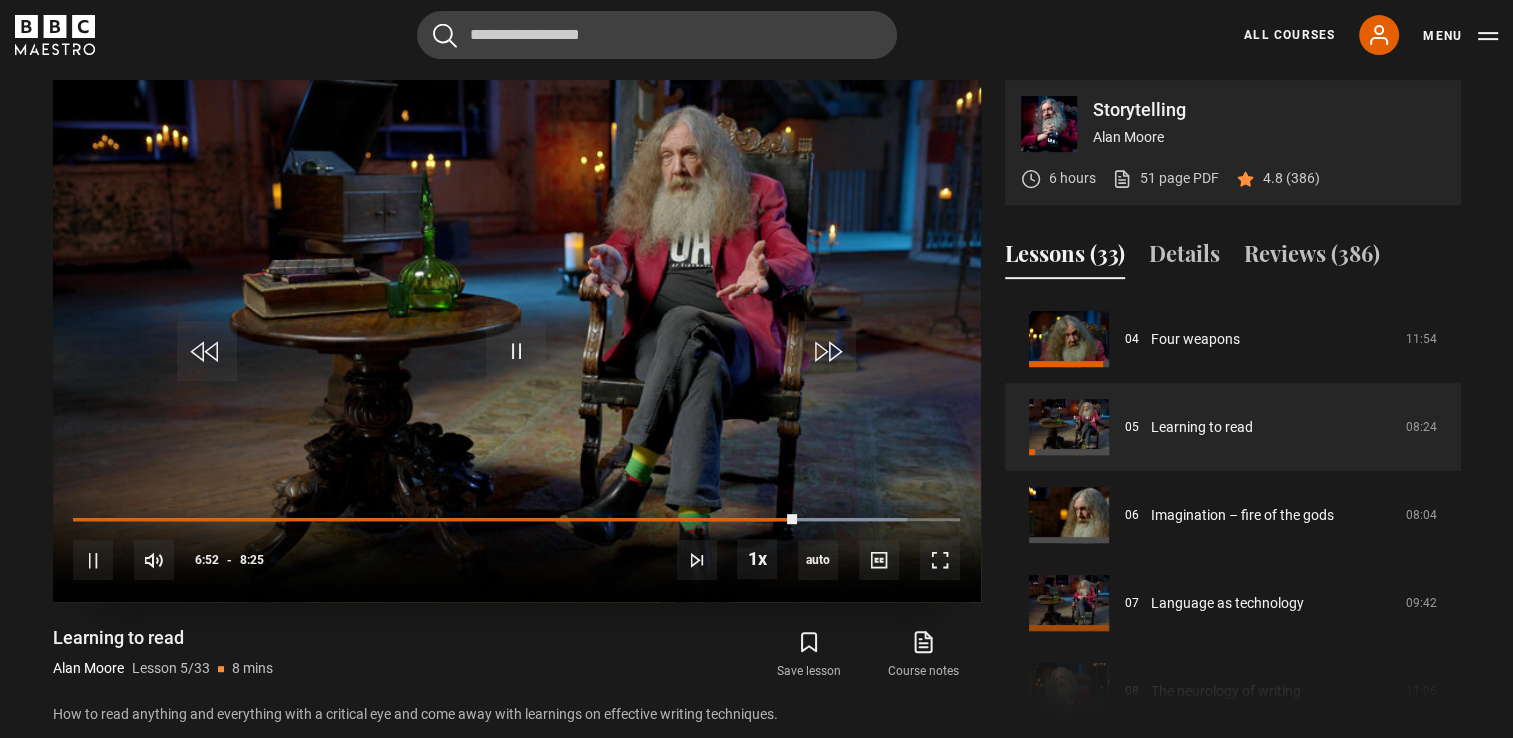 click at bounding box center [517, 341] 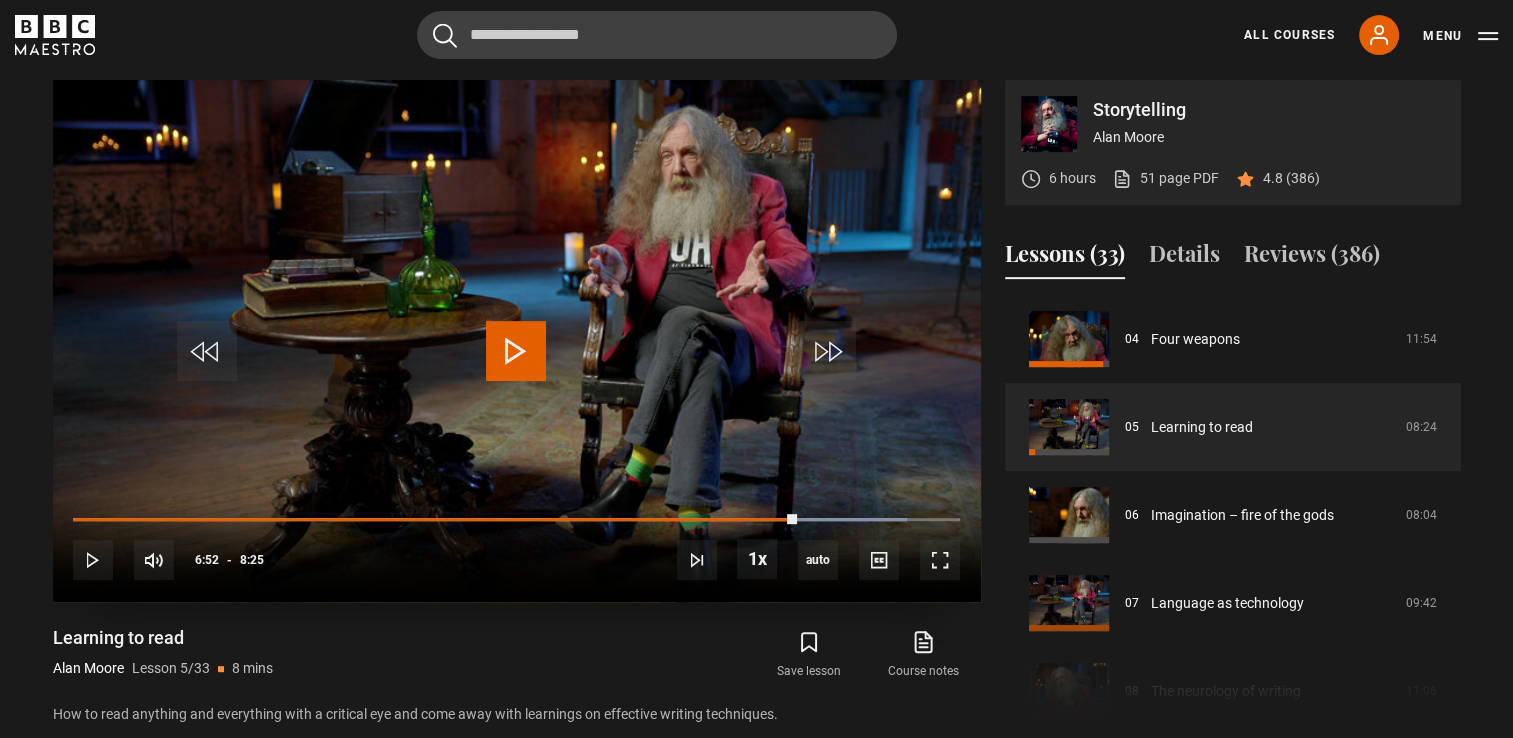 click at bounding box center [516, 351] 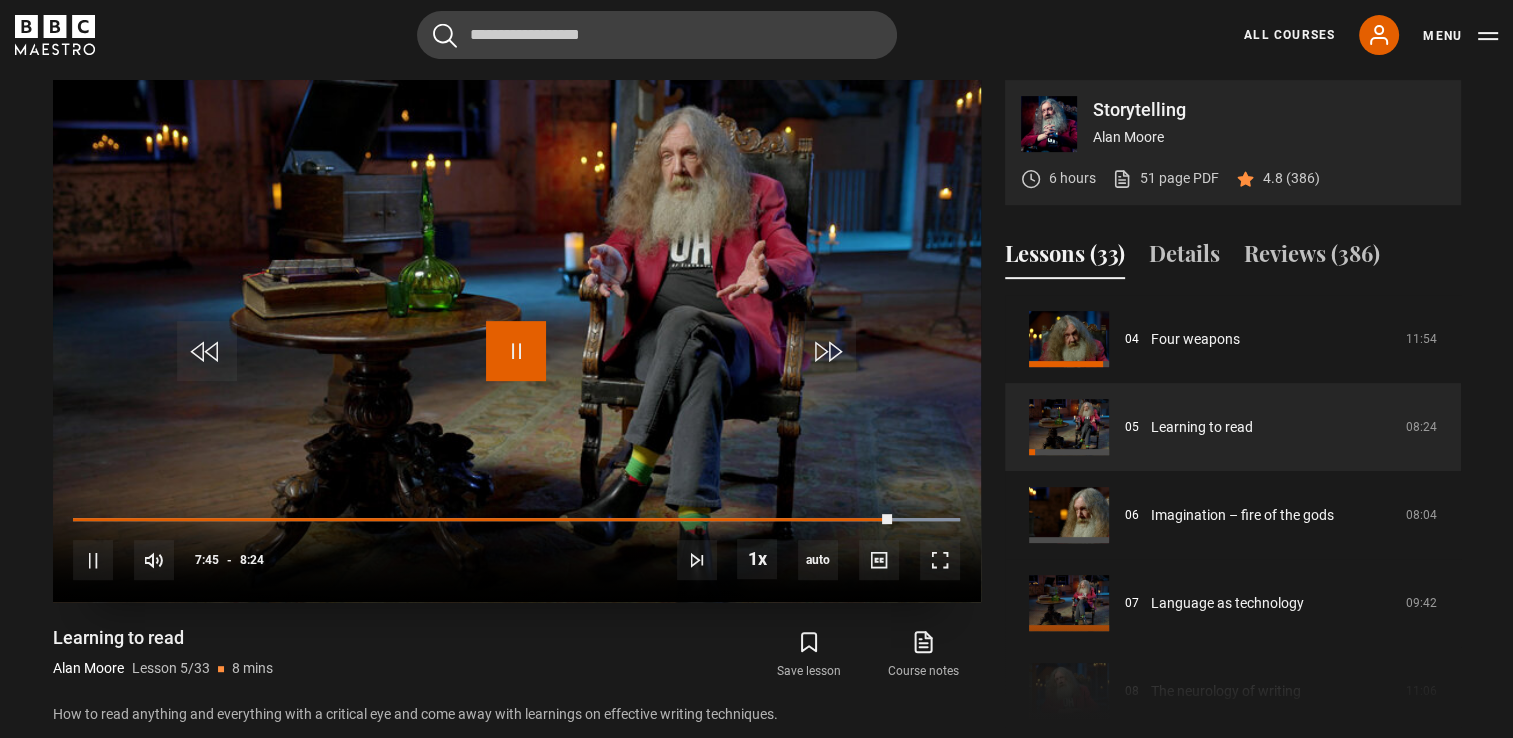 click at bounding box center (516, 351) 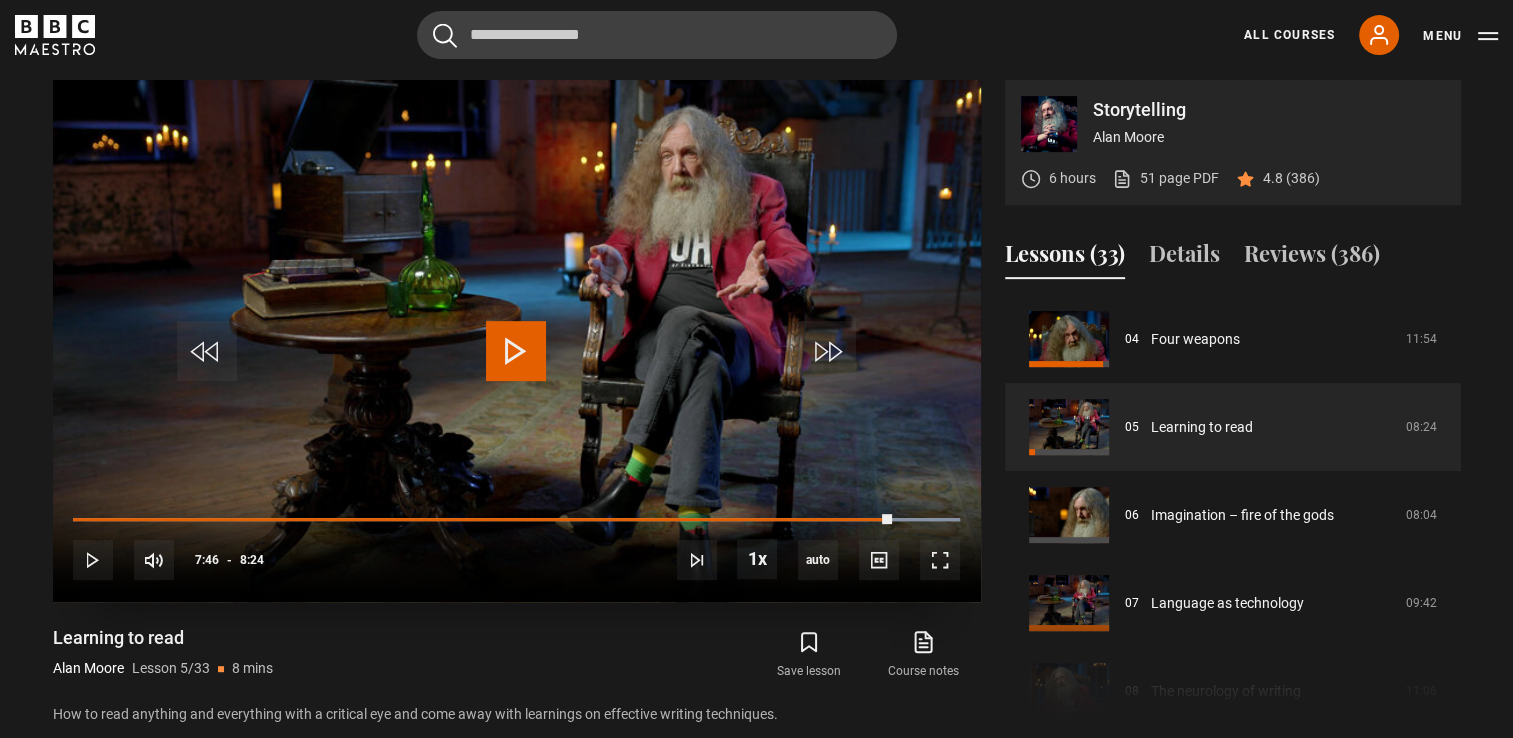click at bounding box center [516, 351] 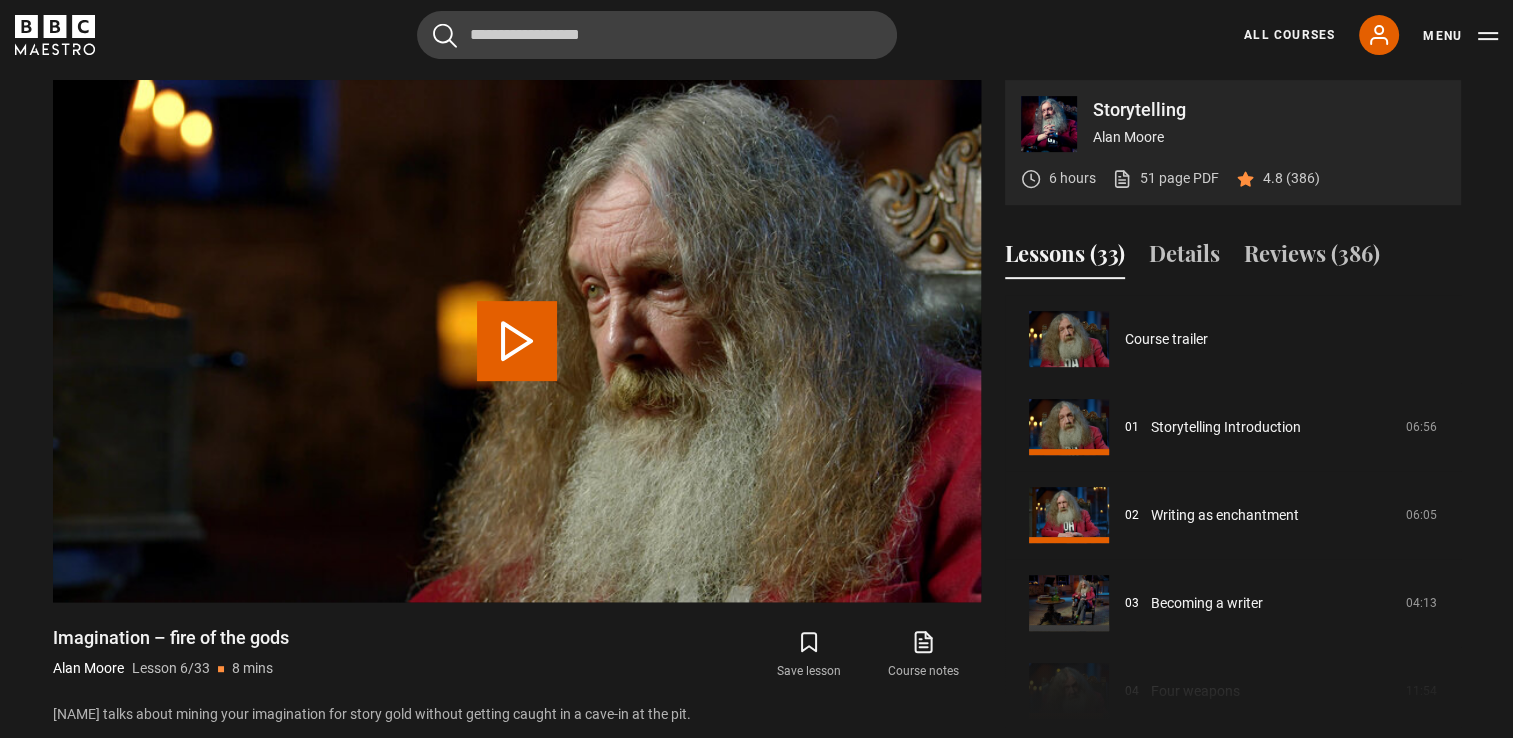 scroll, scrollTop: 440, scrollLeft: 0, axis: vertical 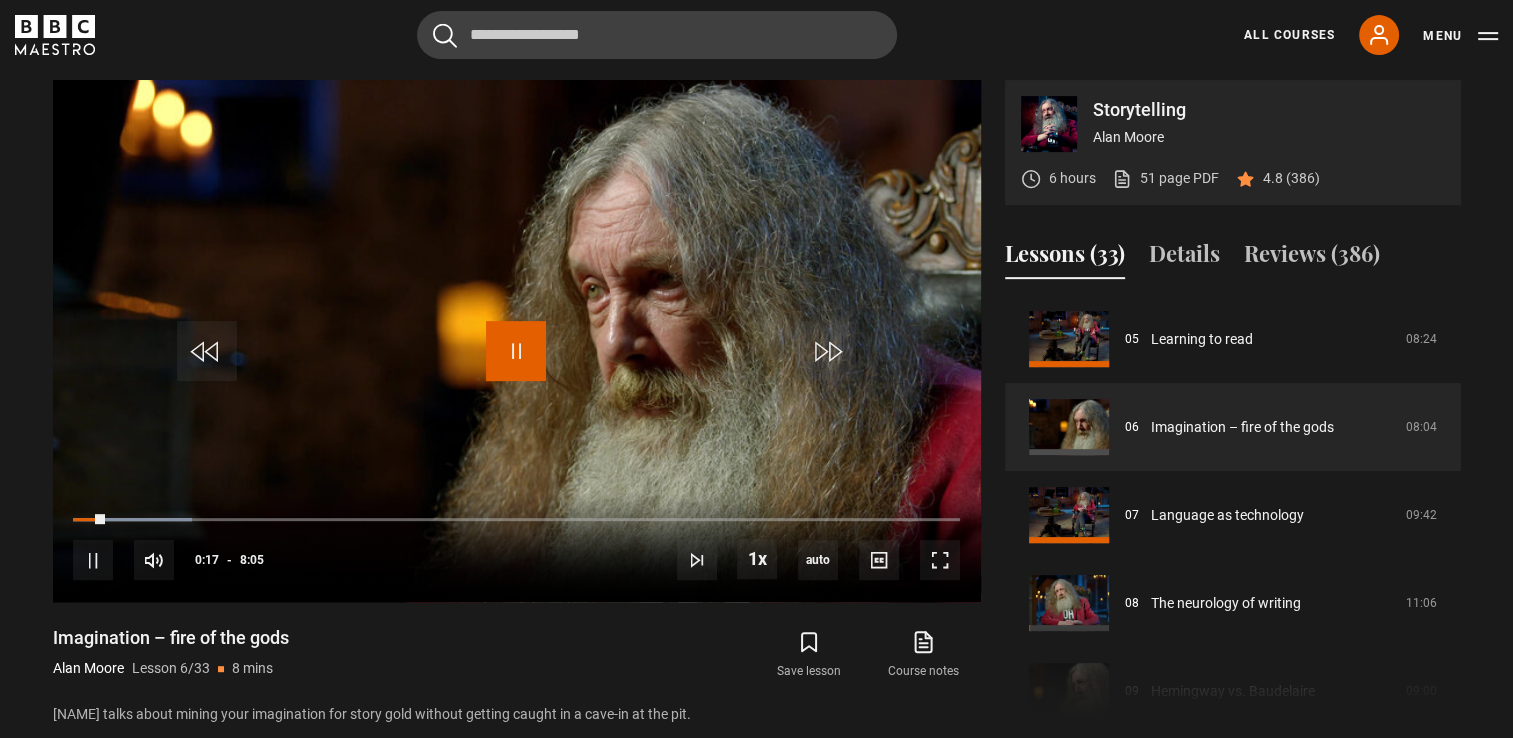 click at bounding box center [516, 351] 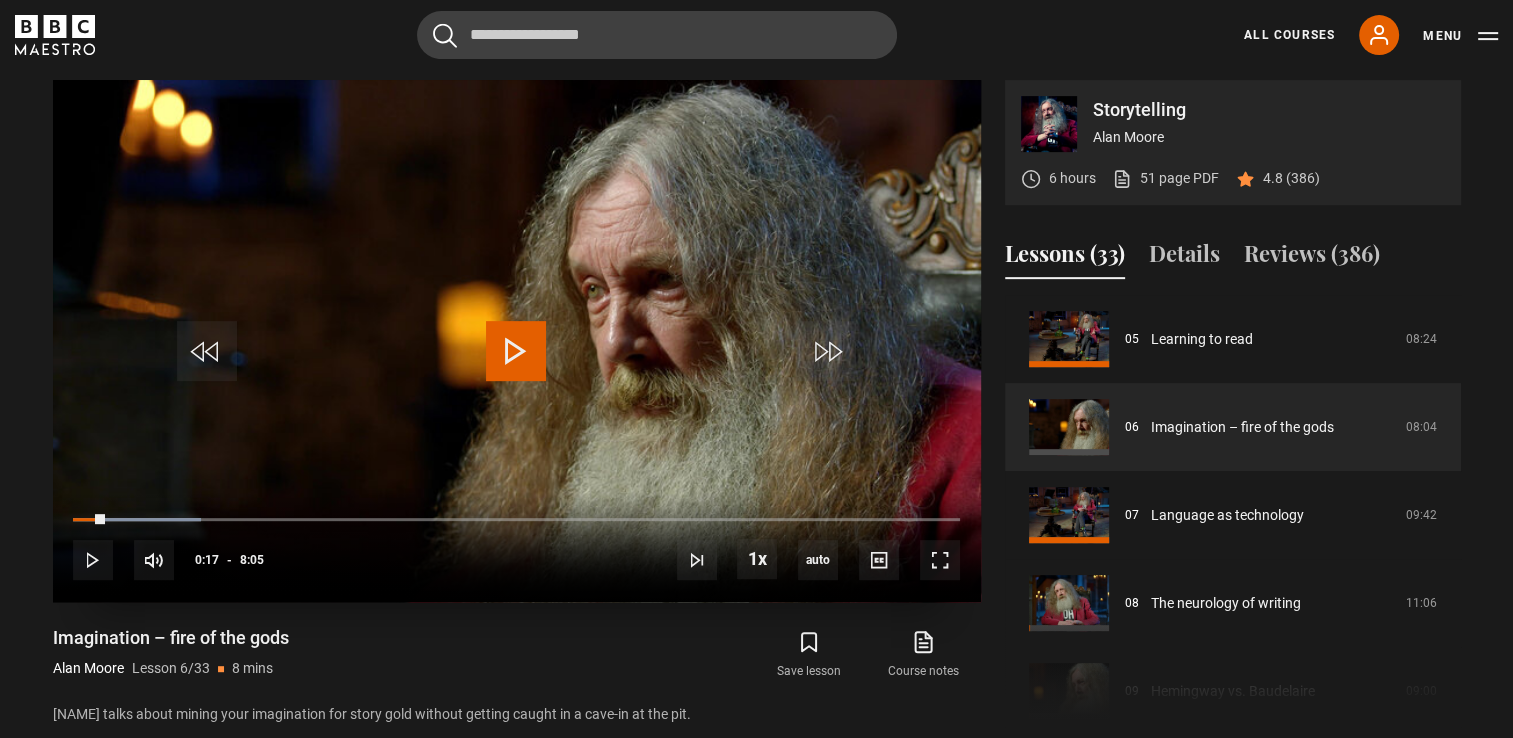click at bounding box center [516, 351] 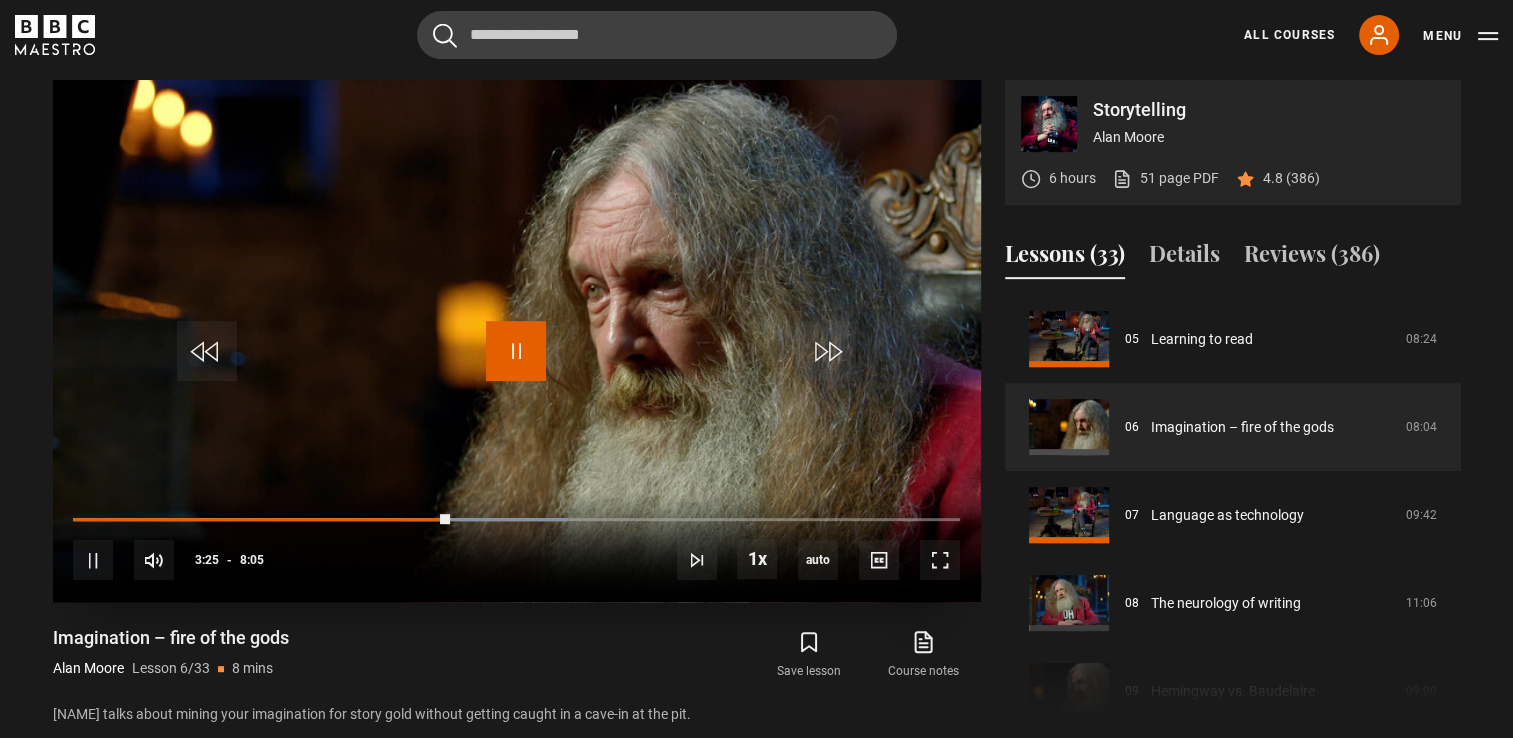 click at bounding box center [516, 351] 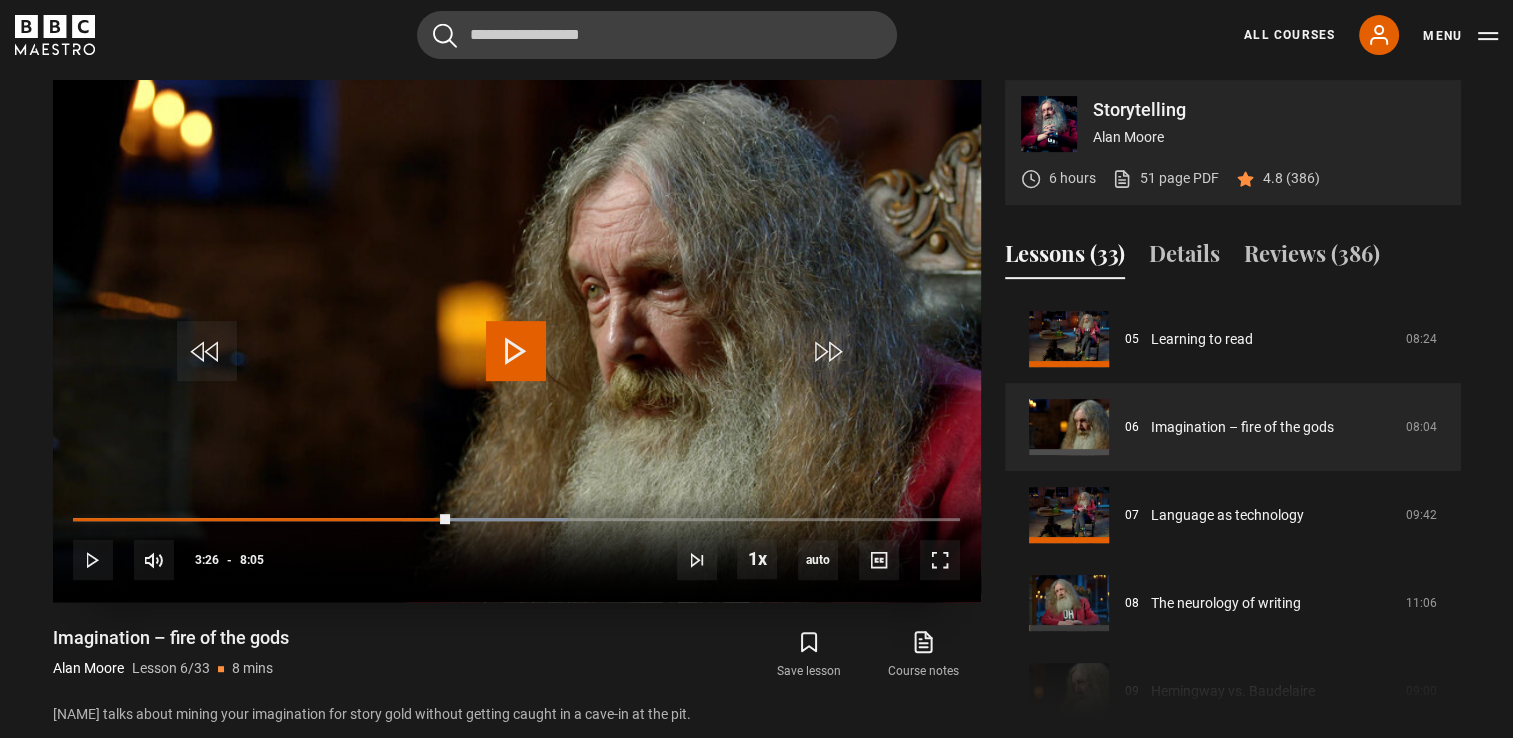 click at bounding box center [516, 351] 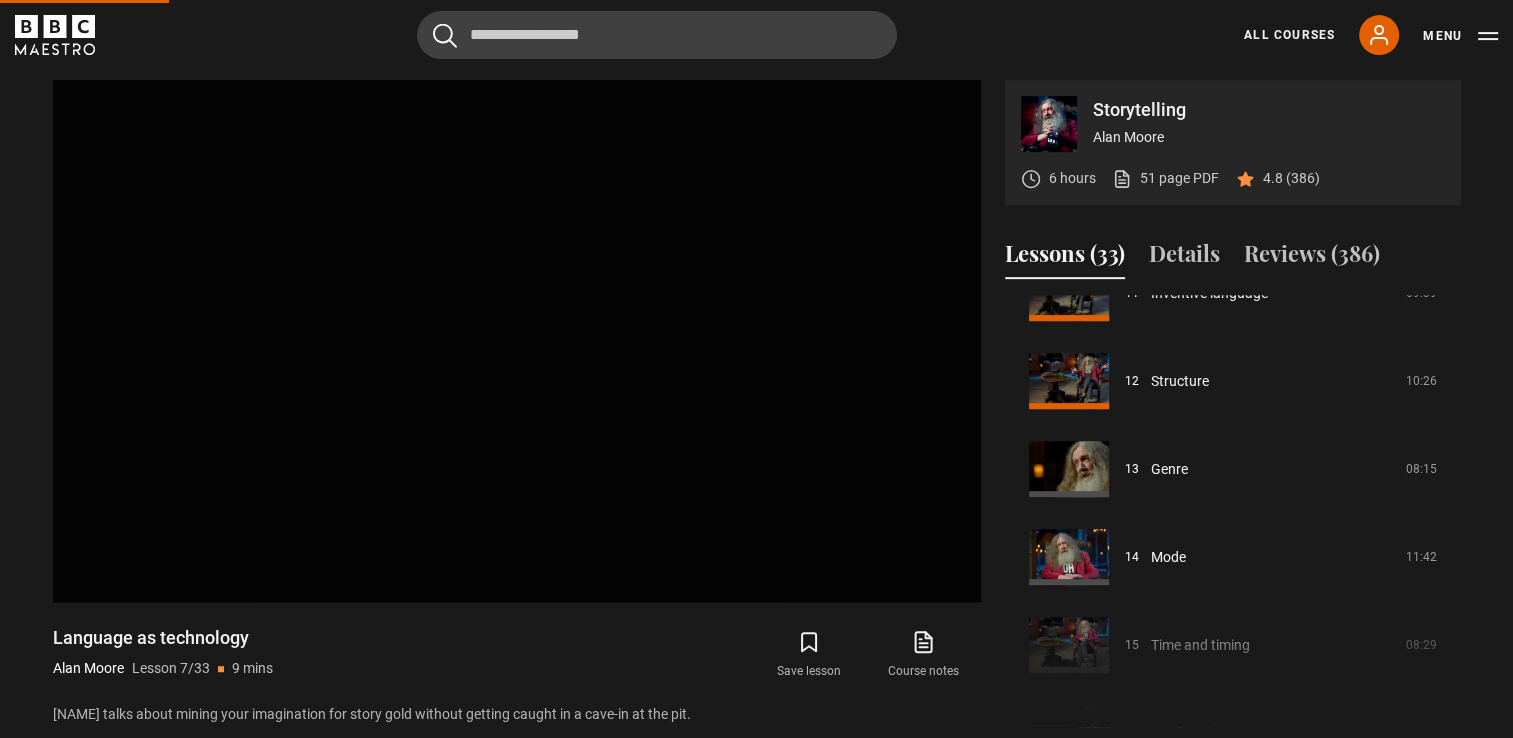 scroll, scrollTop: 1002, scrollLeft: 0, axis: vertical 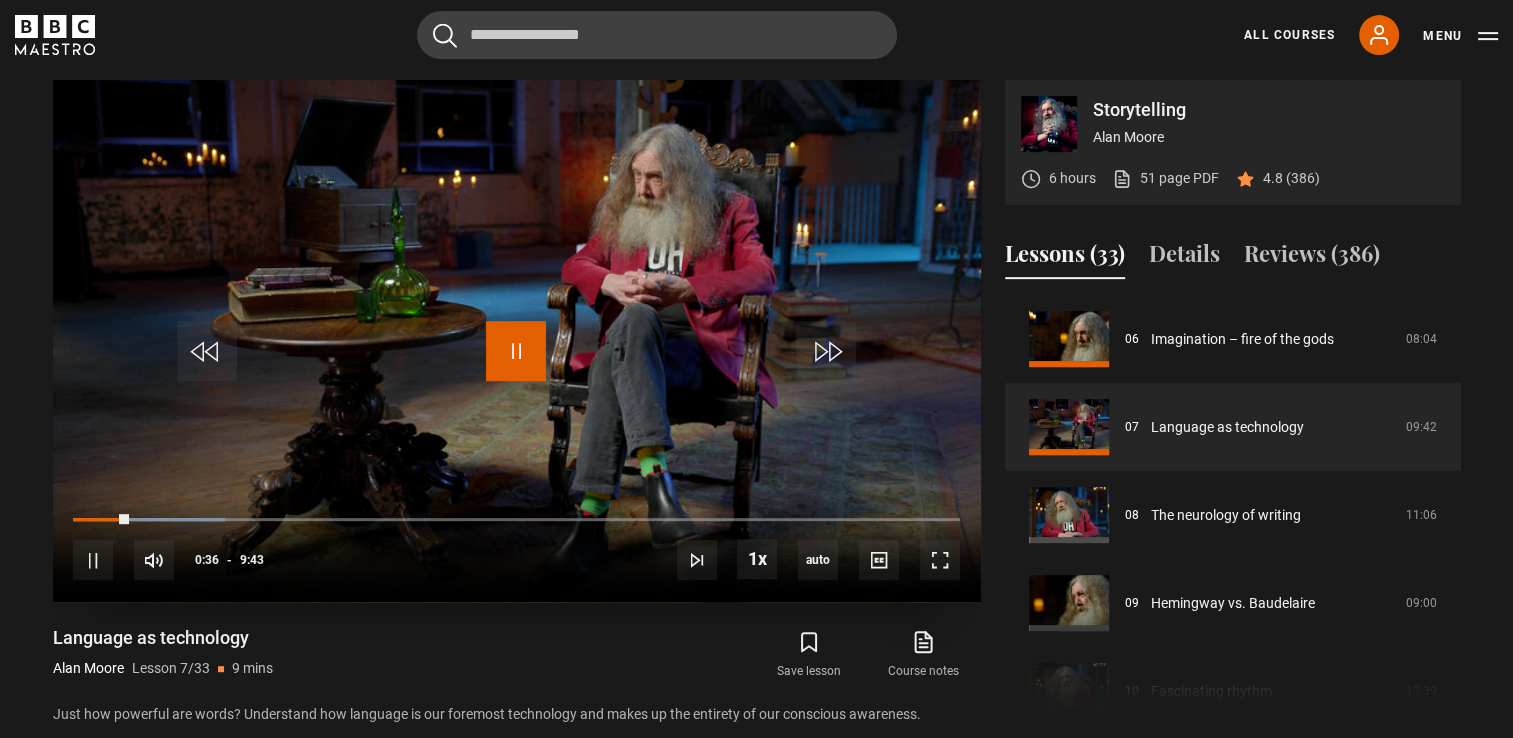 click at bounding box center [516, 351] 